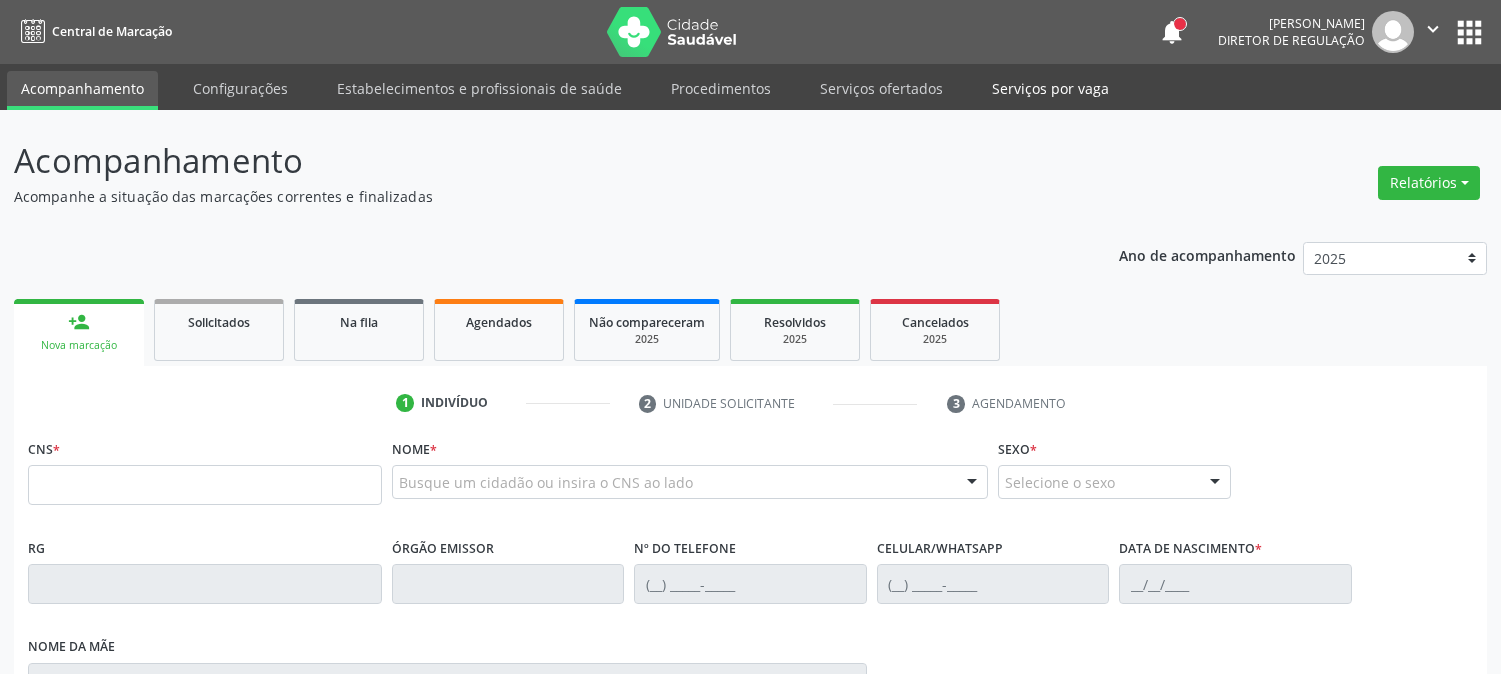 scroll, scrollTop: 0, scrollLeft: 0, axis: both 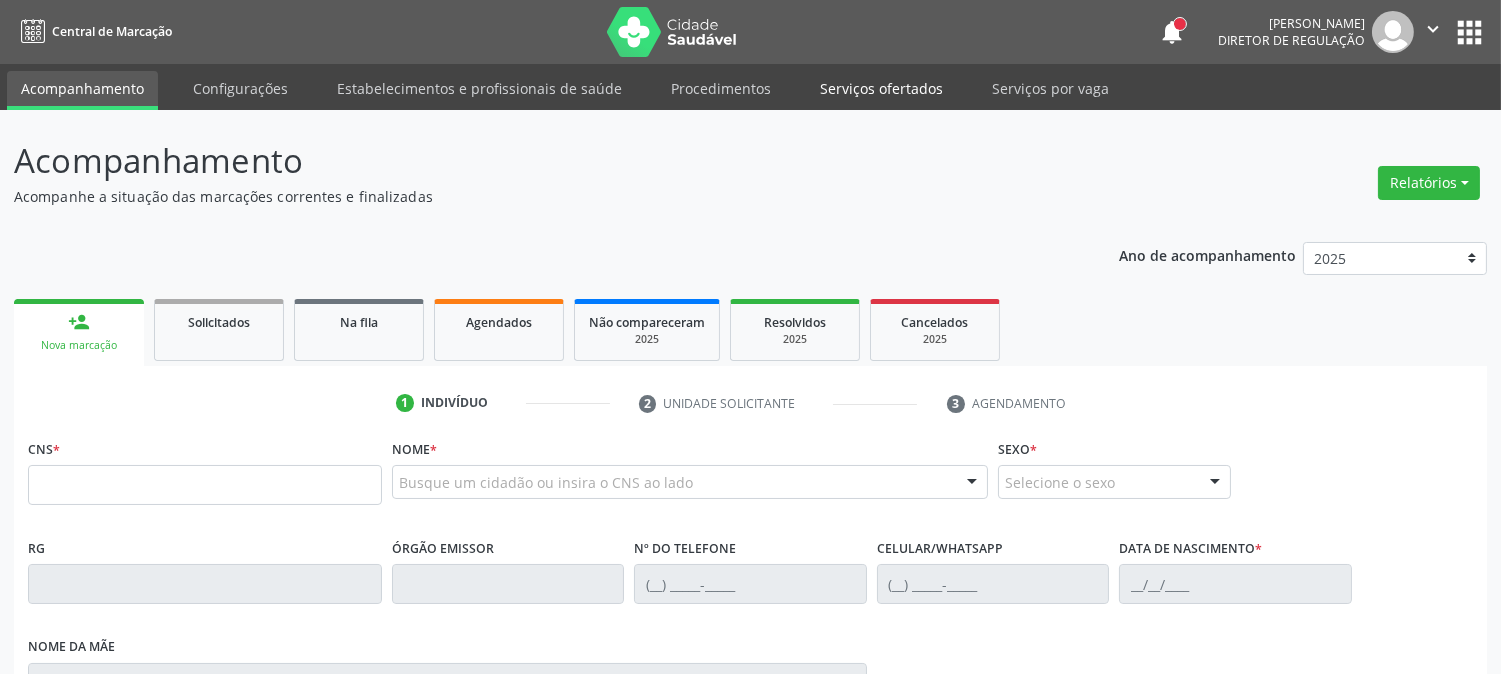 click on "Serviços ofertados" at bounding box center (881, 88) 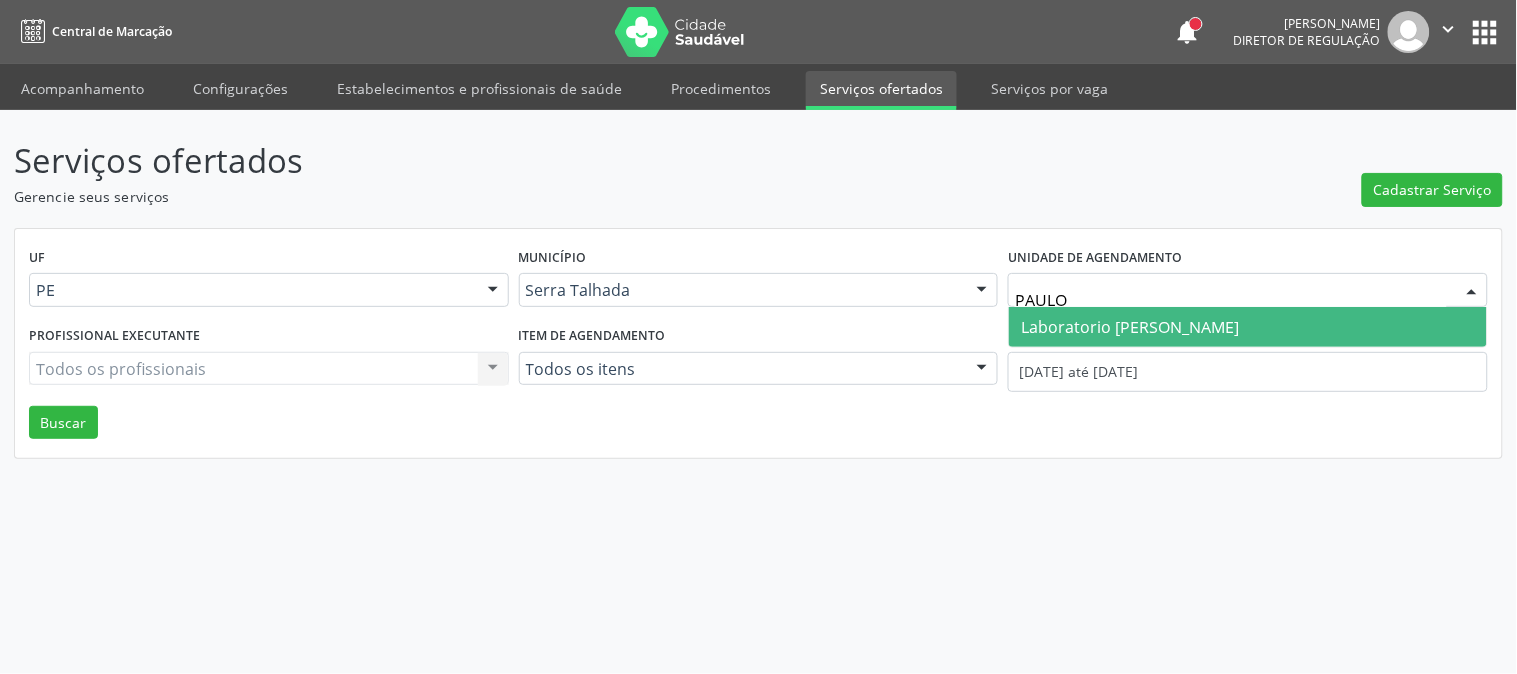 click on "Laboratorio [PERSON_NAME]" at bounding box center [1130, 327] 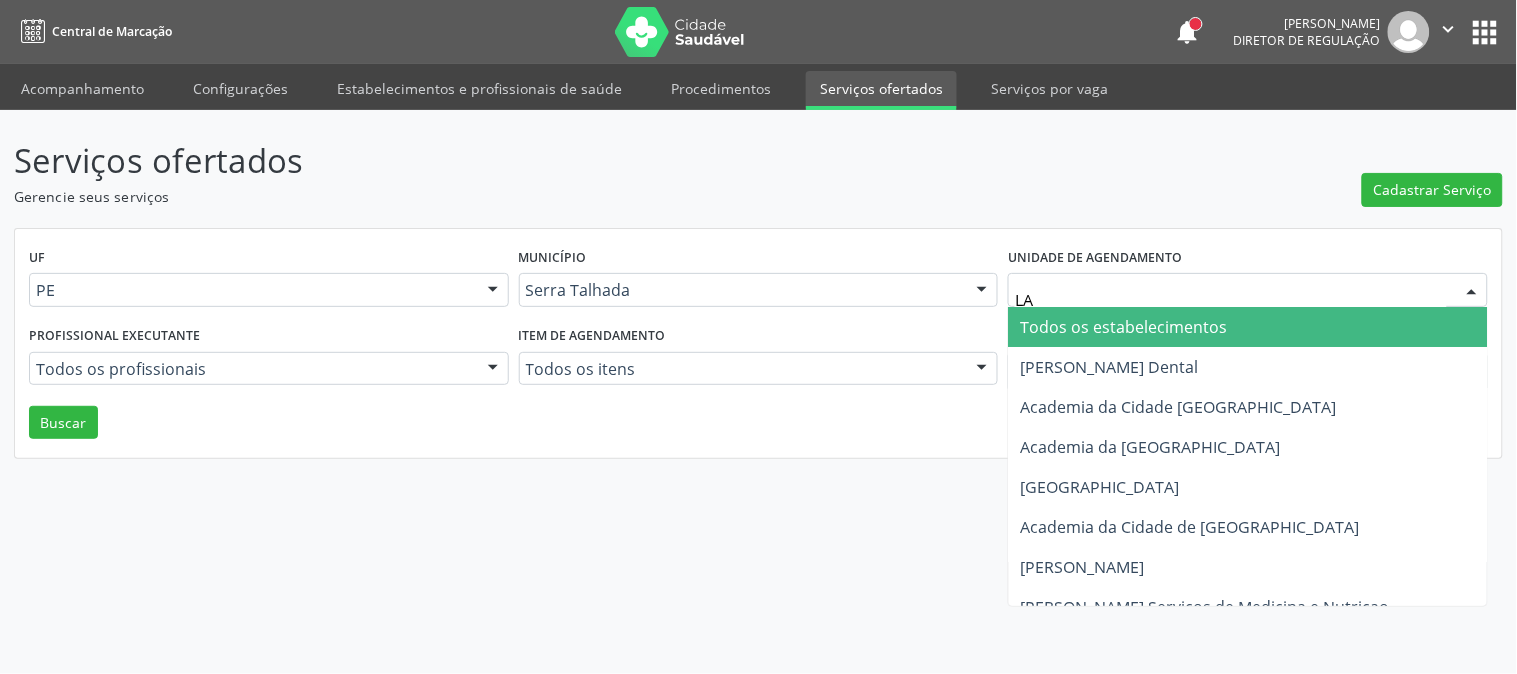 type on "LAB" 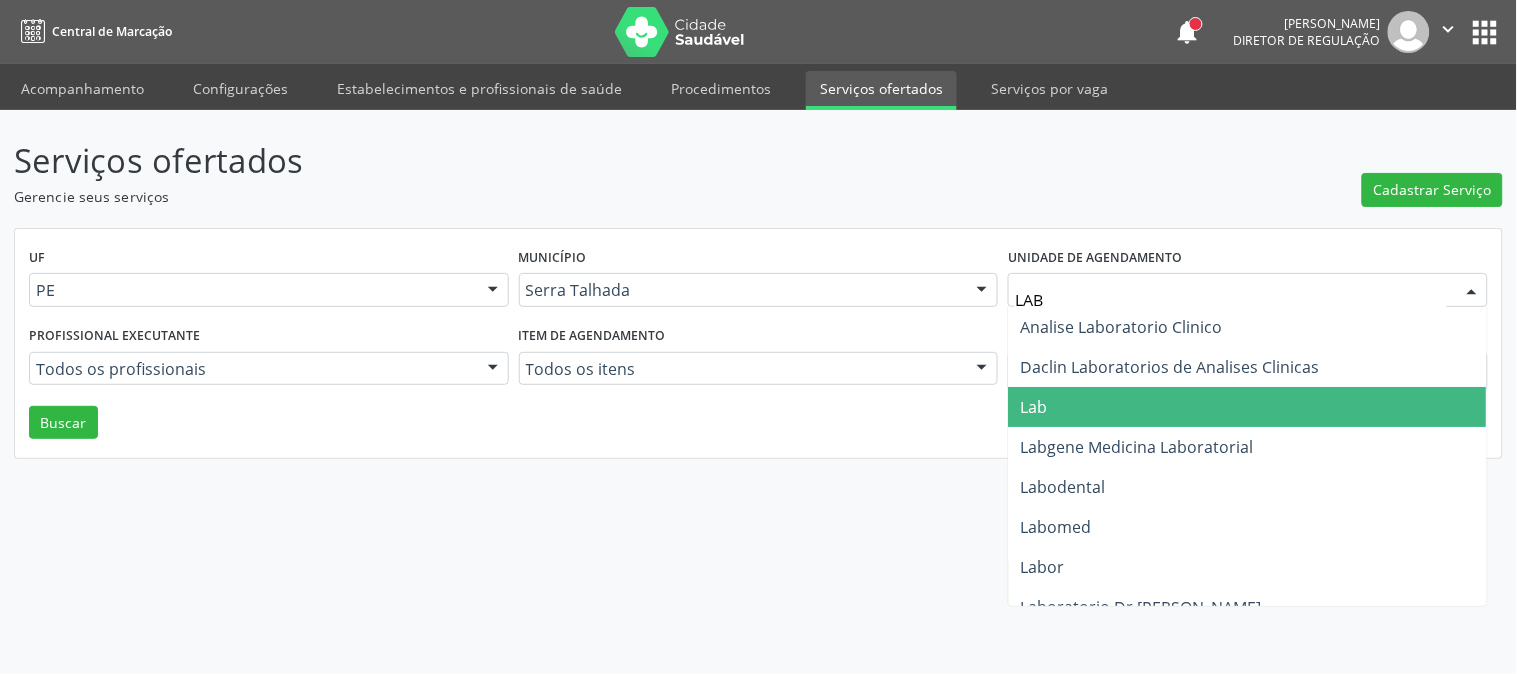 click on "Lab" at bounding box center (1248, 407) 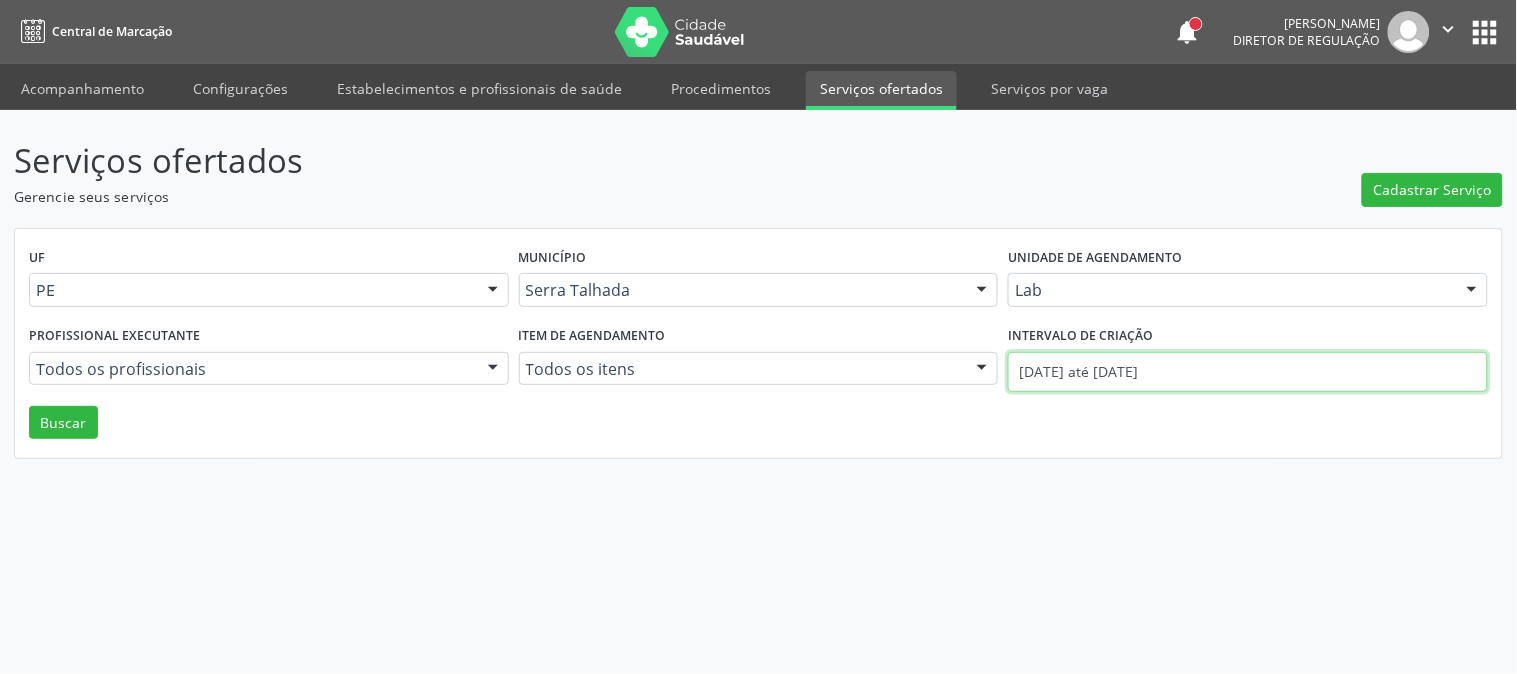 click on "[DATE] até [DATE]" at bounding box center [1248, 372] 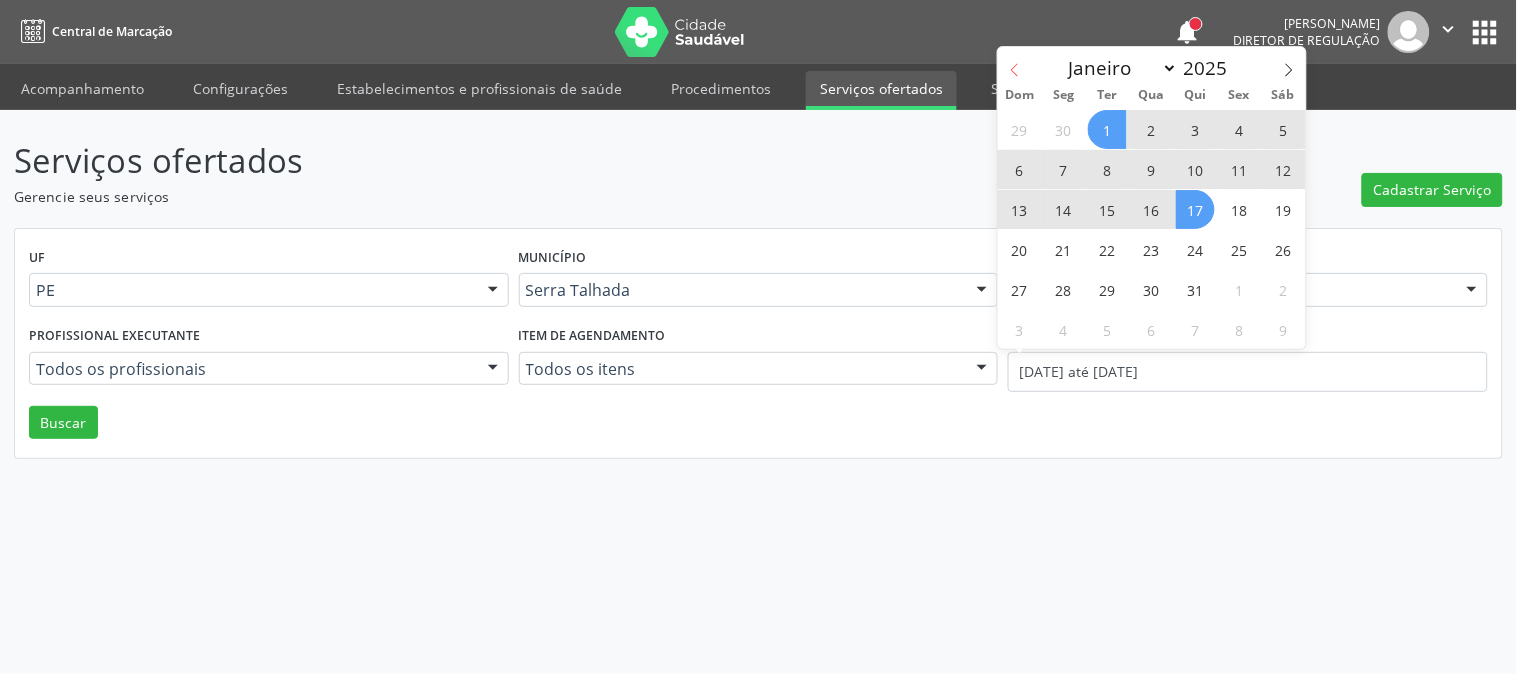 click at bounding box center [1015, 64] 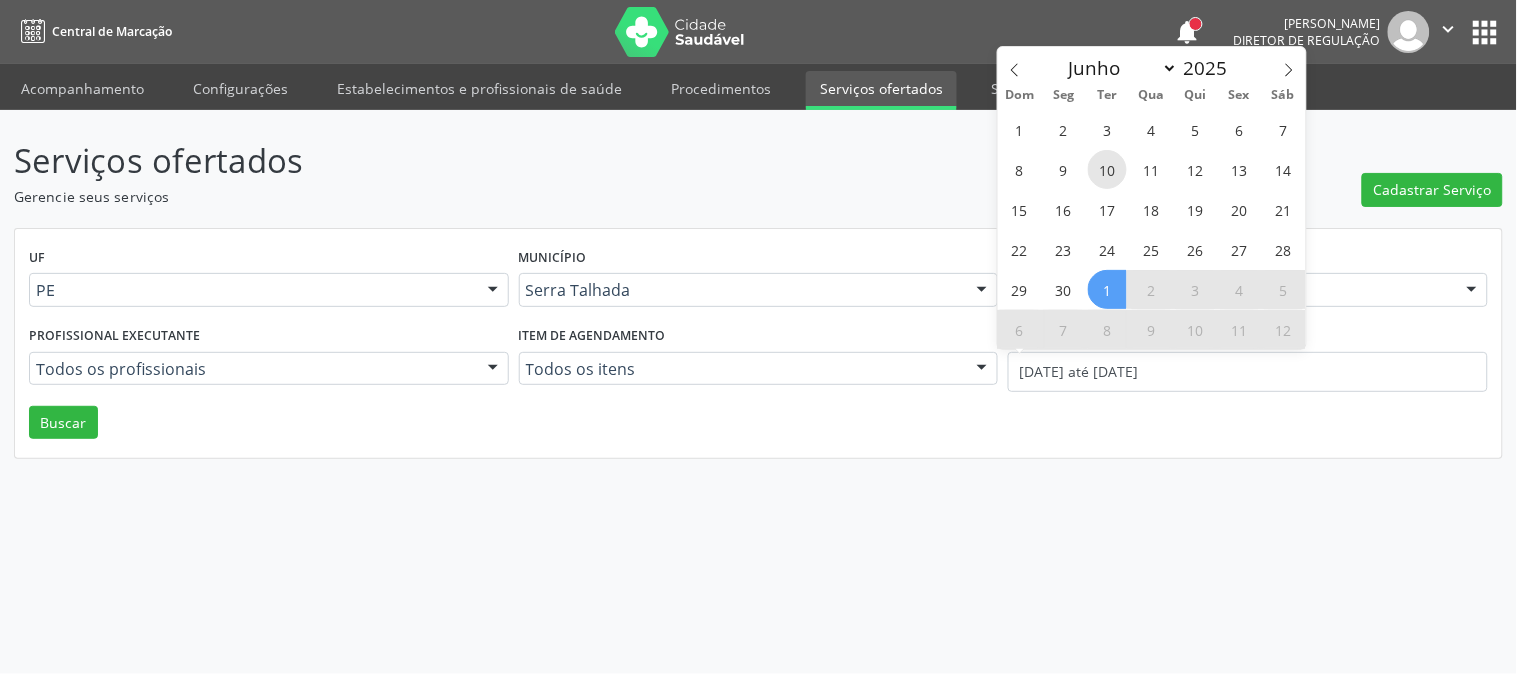 click on "10" at bounding box center [1107, 169] 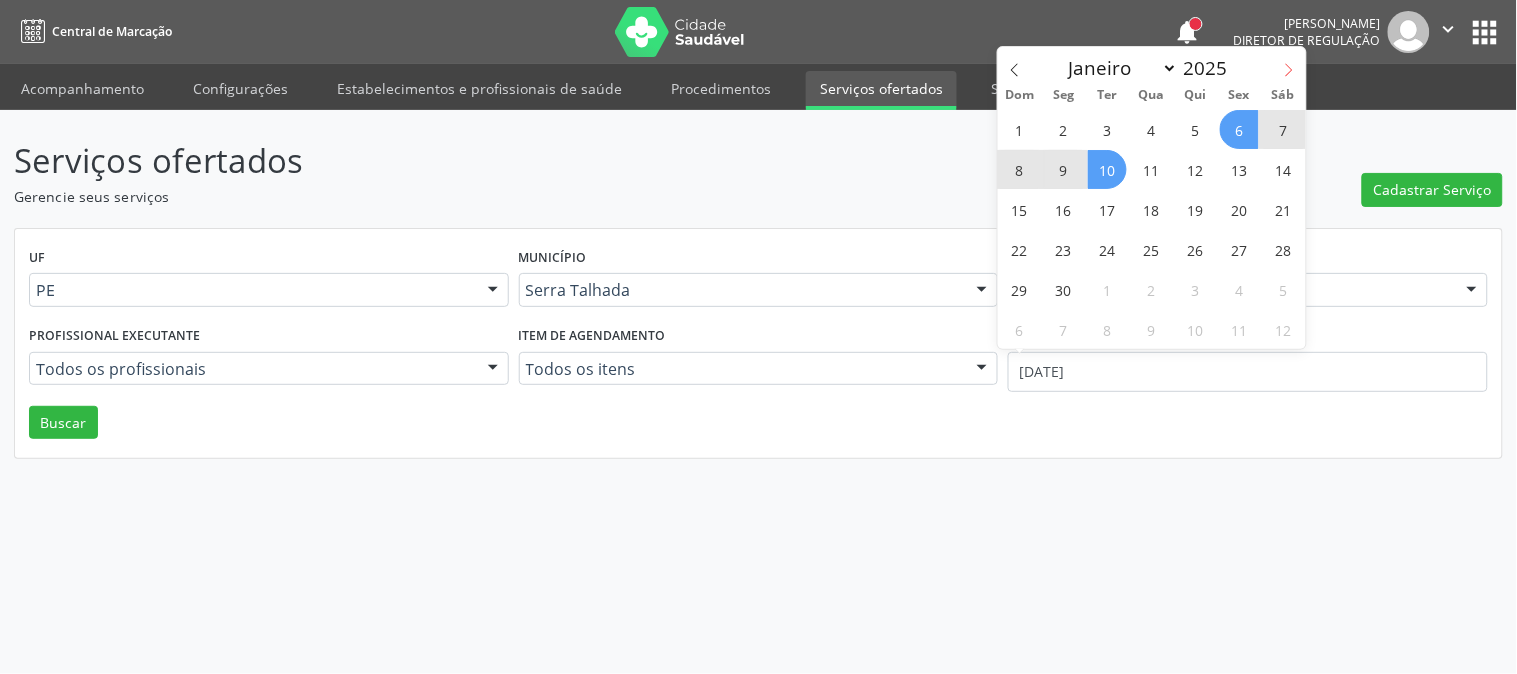 click at bounding box center (1289, 64) 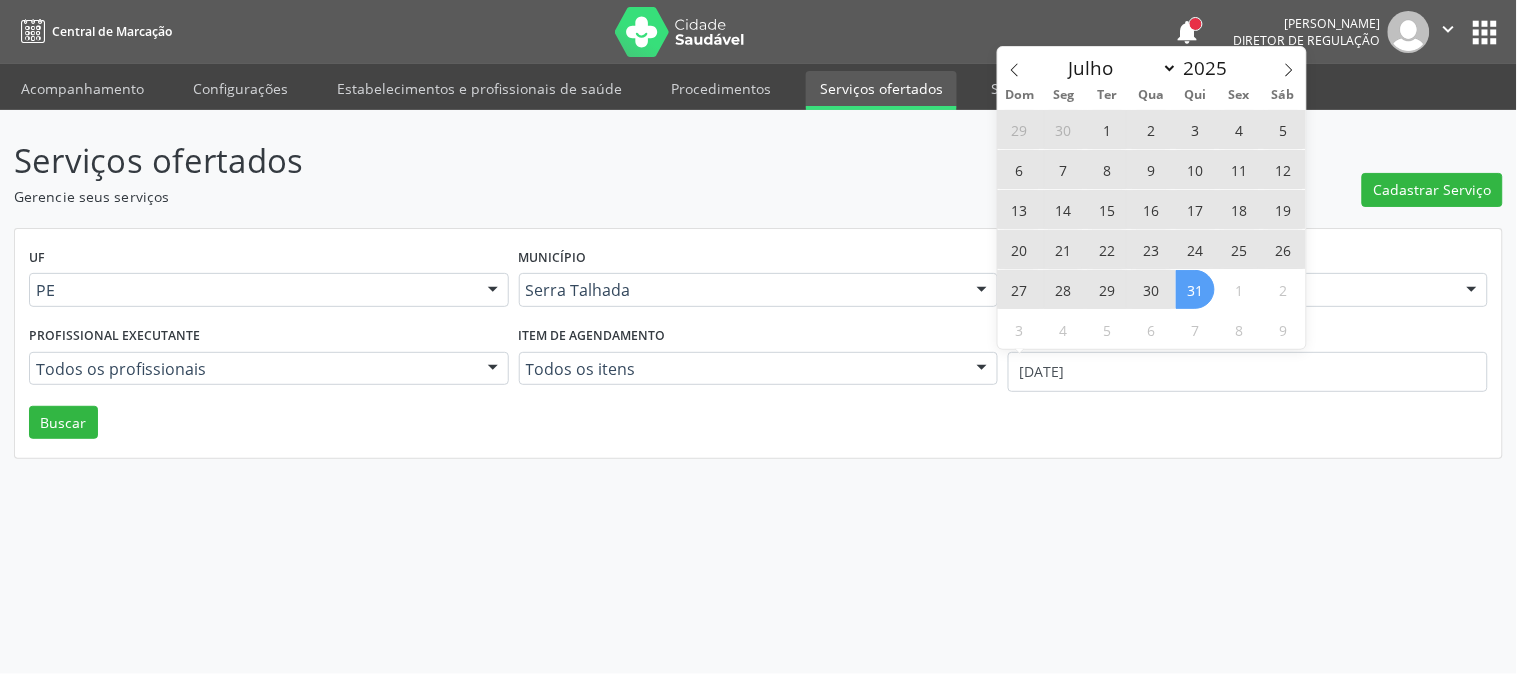 click on "31" at bounding box center [1195, 289] 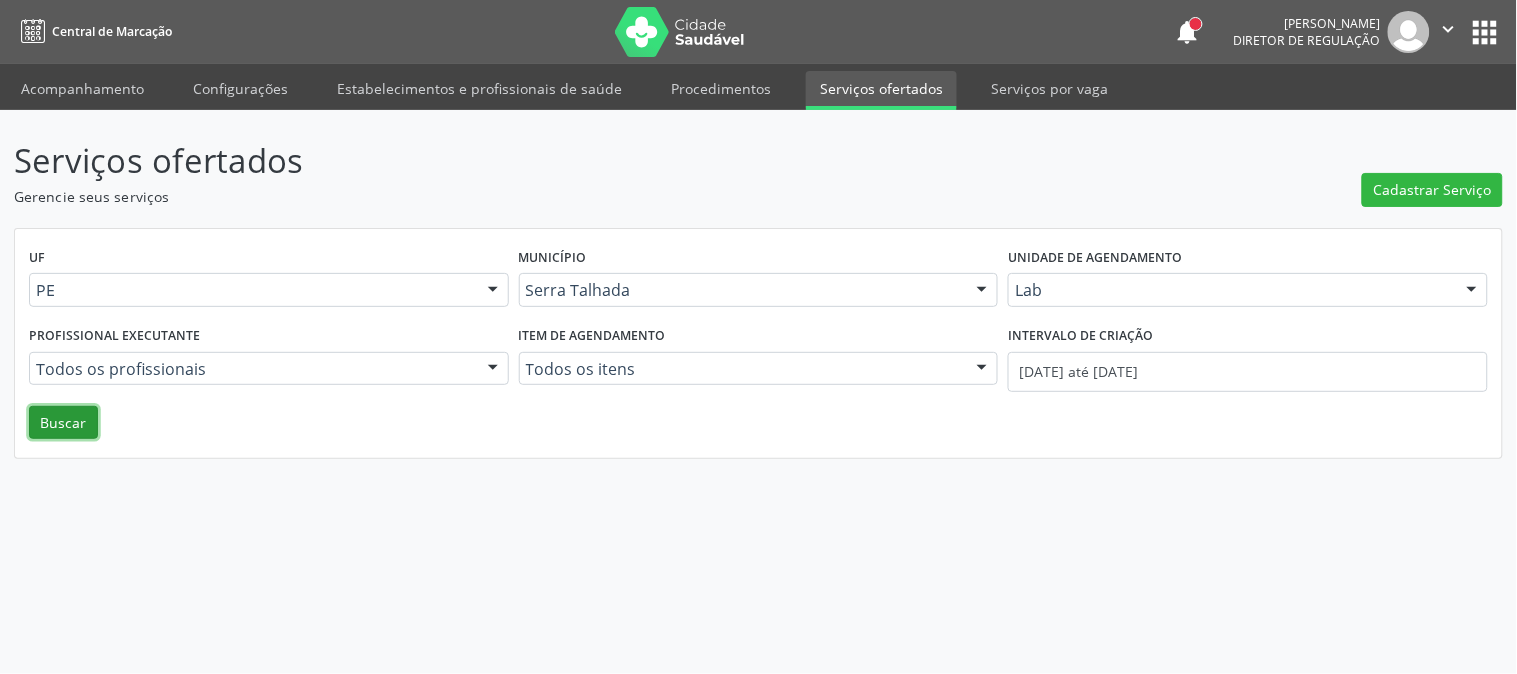 click on "Buscar" at bounding box center (63, 423) 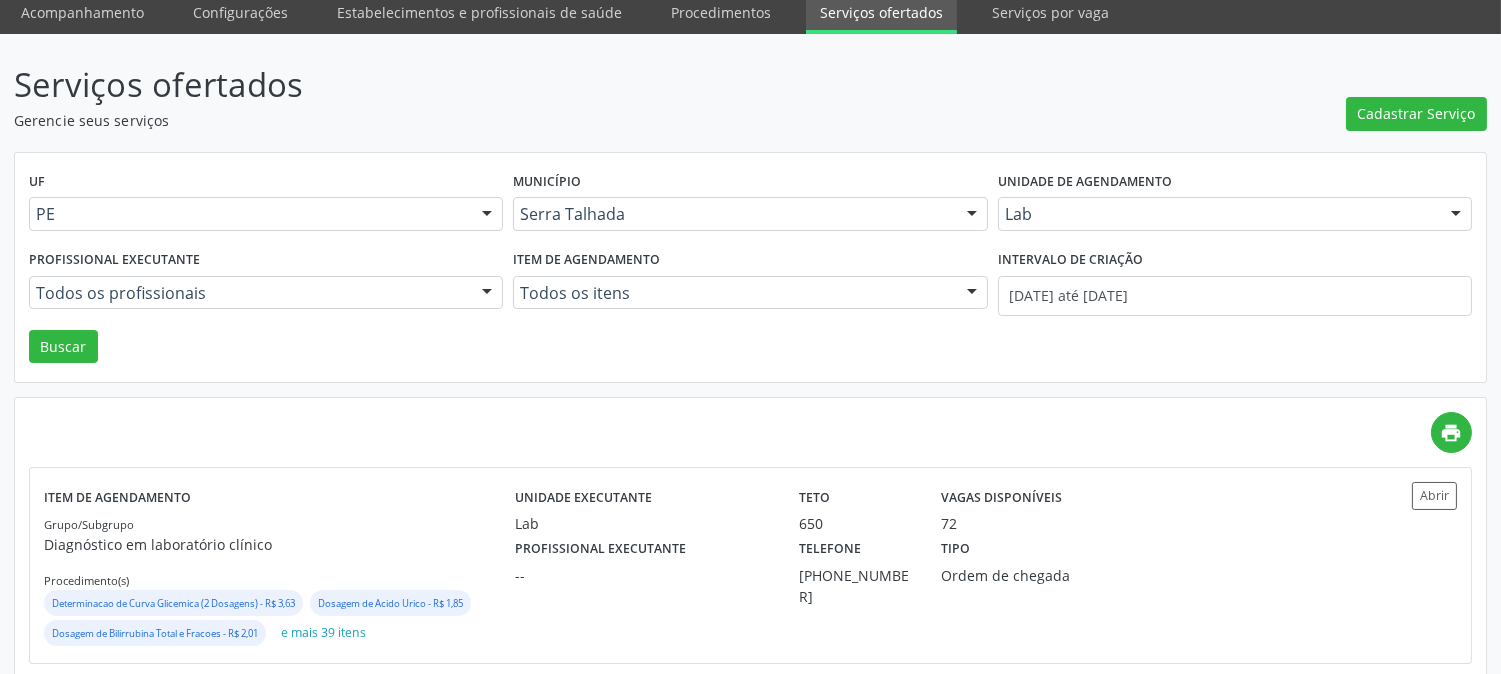 scroll, scrollTop: 108, scrollLeft: 0, axis: vertical 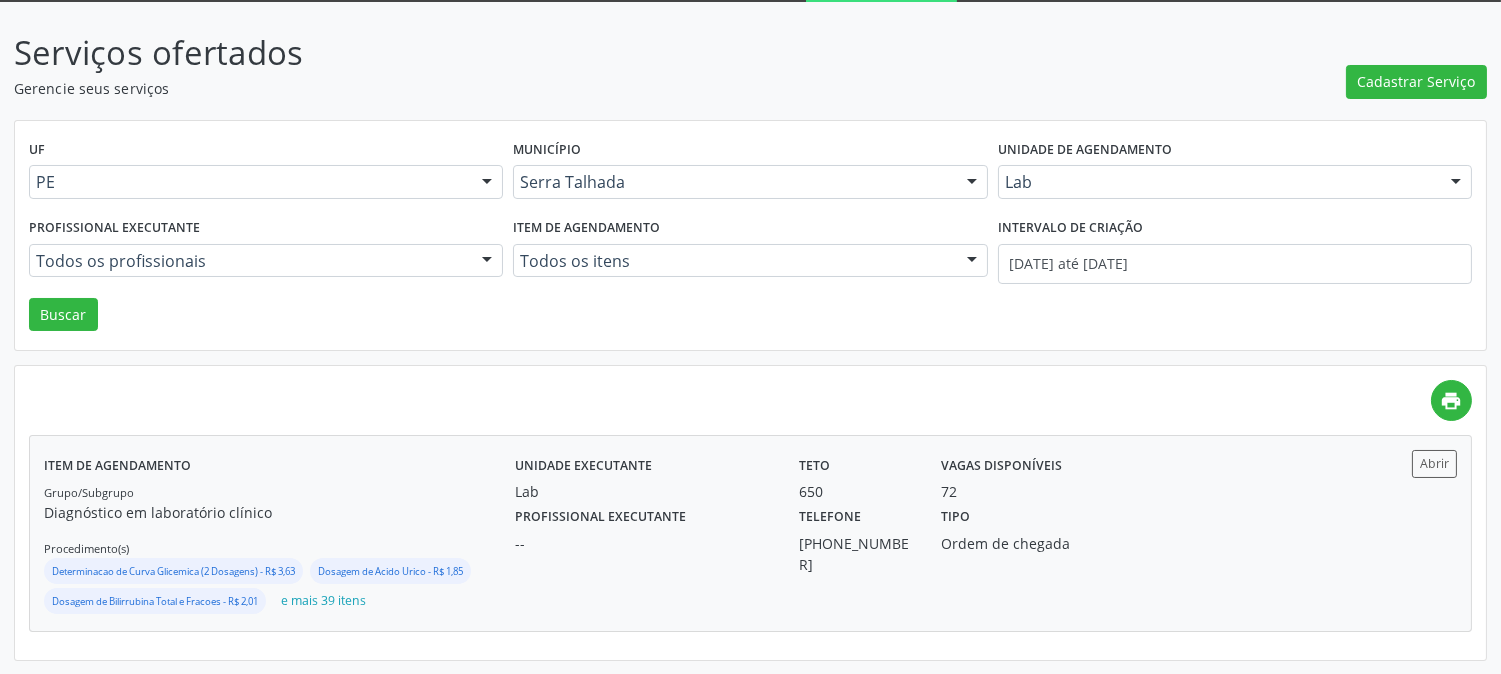 click on "Unidade executante
Lab
Teto
650
Vagas disponíveis
72
Profissional executante
--
Telefone
[PHONE_NUMBER]
Tipo
Ordem de chegada" at bounding box center [927, 533] 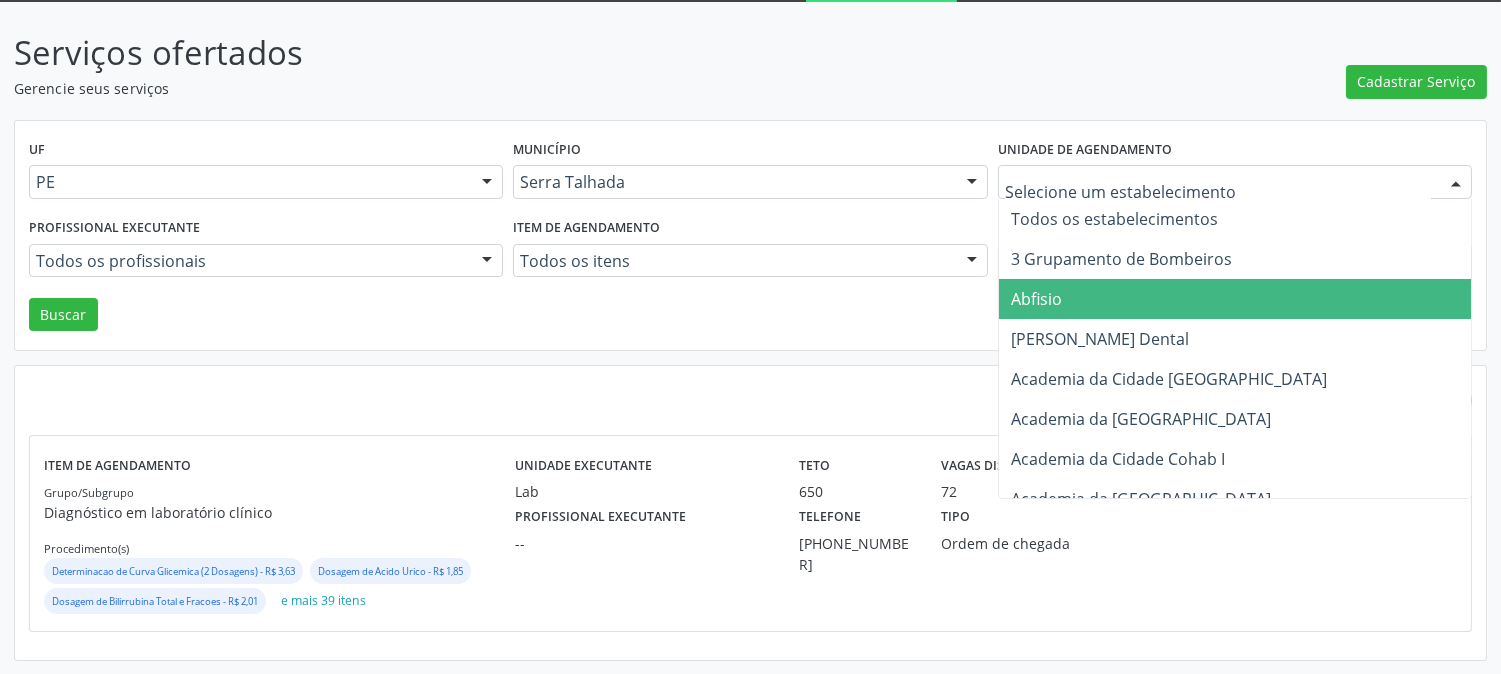 drag, startPoint x: 1147, startPoint y: 178, endPoint x: 1001, endPoint y: 181, distance: 146.03082 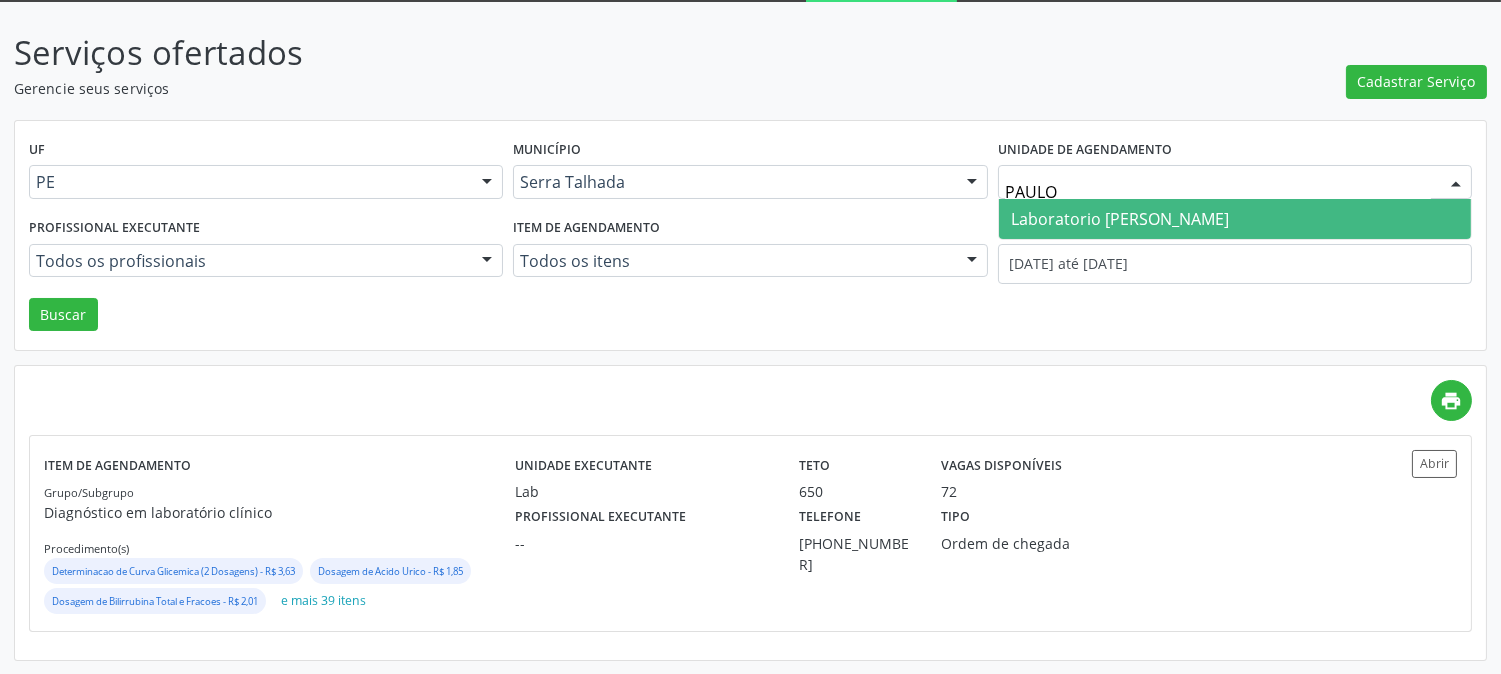 click on "Laboratorio [PERSON_NAME]" at bounding box center [1120, 219] 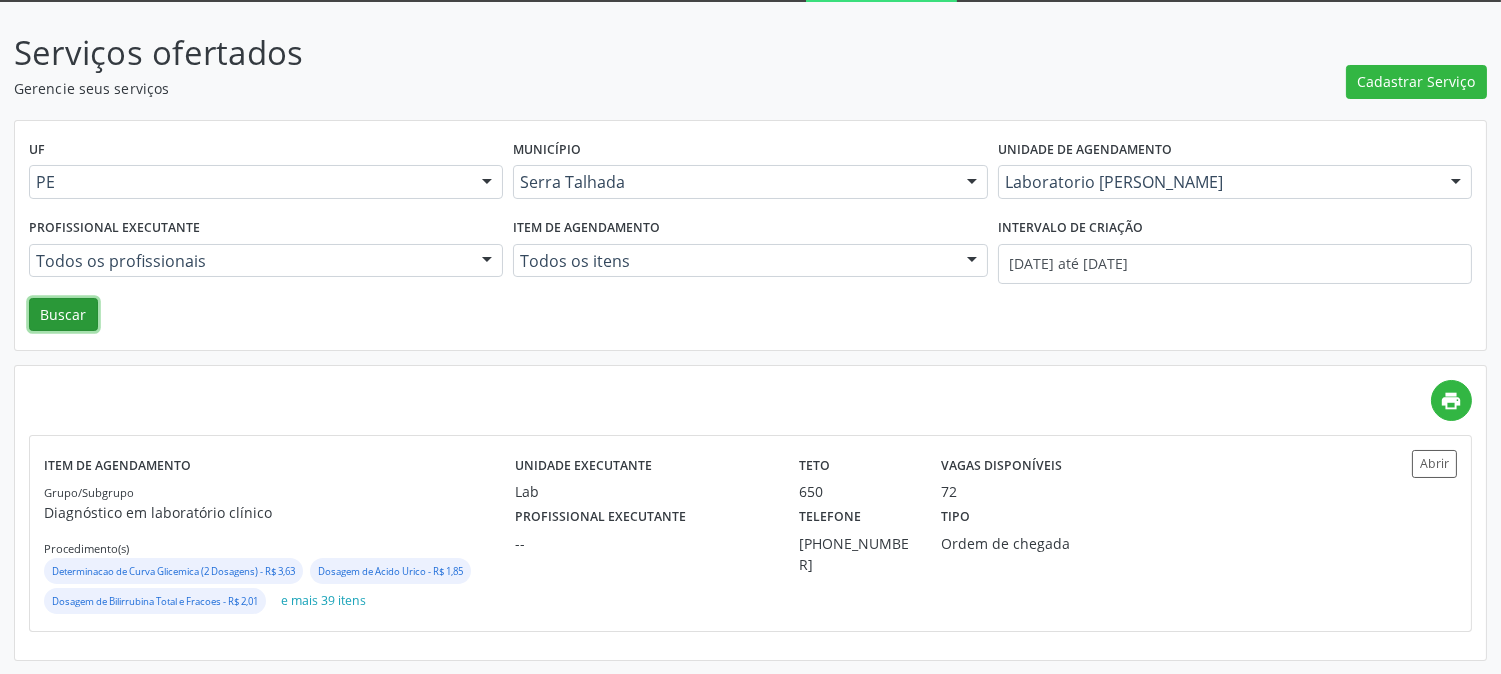 click on "Buscar" at bounding box center [63, 315] 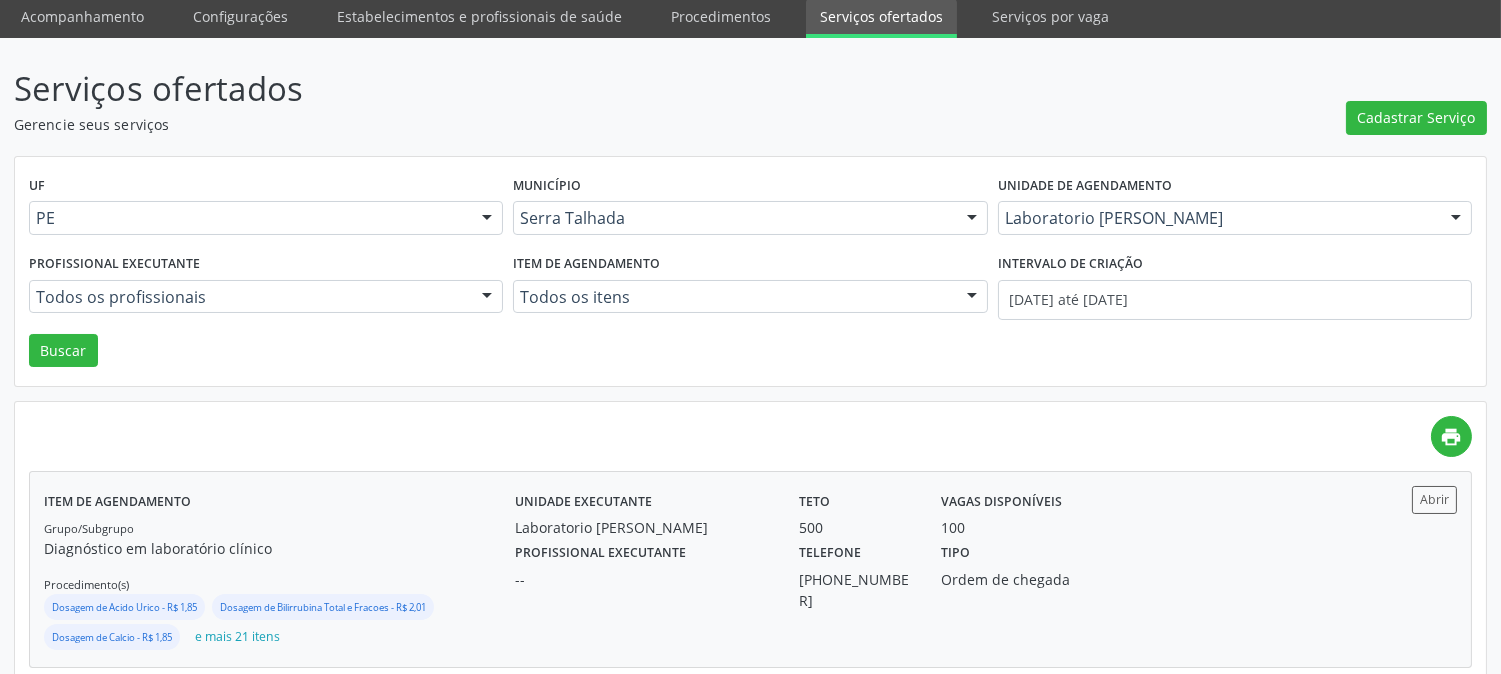 scroll, scrollTop: 108, scrollLeft: 0, axis: vertical 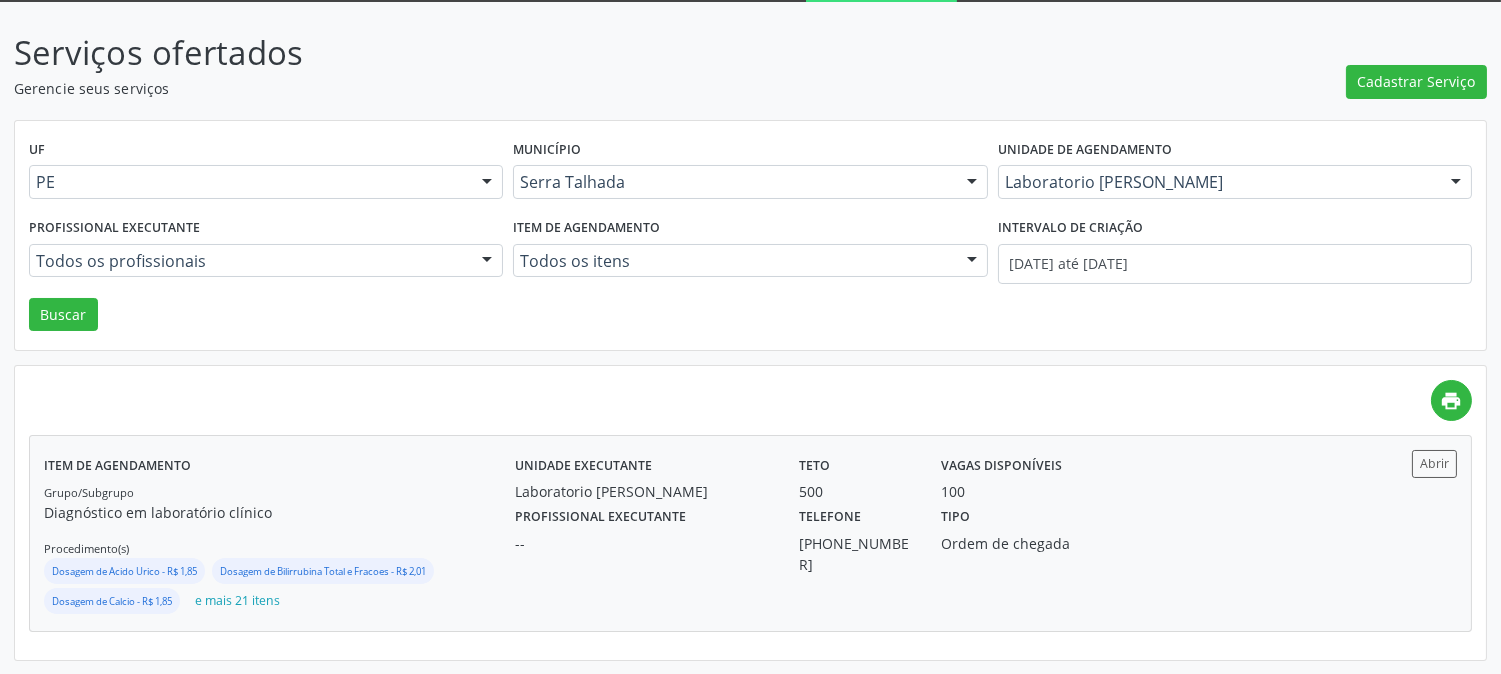 click on "Unidade executante
Laboratorio [PERSON_NAME]
Teto
500
Vagas disponíveis
100" at bounding box center [927, 476] 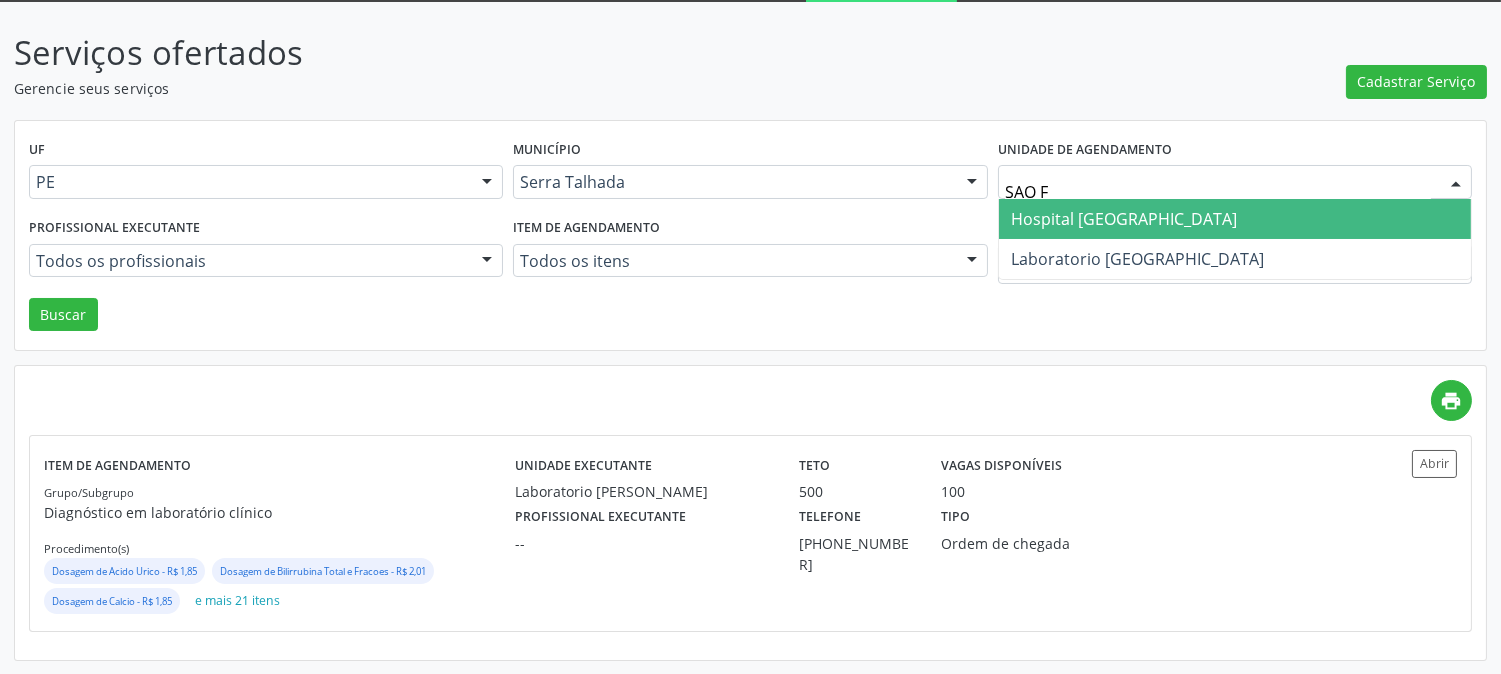 type on "SAO FR" 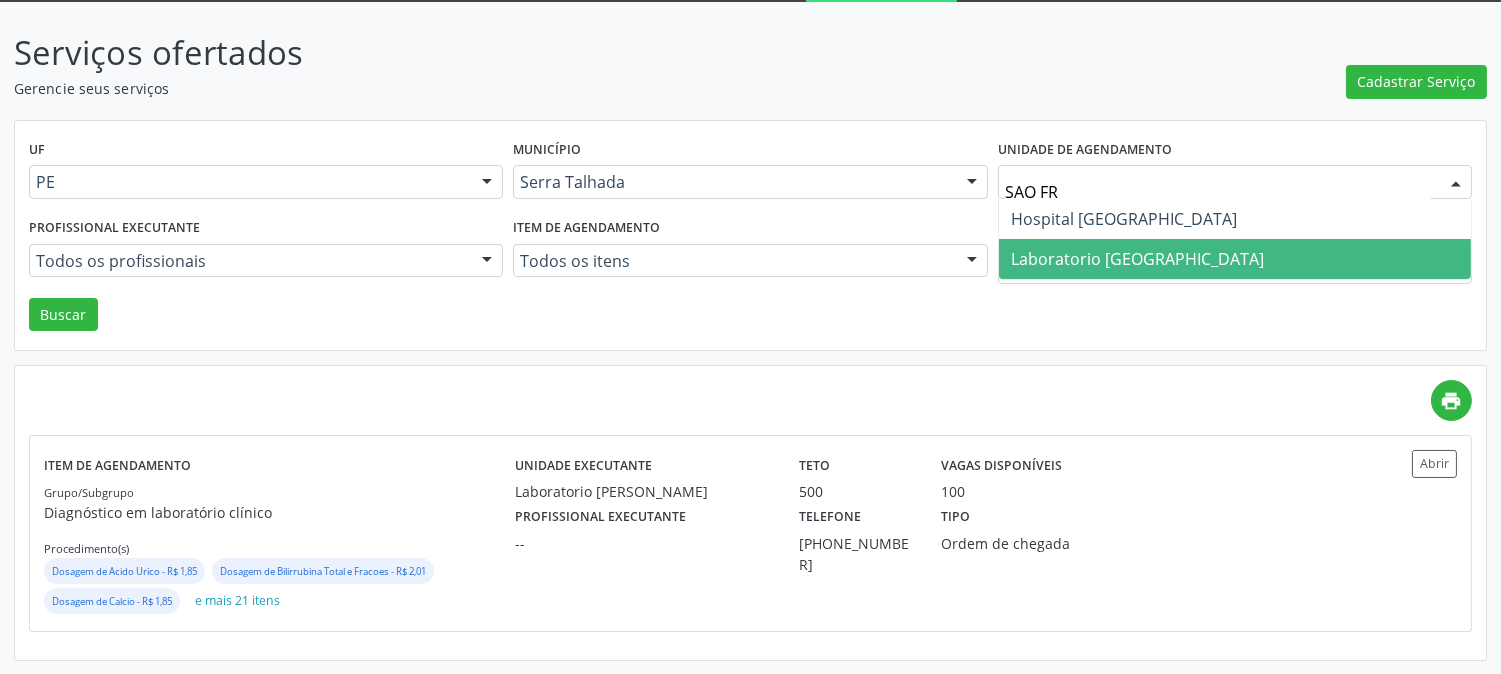 click on "Laboratorio [GEOGRAPHIC_DATA]" at bounding box center [1137, 259] 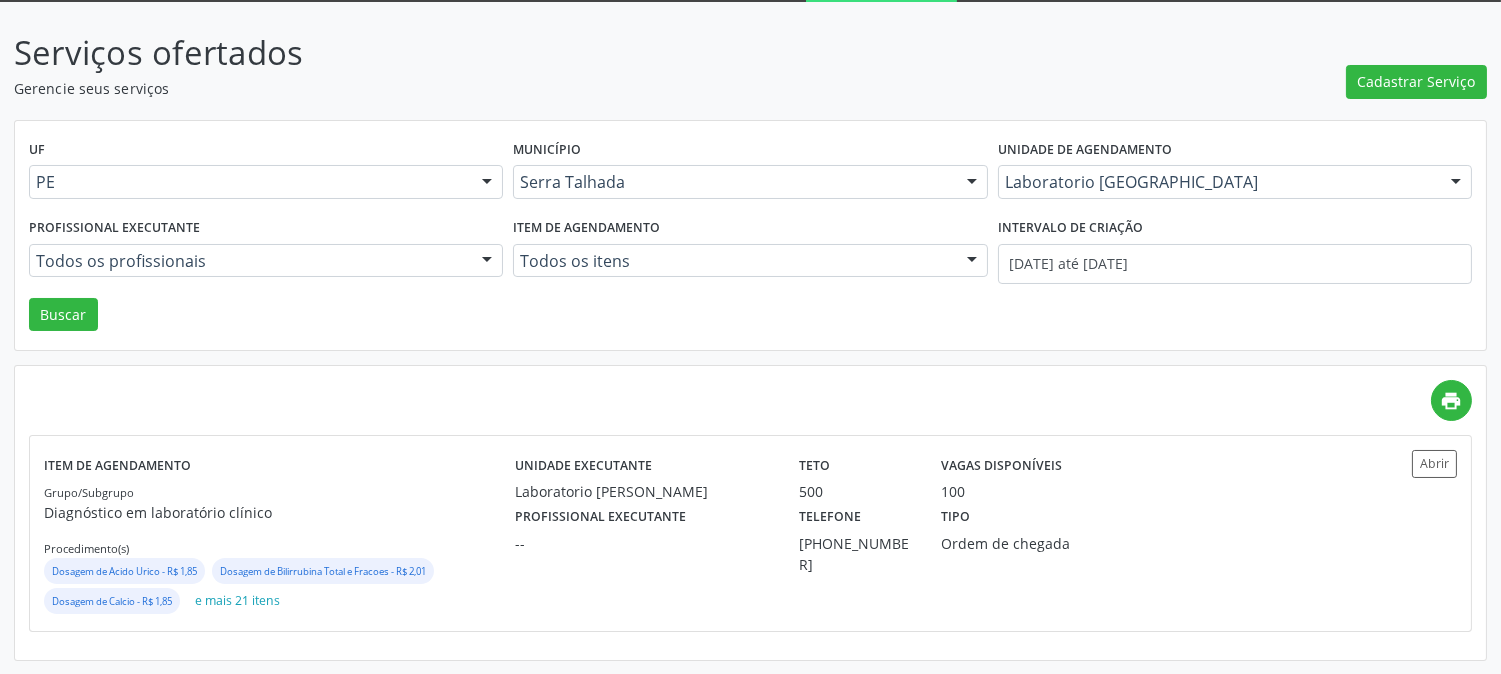 click on "UF
PE         PE
Nenhum resultado encontrado para: "   "
Não há nenhuma opção para ser exibida.
Município
Serra Talhada         [GEOGRAPHIC_DATA] resultado encontrado para: "   "
Não há nenhuma opção para ser exibida.
Unidade de agendamento
Laboratorio [GEOGRAPHIC_DATA]         Todos os estabelecimentos   3 Grupamento de Bombeiros   [PERSON_NAME] Dental   Academia da Cidade [GEOGRAPHIC_DATA]   [GEOGRAPHIC_DATA]   [GEOGRAPHIC_DATA] I   [GEOGRAPHIC_DATA] do Forro   Academia da Cidade [GEOGRAPHIC_DATA] da Cidade de [GEOGRAPHIC_DATA]   Academia da Cidade do Mutirao   Academia da Saude Cohab II   Alanalaiz [PERSON_NAME] Servicos de Medicina e Nutricao   Amor Saude   Anaclin   Analise Laboratorio Clinico   [PERSON_NAME] Cia Ltda   [PERSON_NAME] Diniz Ltda   [PERSON_NAME] Diniz Ltda   Apae" at bounding box center [750, 236] 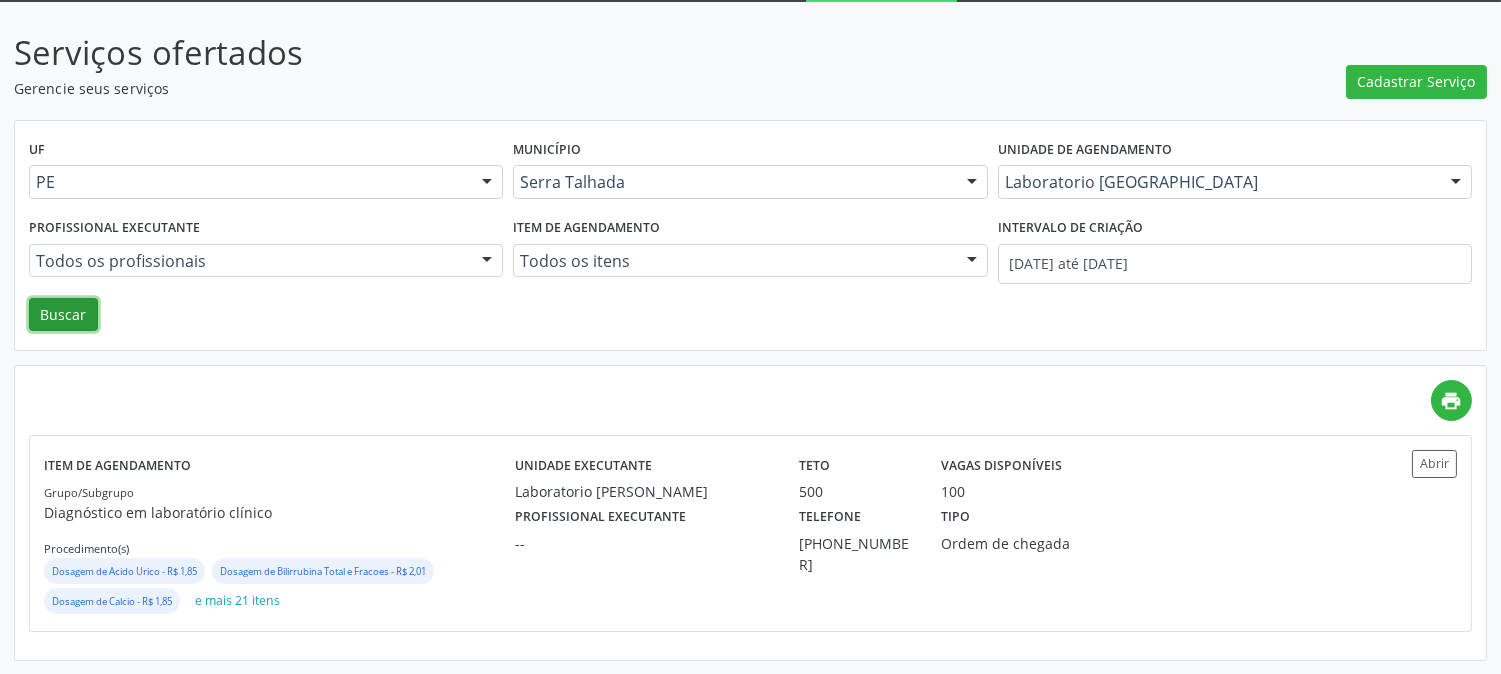 click on "Buscar" at bounding box center [63, 315] 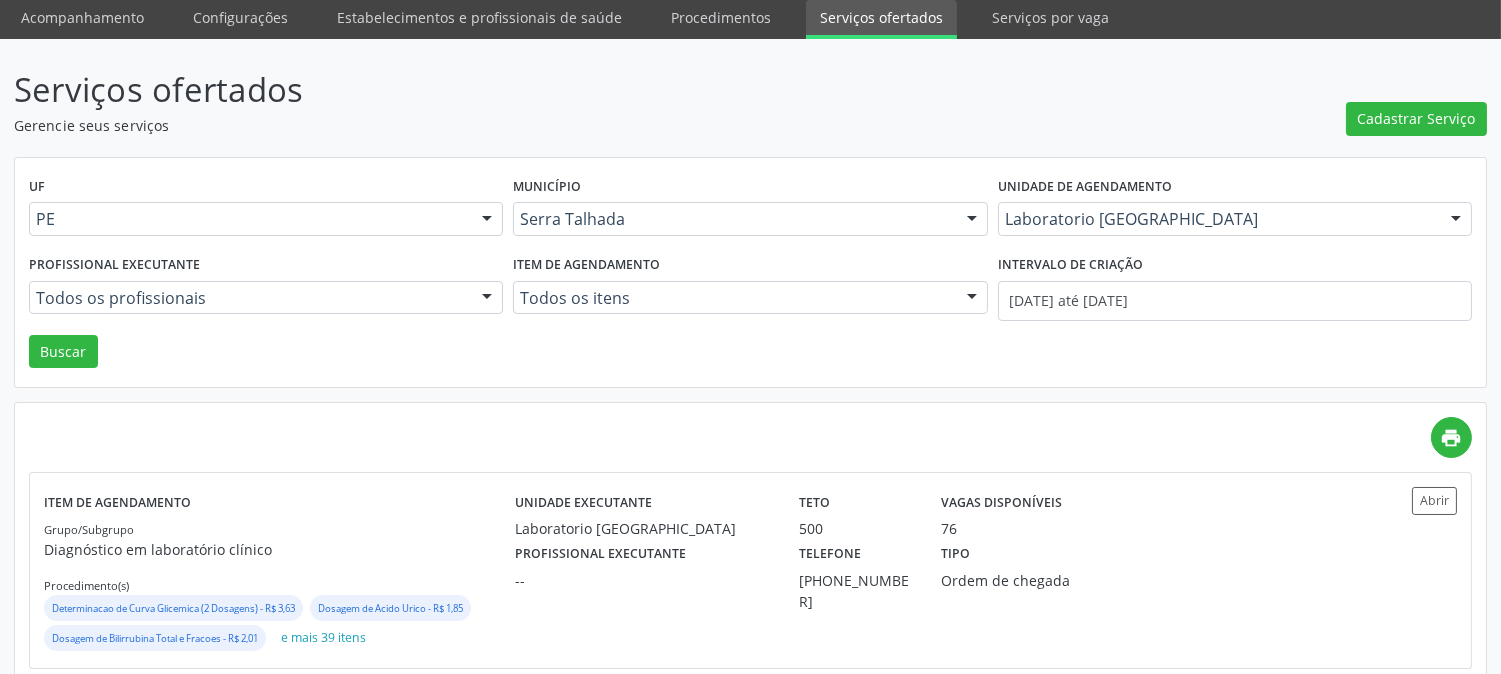 scroll, scrollTop: 108, scrollLeft: 0, axis: vertical 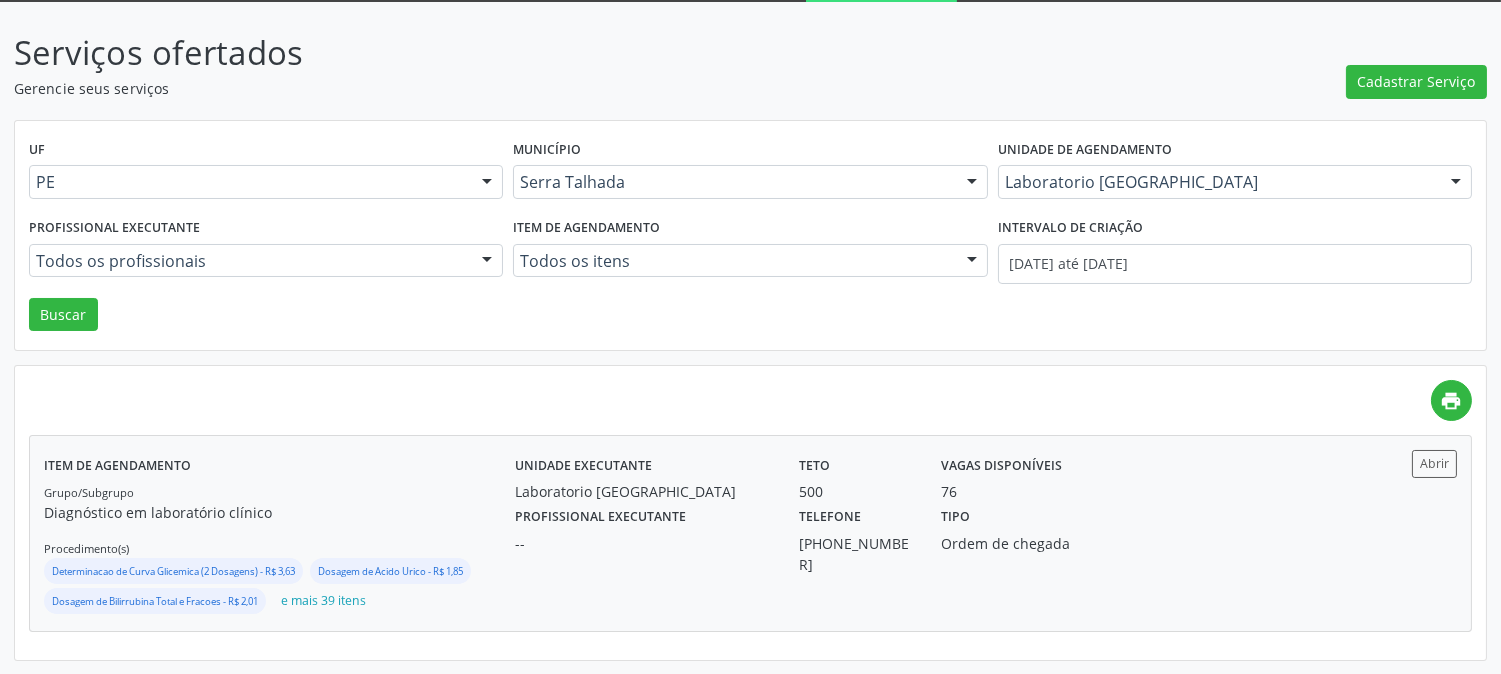 click on "76" at bounding box center (1033, 491) 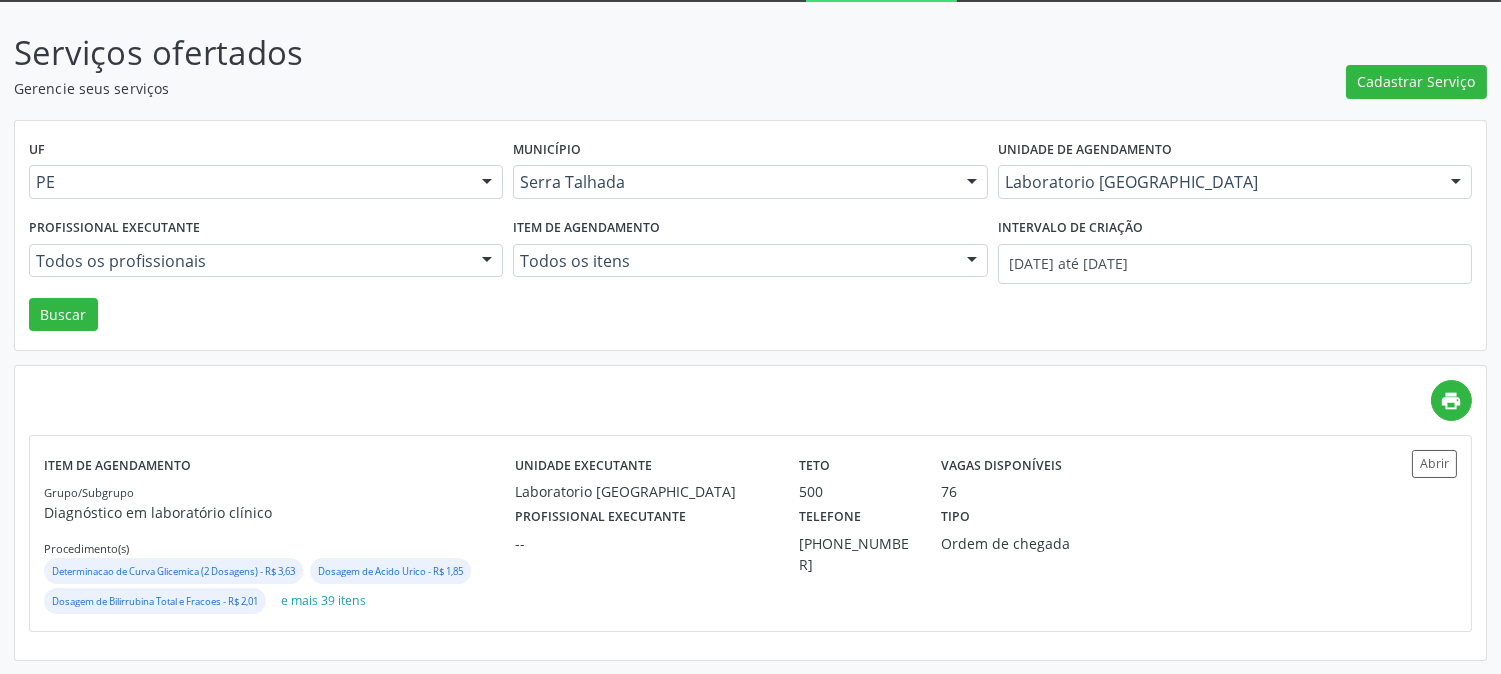 scroll, scrollTop: 0, scrollLeft: 0, axis: both 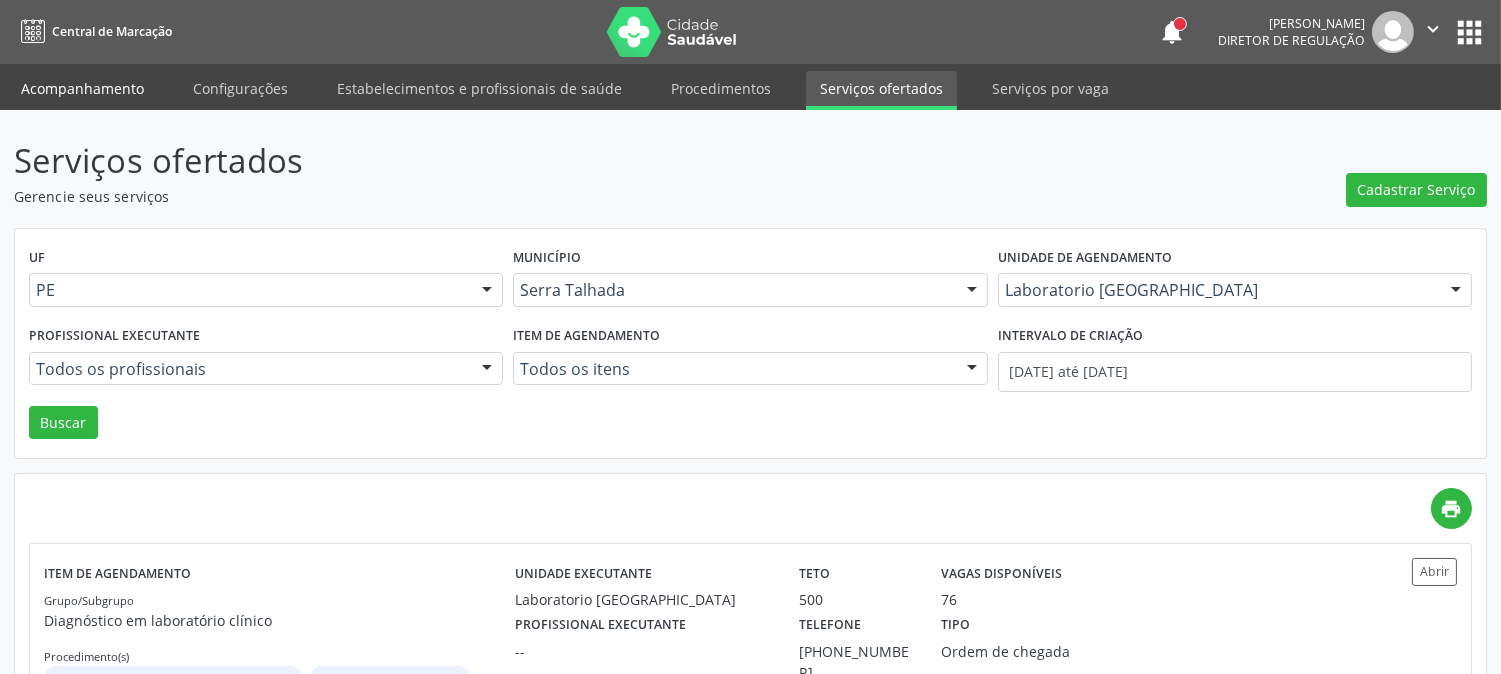 click on "Acompanhamento" at bounding box center (82, 88) 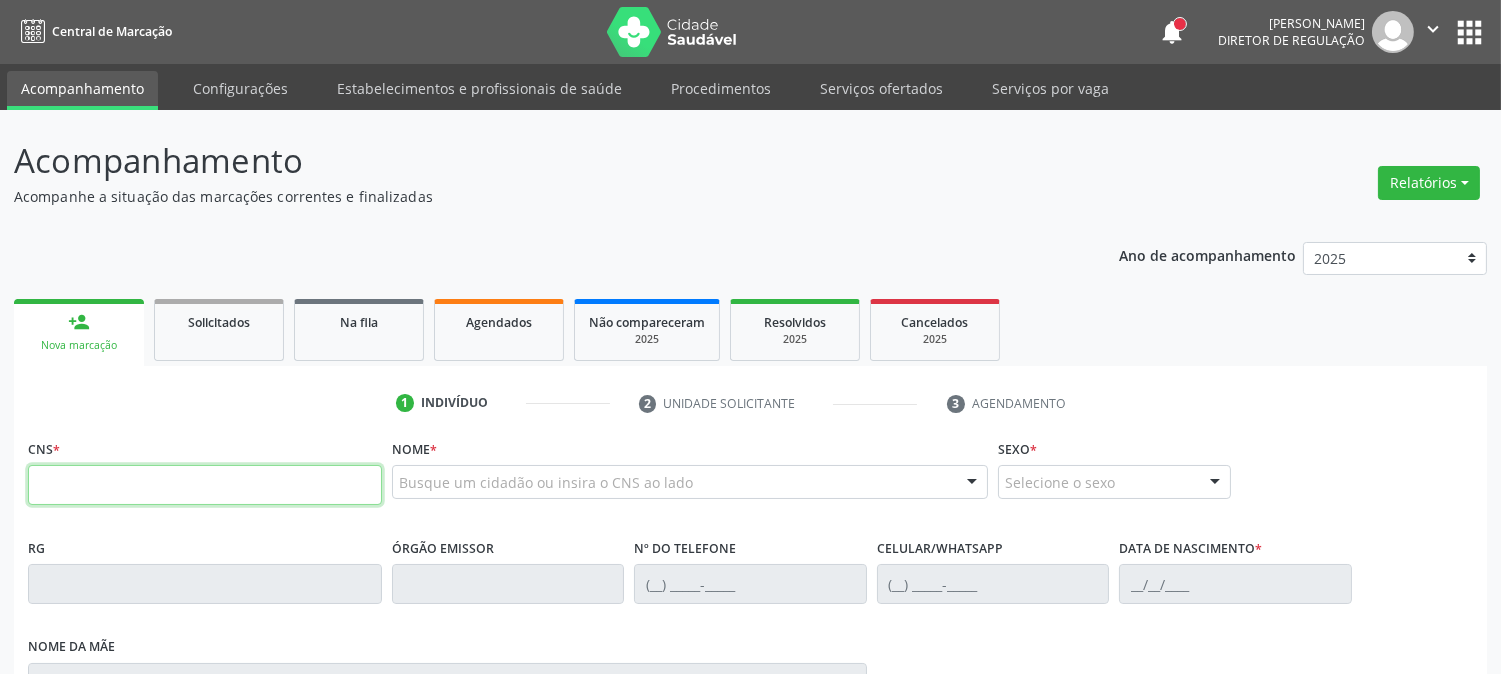 click at bounding box center [205, 485] 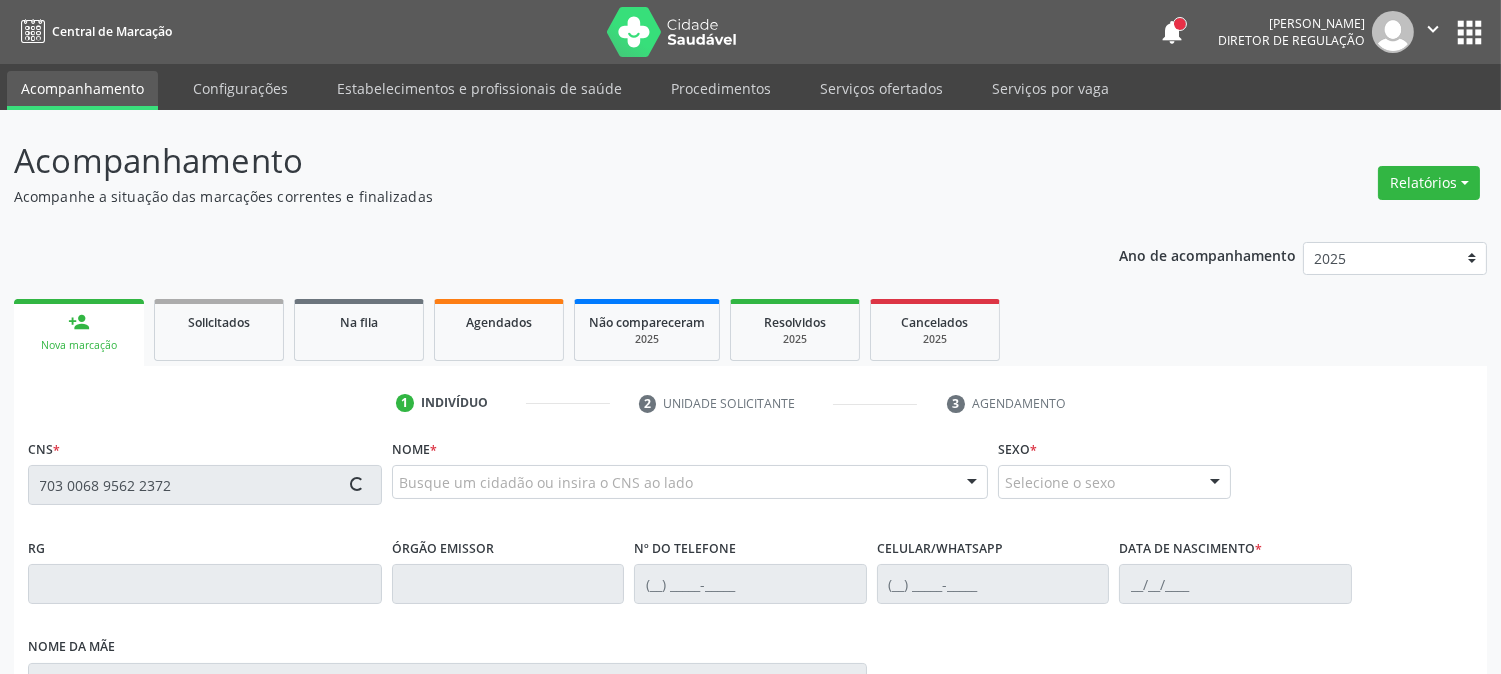 type on "703 0068 9562 2372" 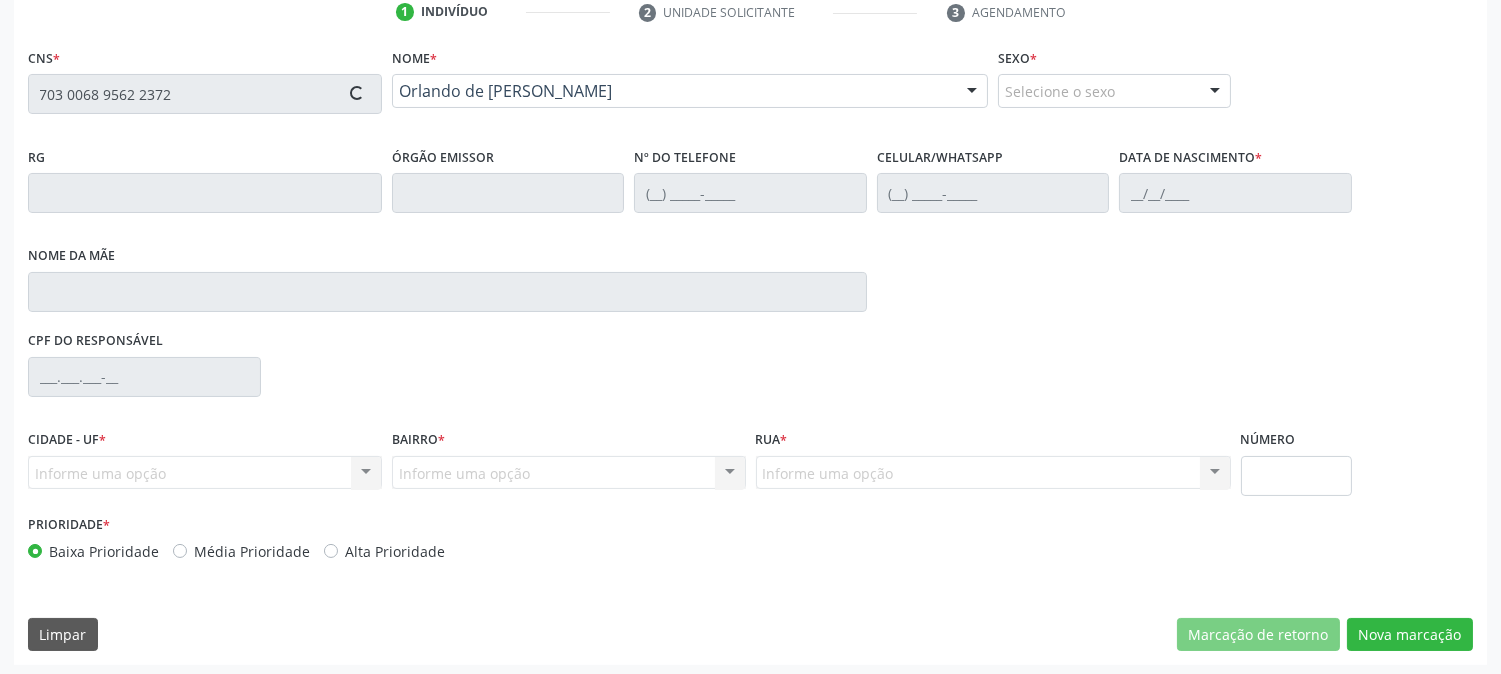 scroll, scrollTop: 395, scrollLeft: 0, axis: vertical 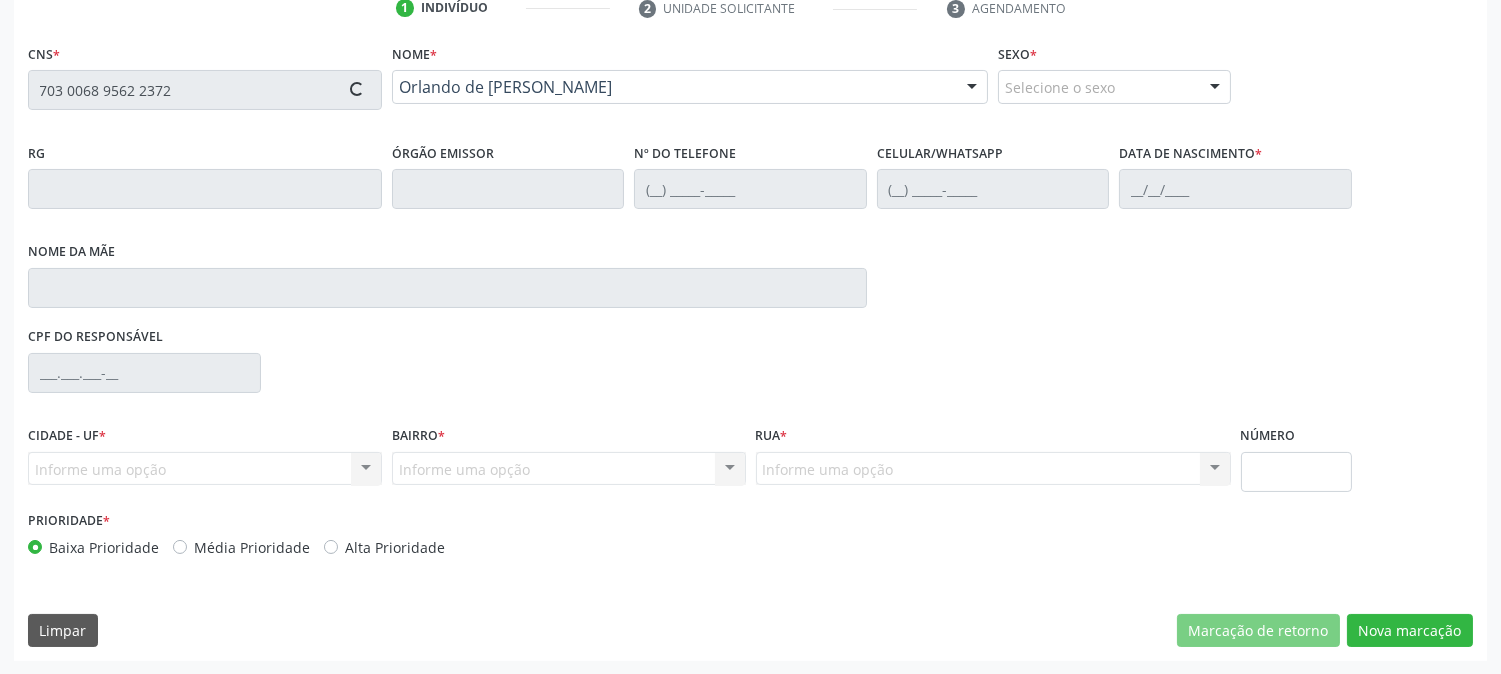 type on "[PHONE_NUMBER]" 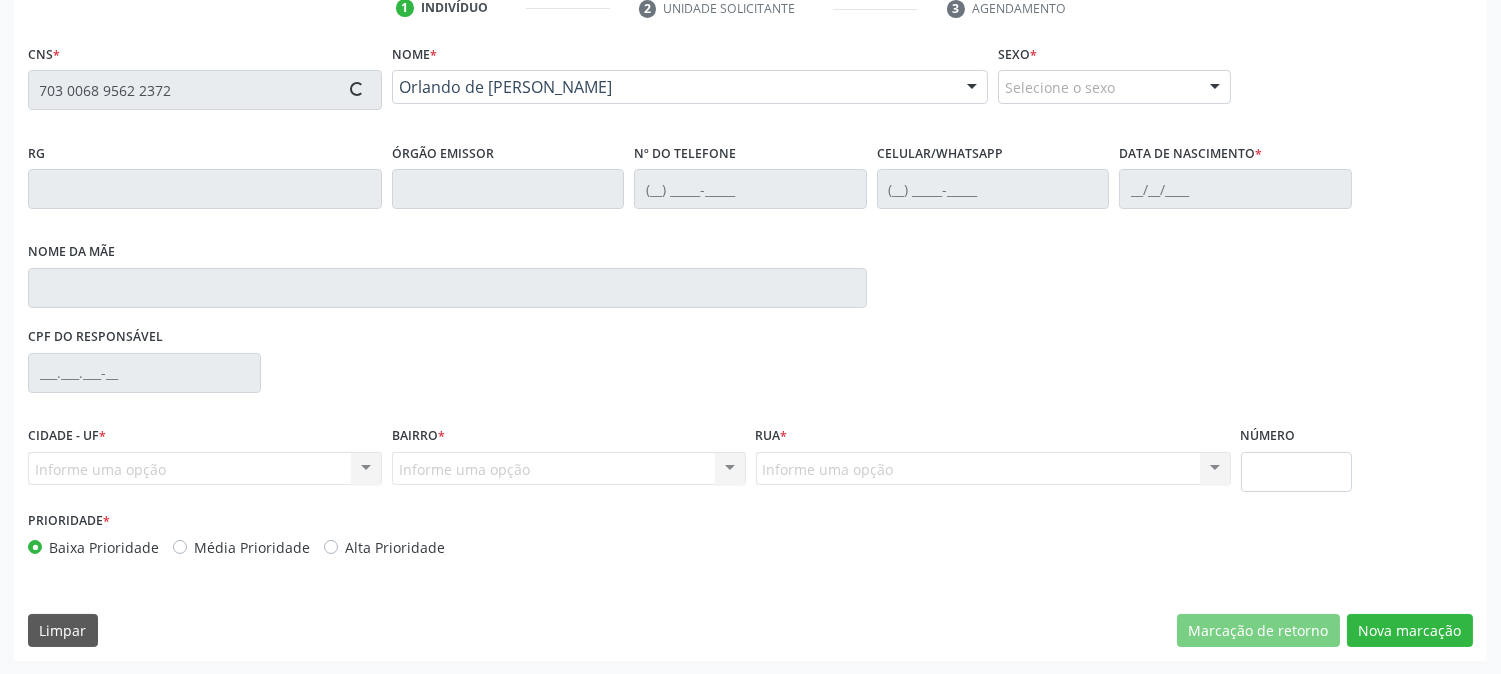 type on "[PERSON_NAME] de [PERSON_NAME]" 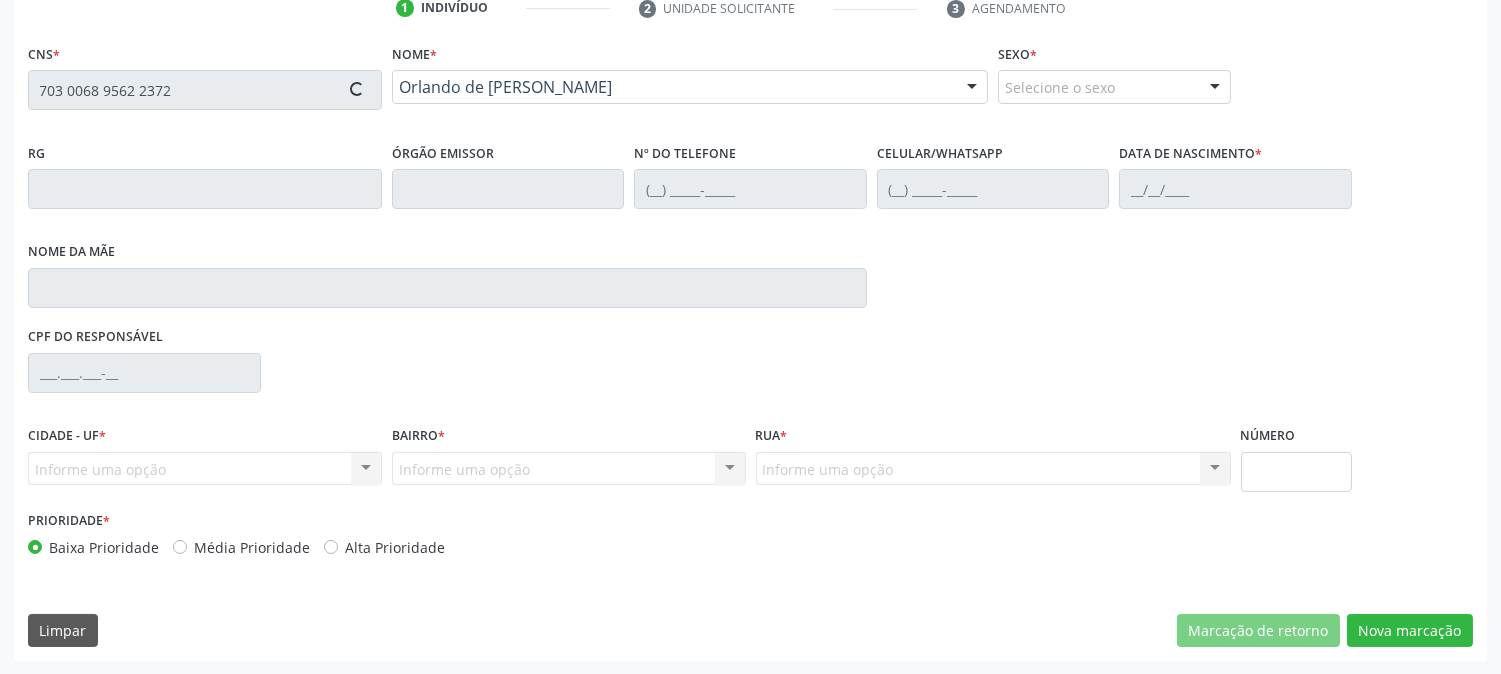 type on "023.311.024-06" 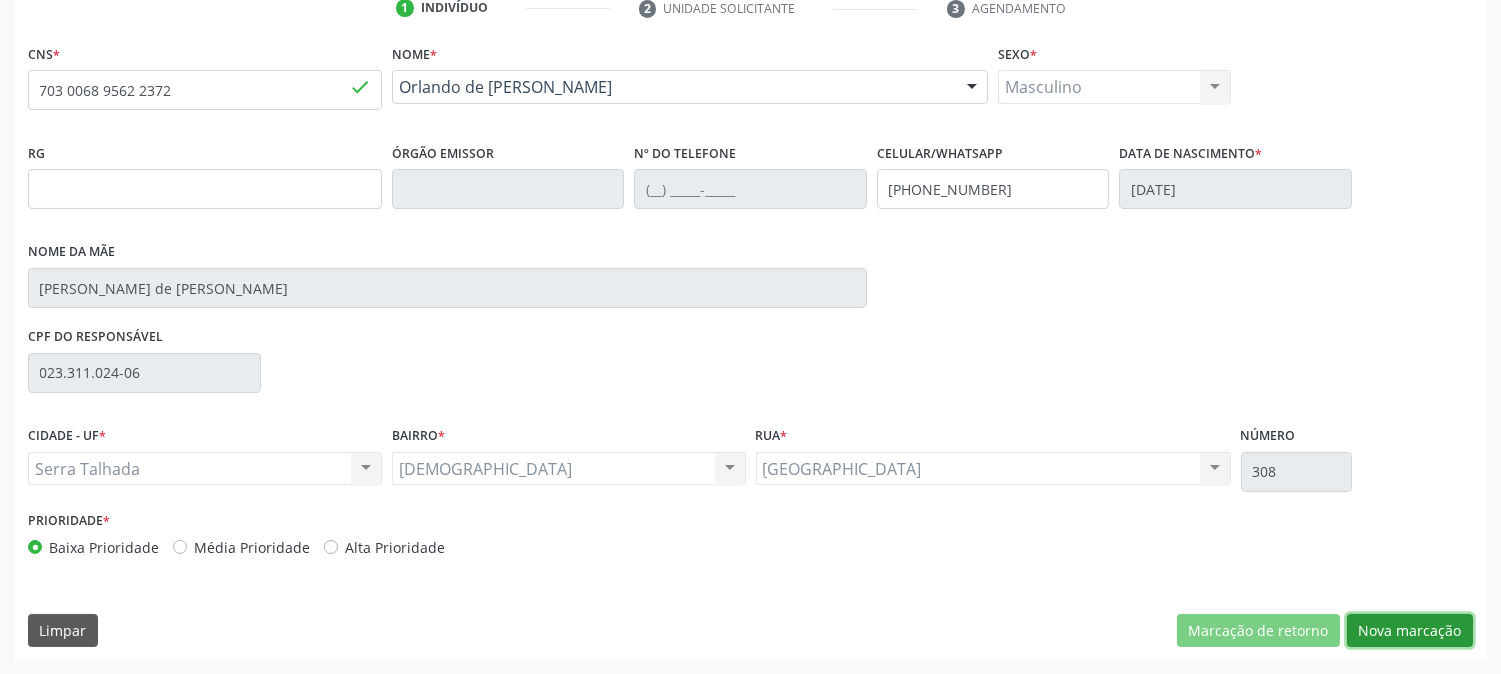 click on "Nova marcação" at bounding box center [1410, 631] 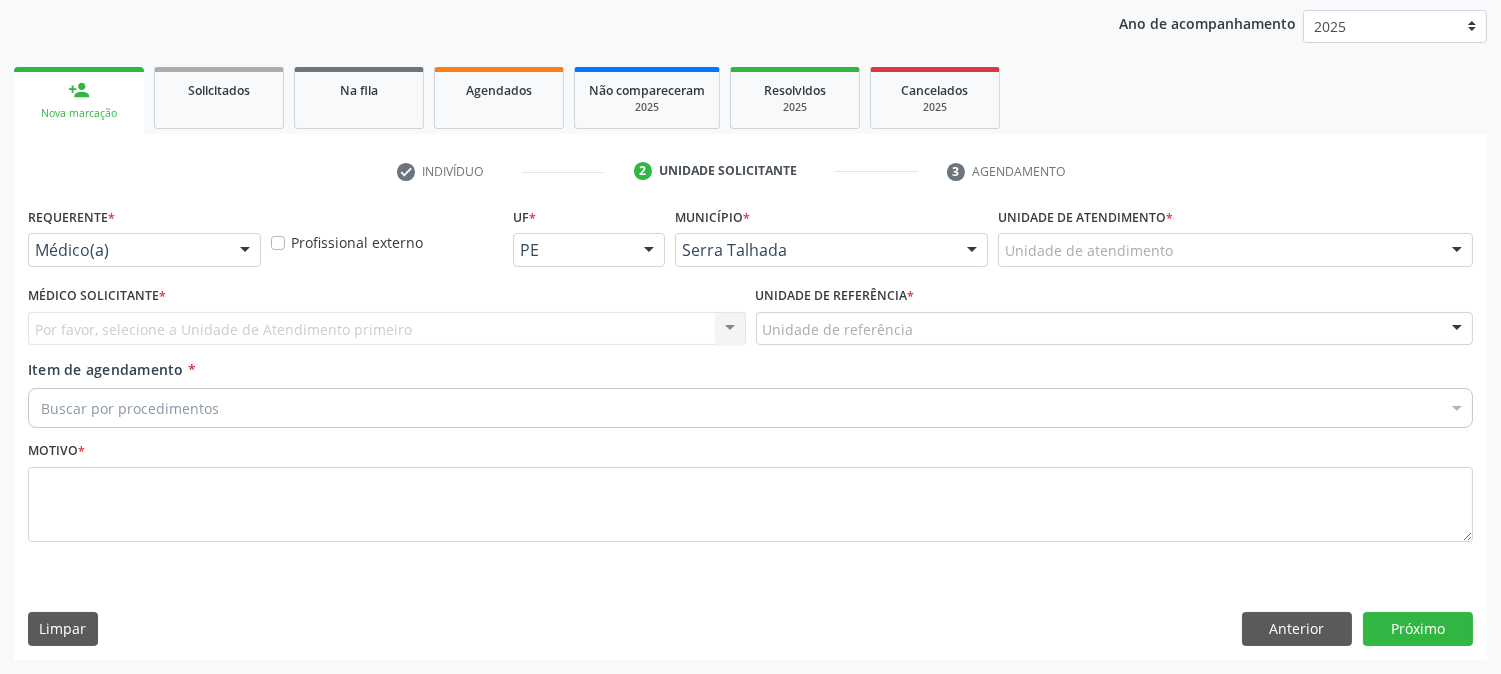 scroll, scrollTop: 231, scrollLeft: 0, axis: vertical 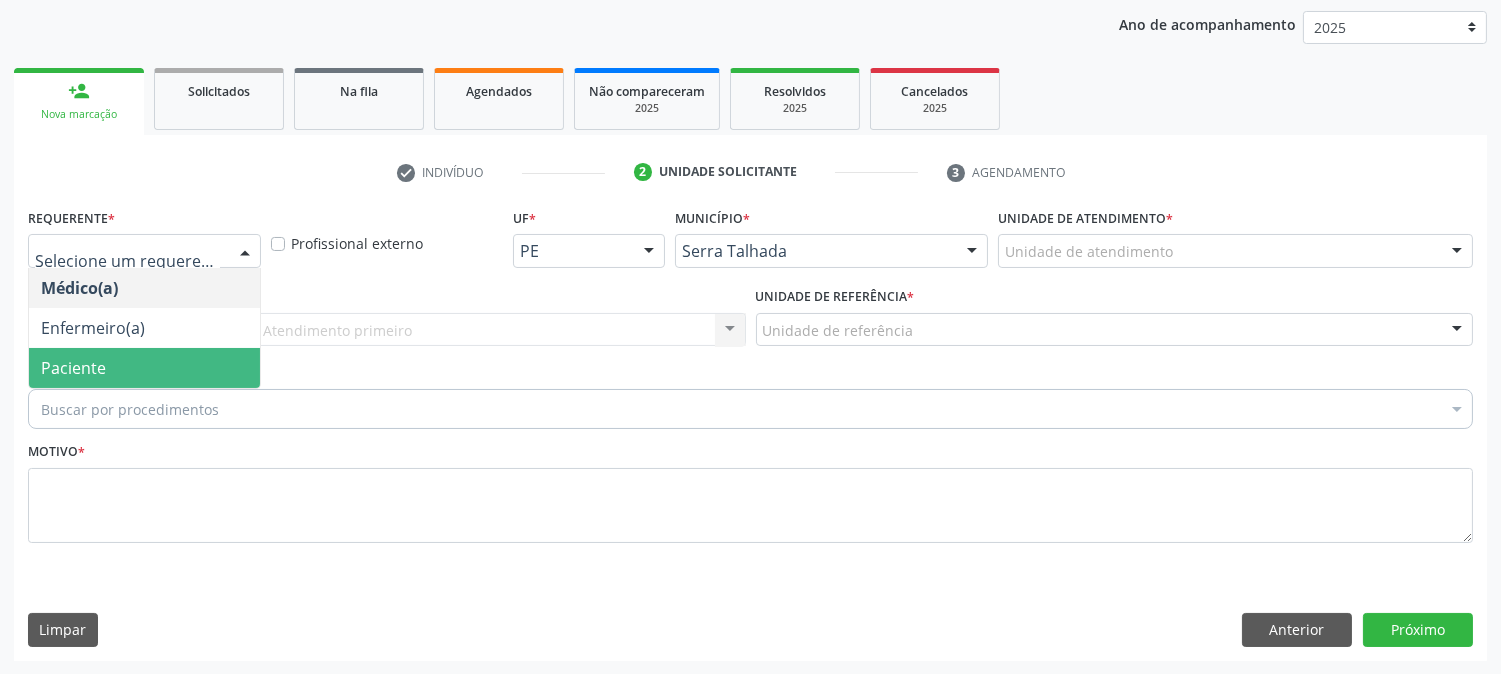 click on "Paciente" at bounding box center [144, 368] 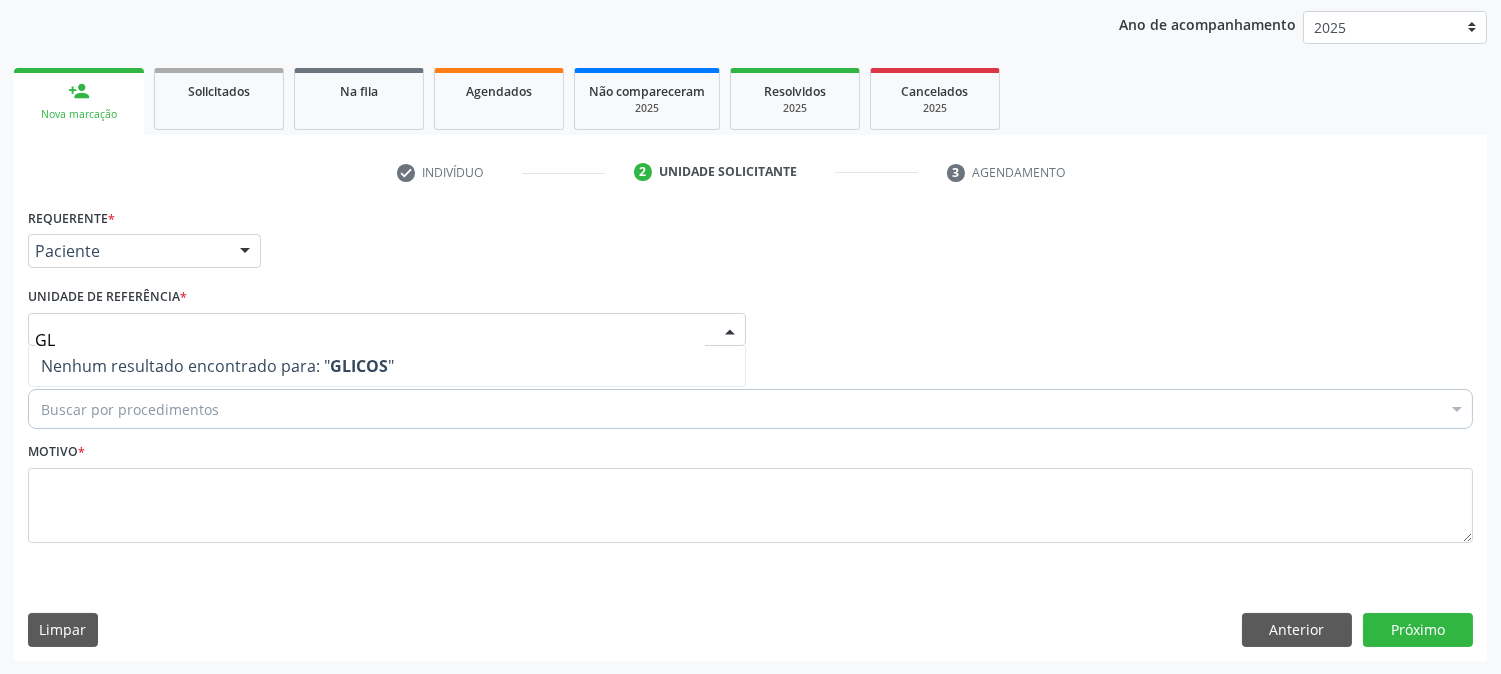 type on "G" 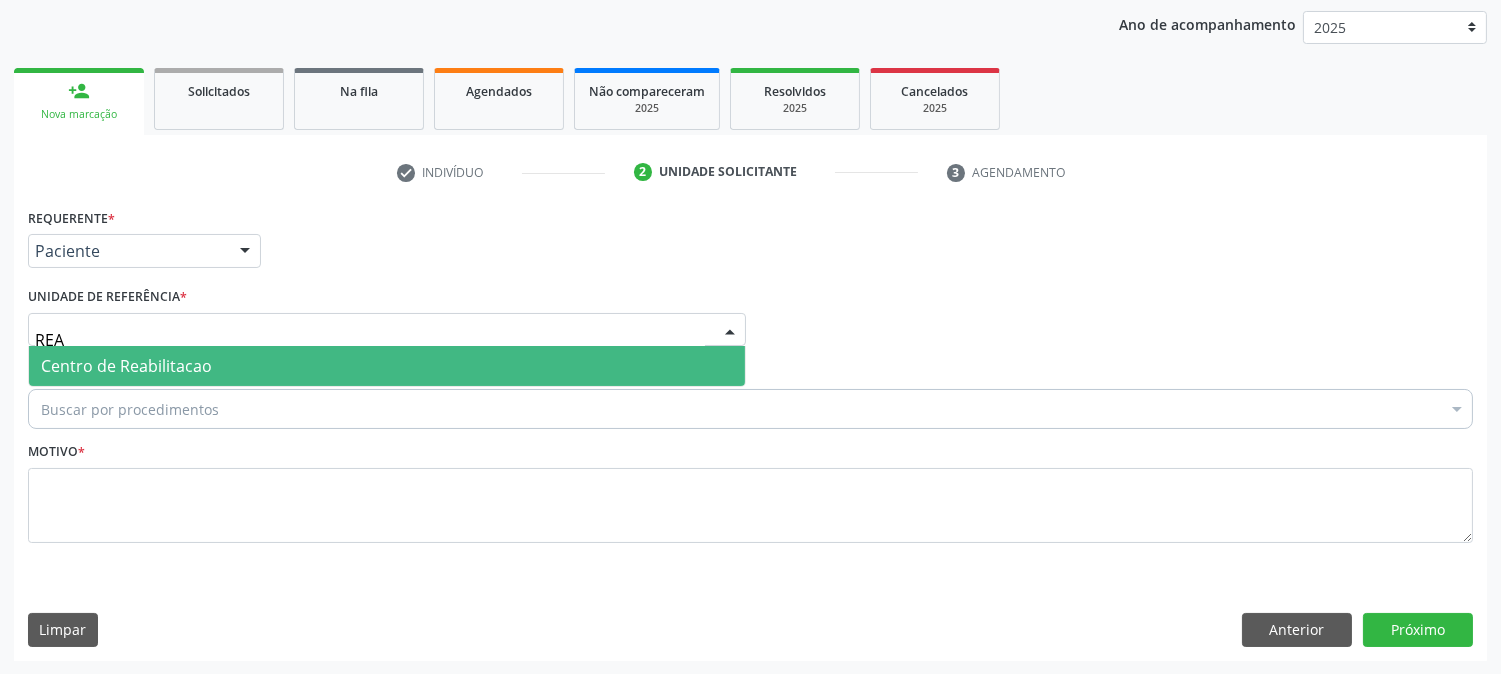 type on "REAB" 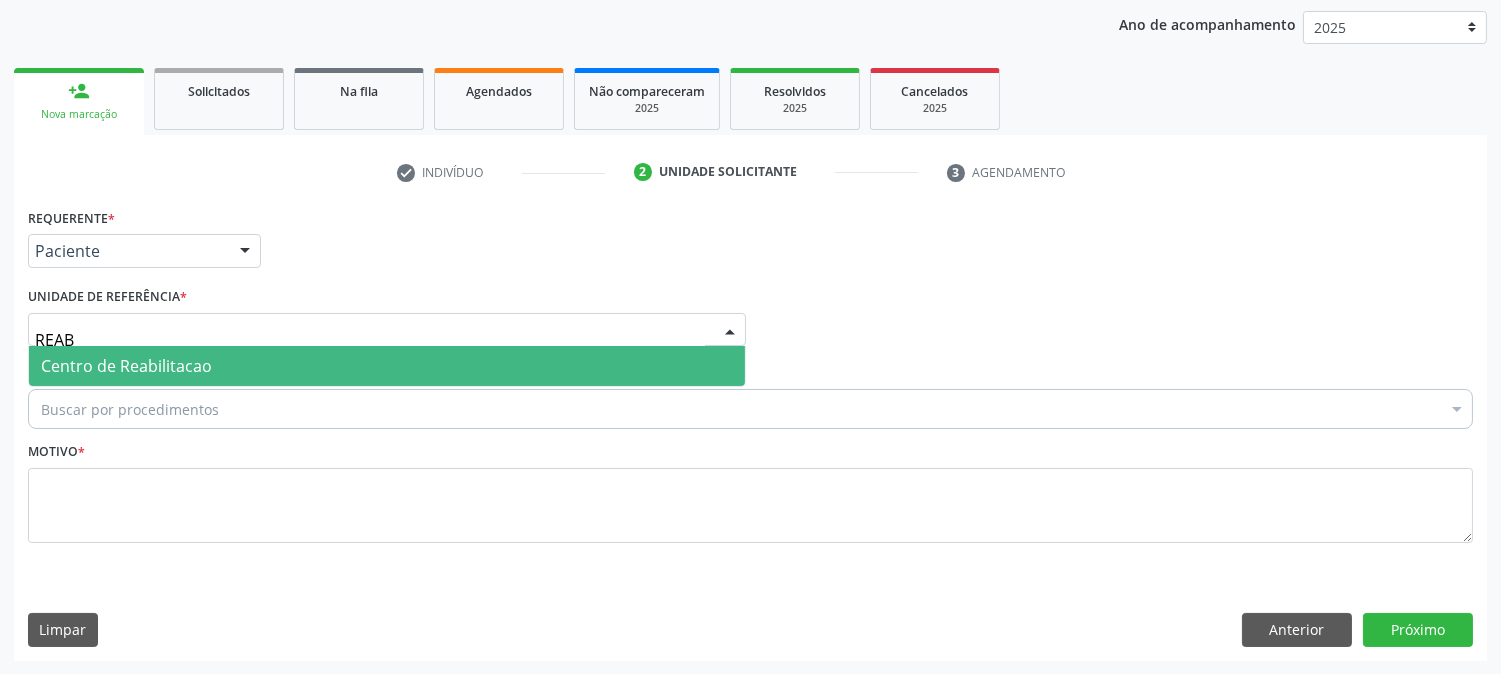 click on "Centro de Reabilitacao" at bounding box center (387, 366) 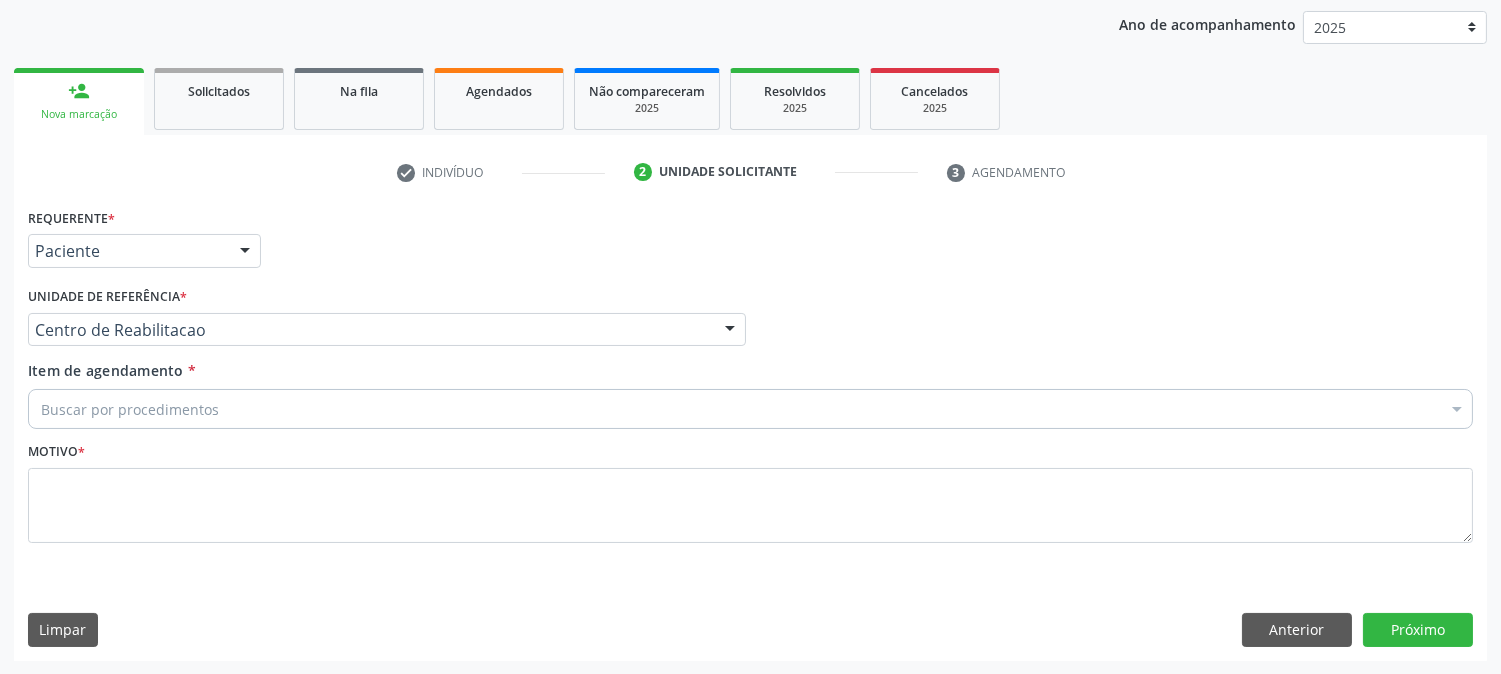 click on "Buscar por procedimentos
Selecionar todos
0304070076 - .Quimioterapia de Leucemia Linfoide/Linfoblástica Aguda, Leucemia Mieloide Aguda e Leucemia Promielocítica Aguda Na Infância e Adolescência - 1ª Linha - Fase de Manutenção
0604320140 - Abatacepte 125 Mg Injetável (Por Seringa Preenchida)
0604320124 - Abatacepte 250 Mg Injetável (Por Frasco Ampola).
0603050018 - Abciximabe
0406010013 - Abertura de Comunicação Inter-Atrial
0406010021 - Abertura de Estenose Aortica Valvar
0406011265 - Abertura de Estenose Aortica Valvar (Criança e Adolescente)
0406010030 - Abertura de Estenose Pulmonar Valvar
0406011273 - Abertura de Estenose Pulmonar Valvar (Criança e Adolescente)
0301080011 - Abordagem Cognitiva Comportamental do Fumante (Por Atendimento / Paciente)
0604660030 - Acetazolamida 250 Mg (Por Comprimido)" at bounding box center [750, 406] 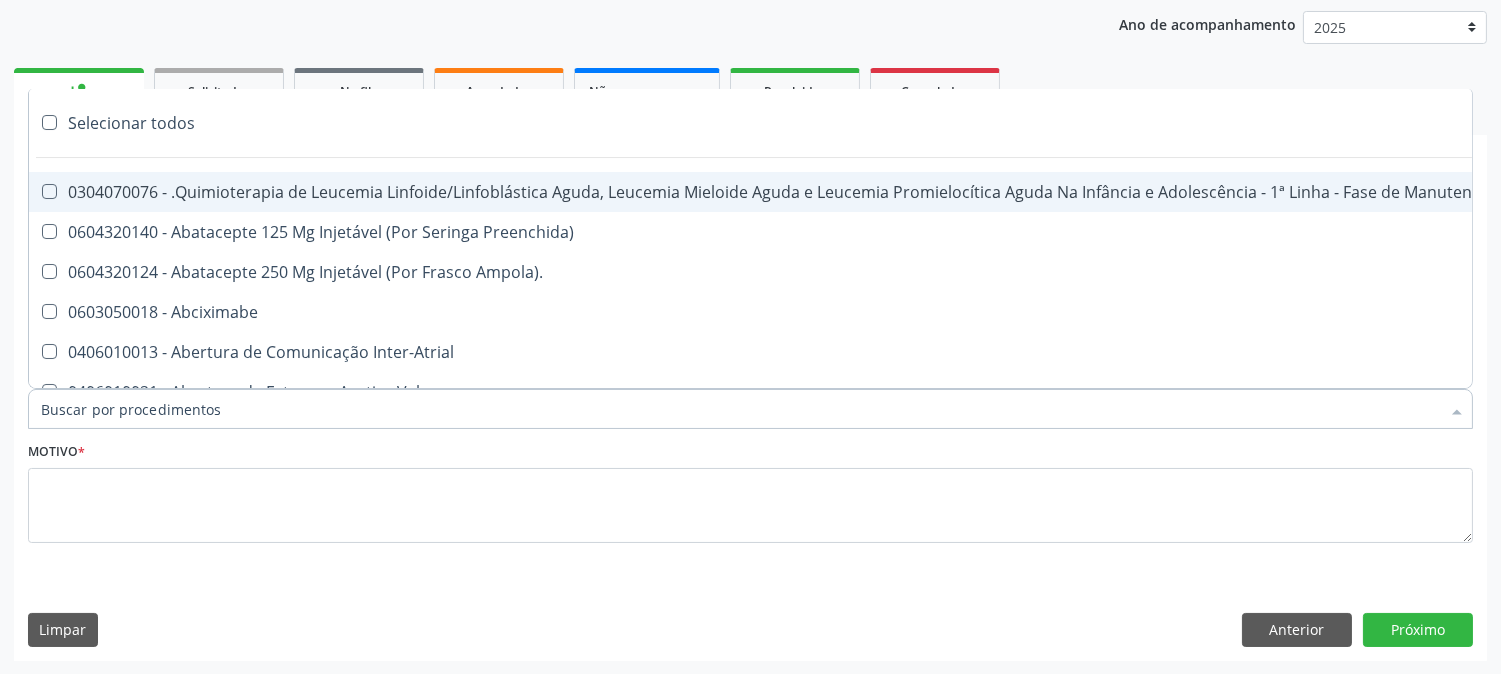 drag, startPoint x: 138, startPoint y: 407, endPoint x: 164, endPoint y: 392, distance: 30.016663 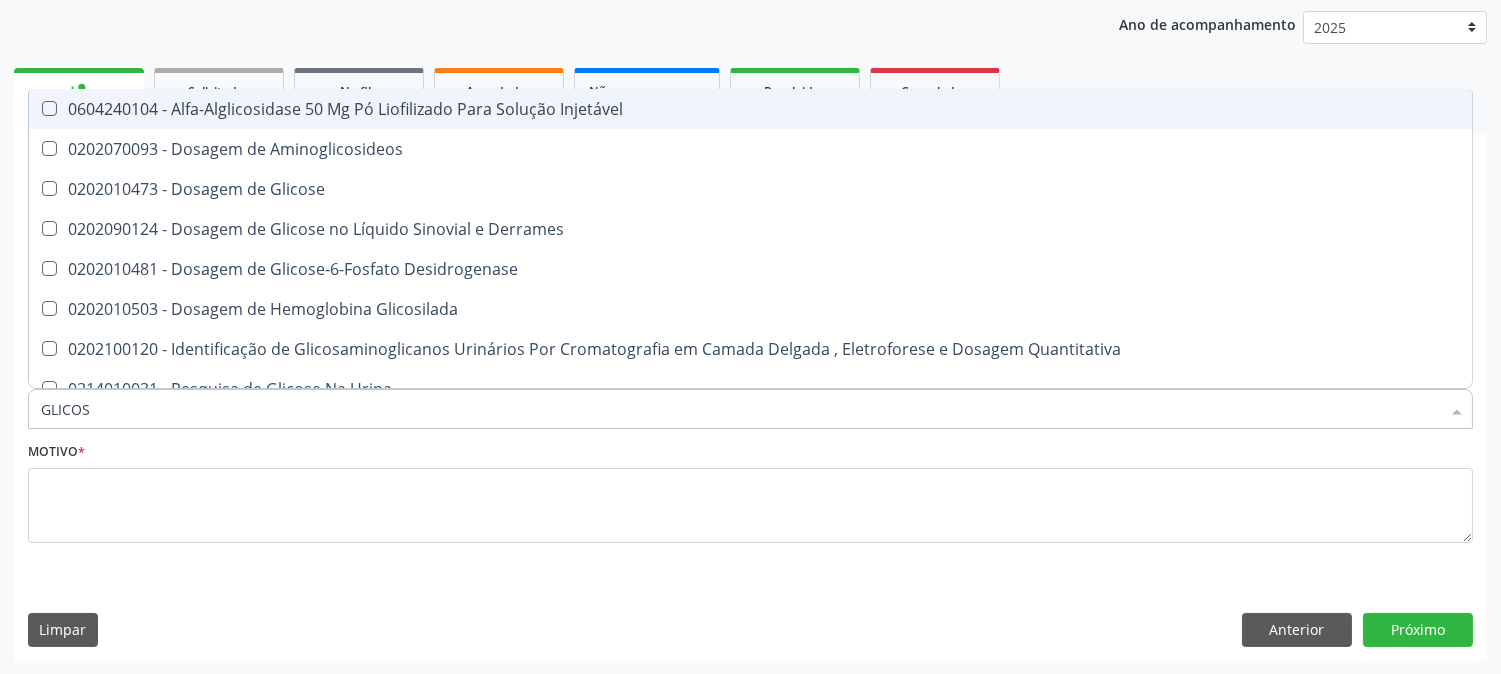 type on "GLICOSE" 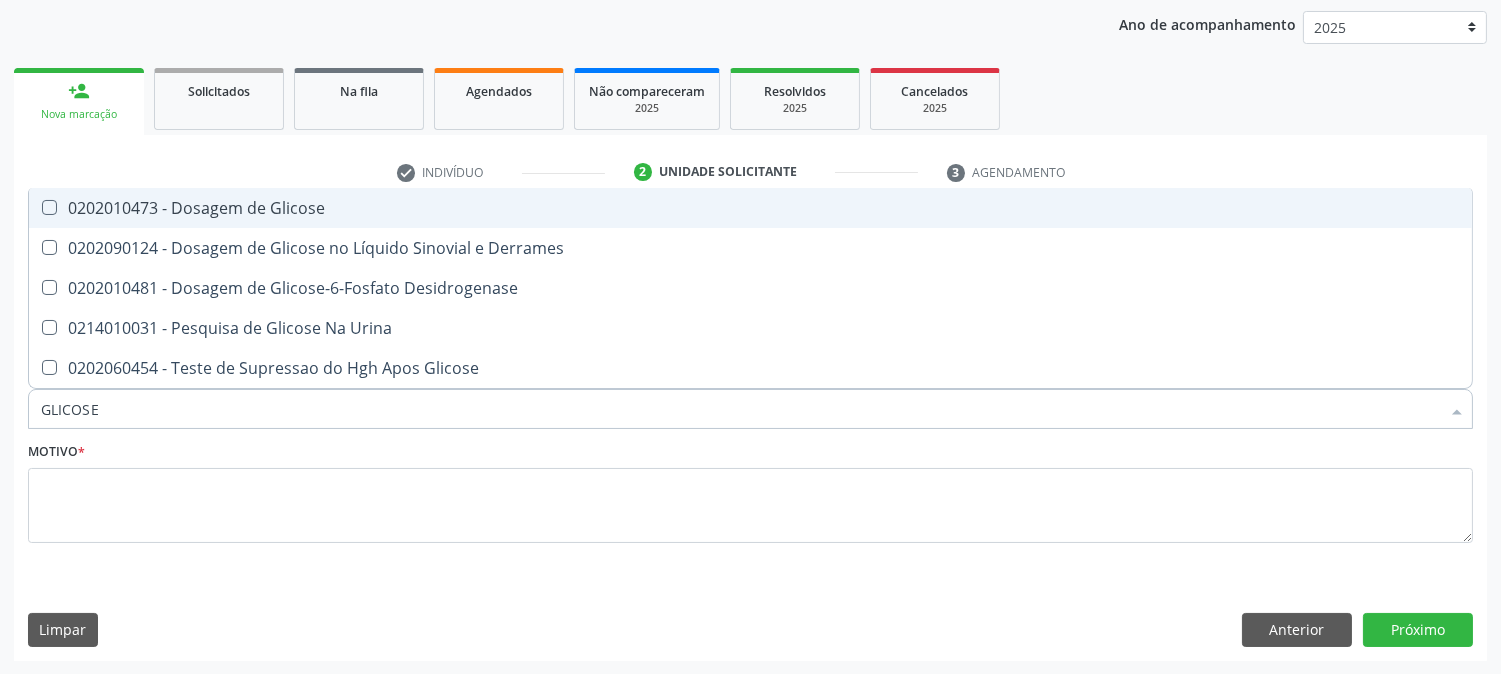 click on "0202010473 - Dosagem de Glicose" at bounding box center [750, 208] 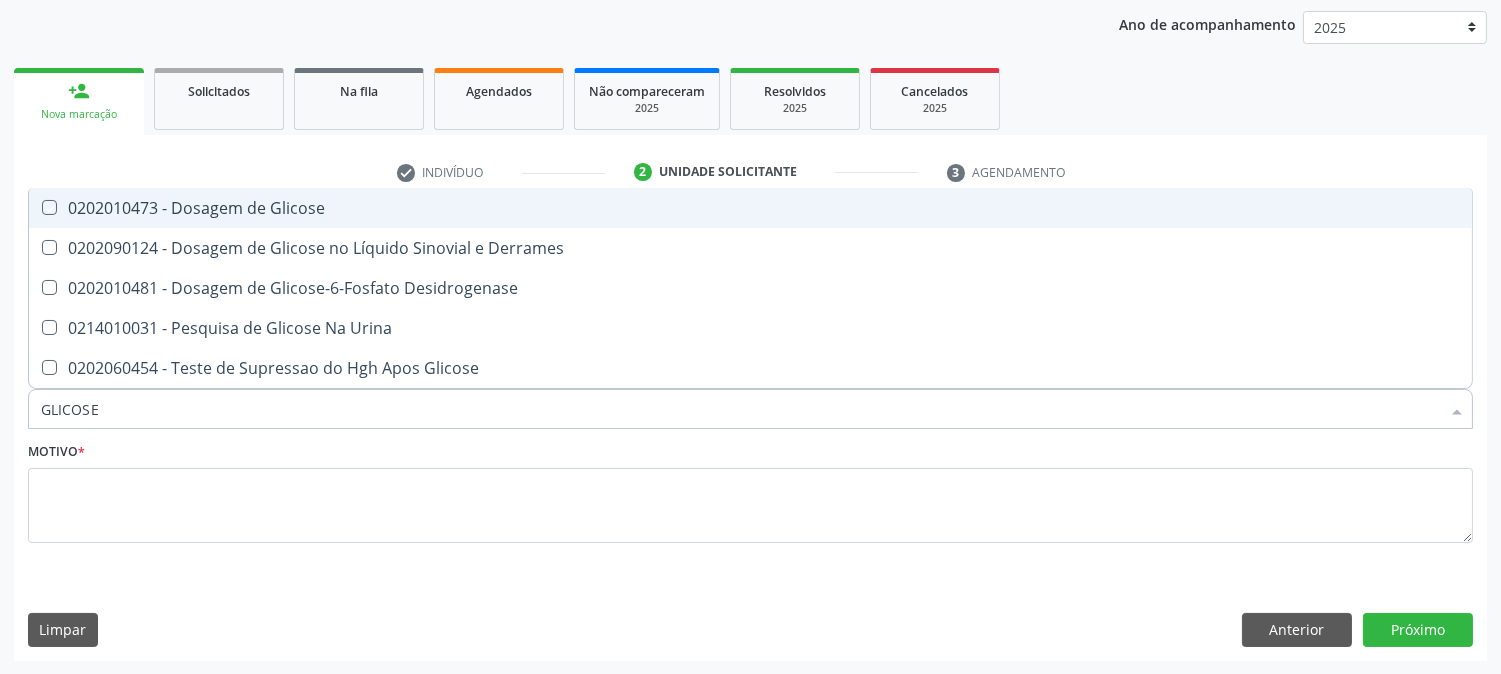 checkbox on "true" 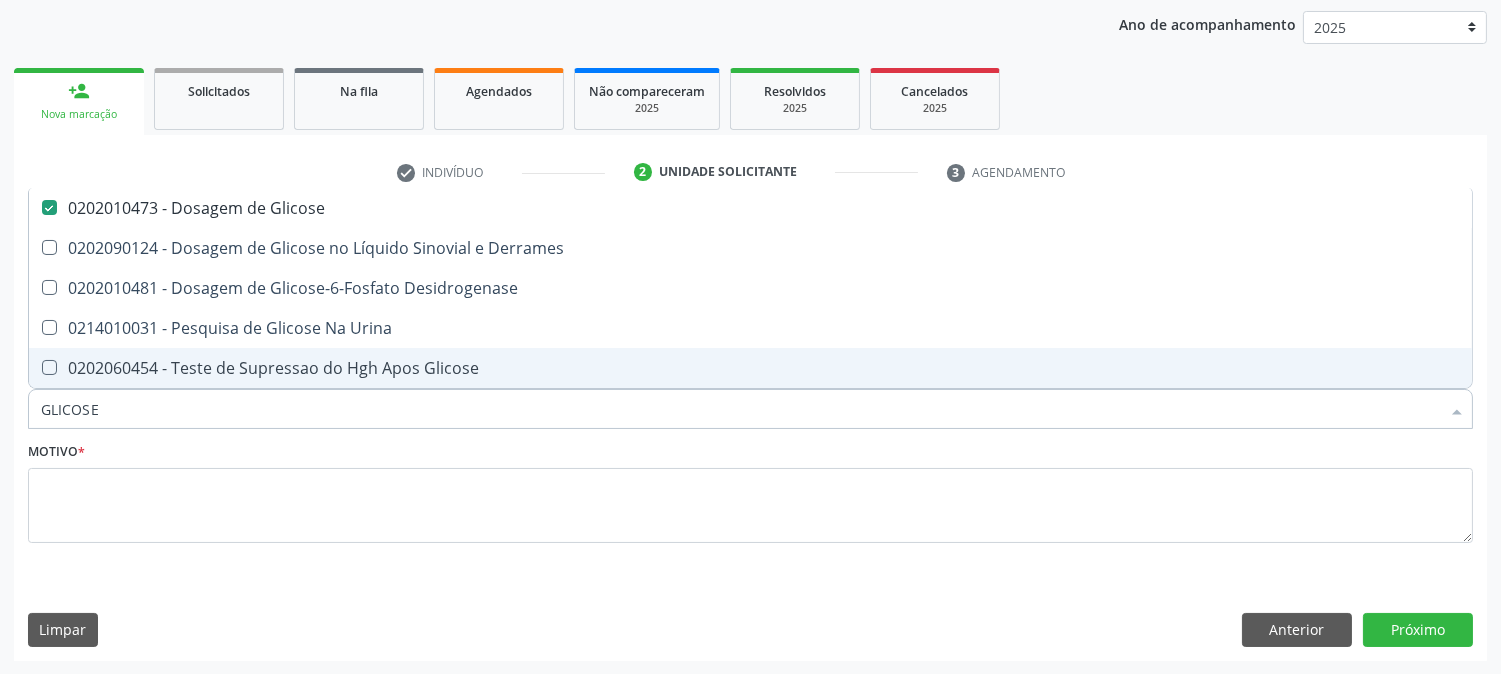 click on "GLICOSE" at bounding box center [740, 409] 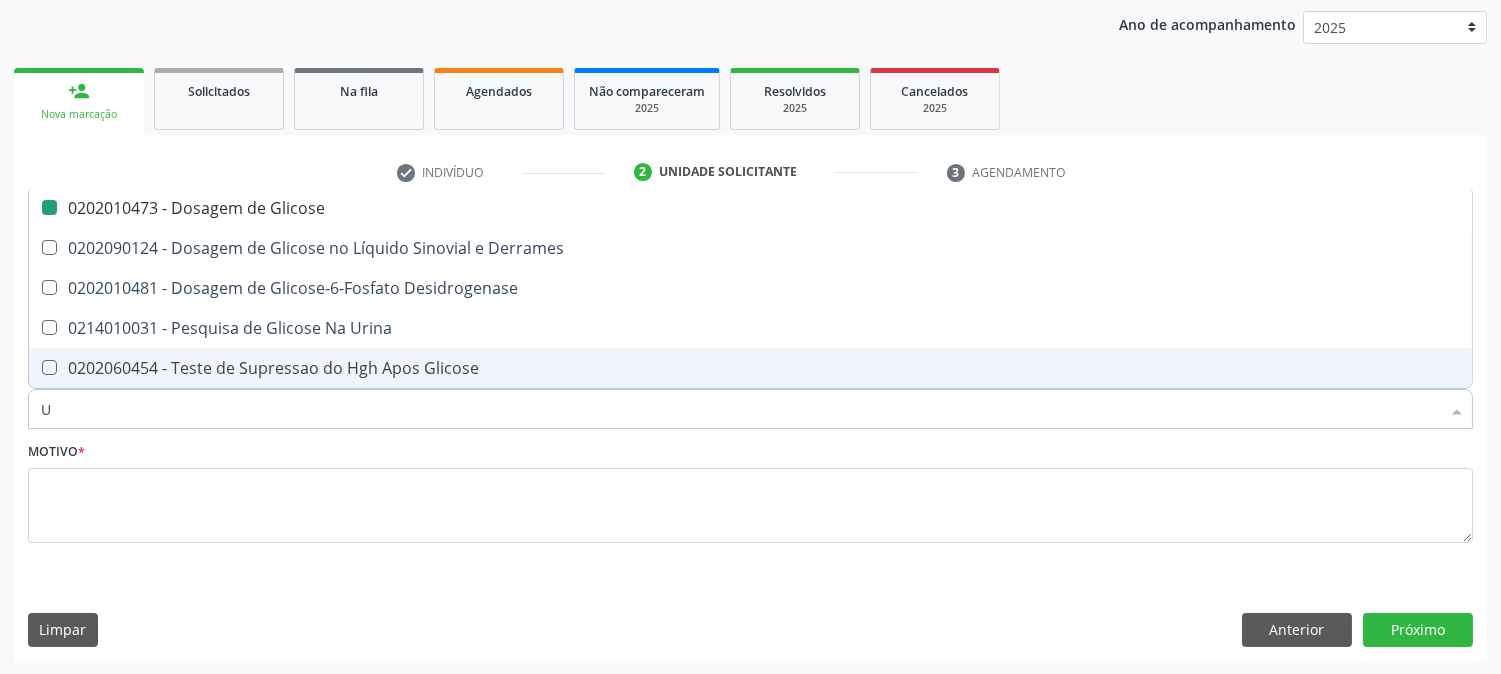 type on "UR" 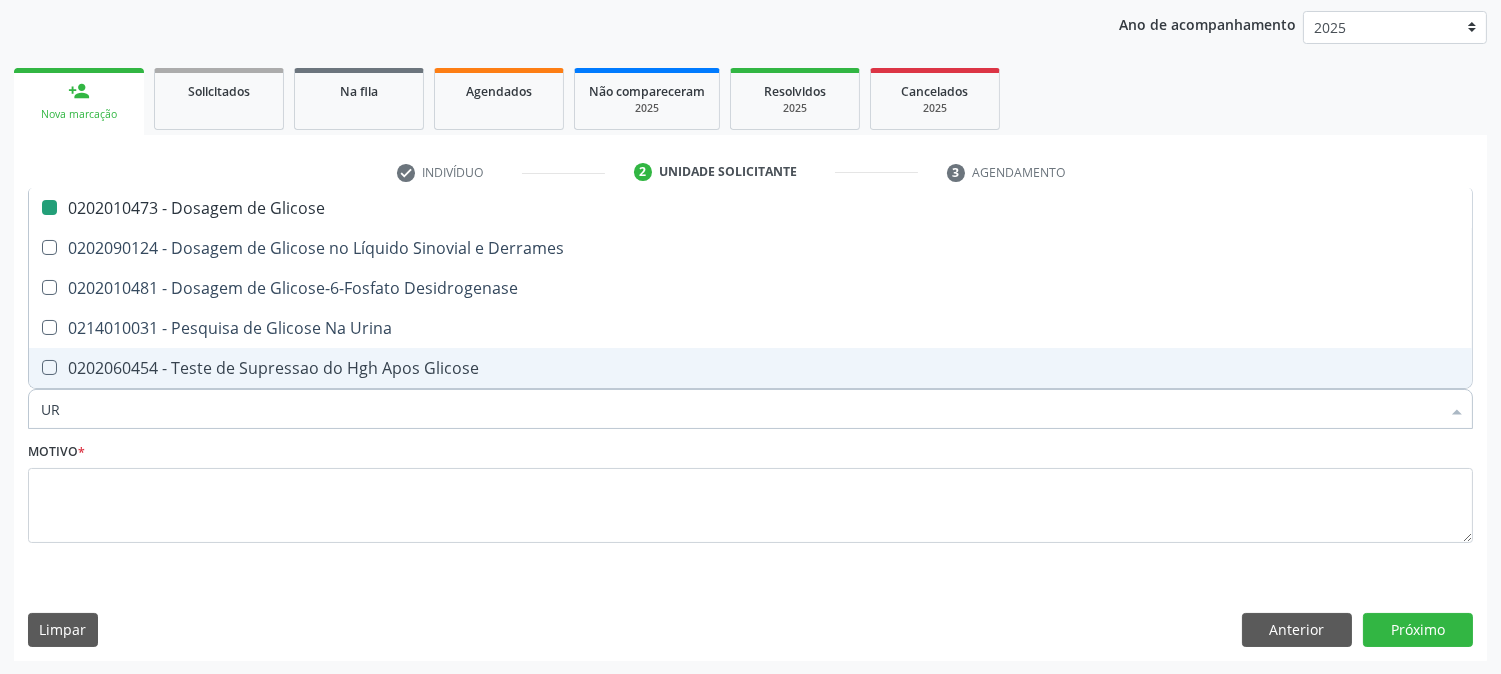 checkbox on "false" 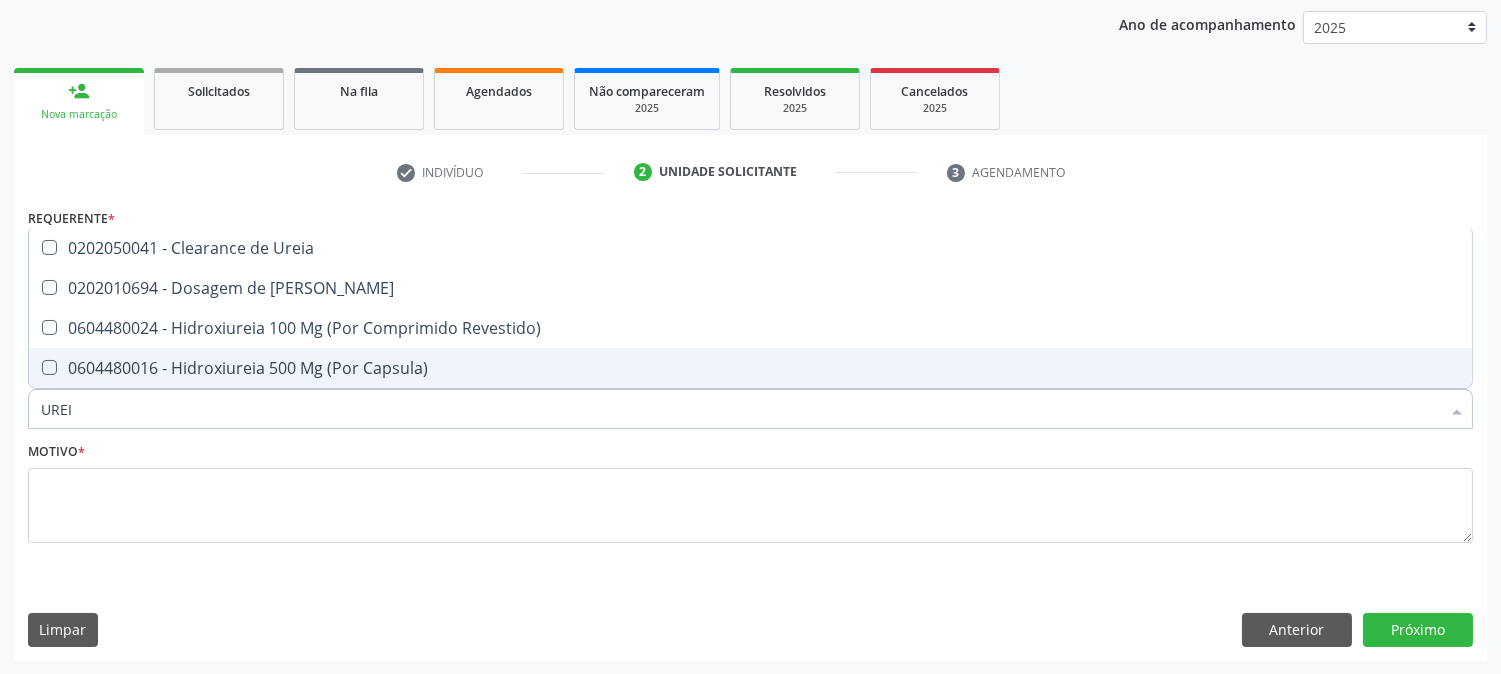 type on "UREIA" 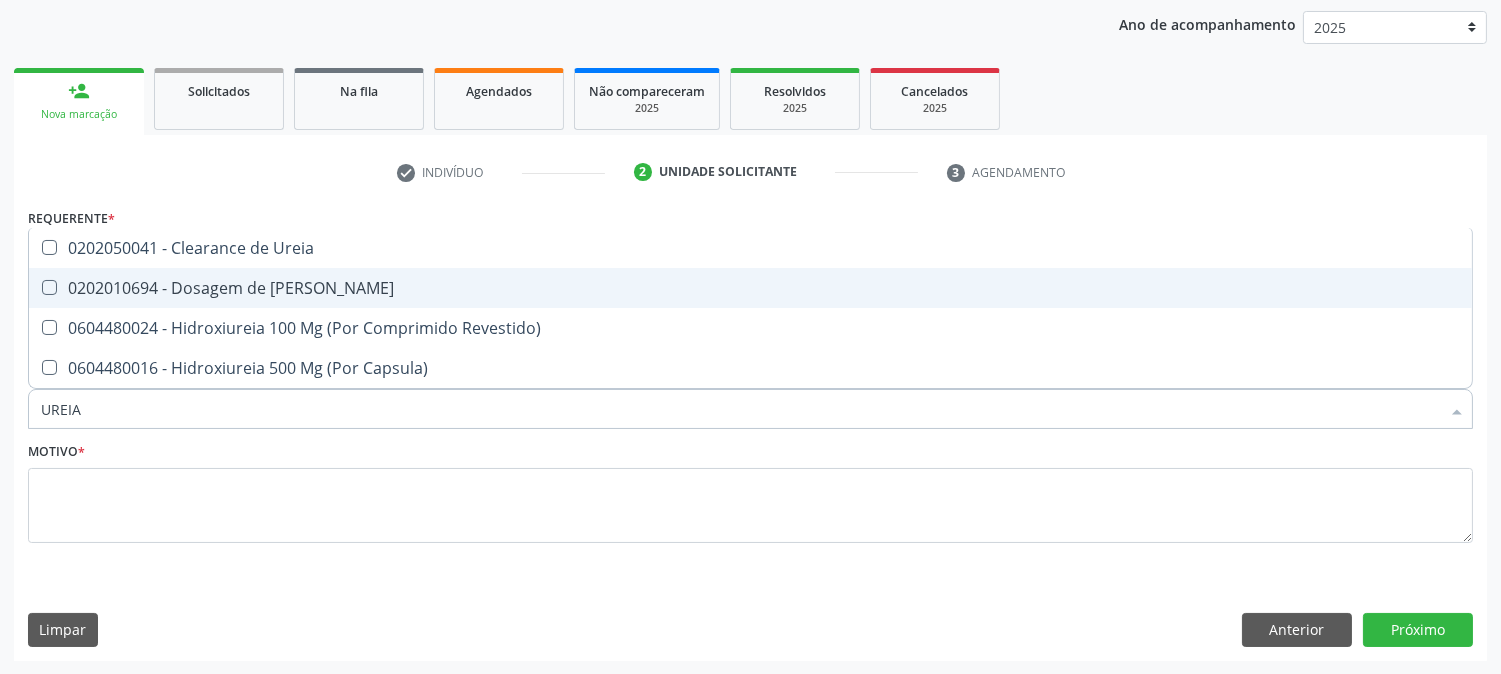 click on "0202010694 - Dosagem de [PERSON_NAME]" at bounding box center (750, 288) 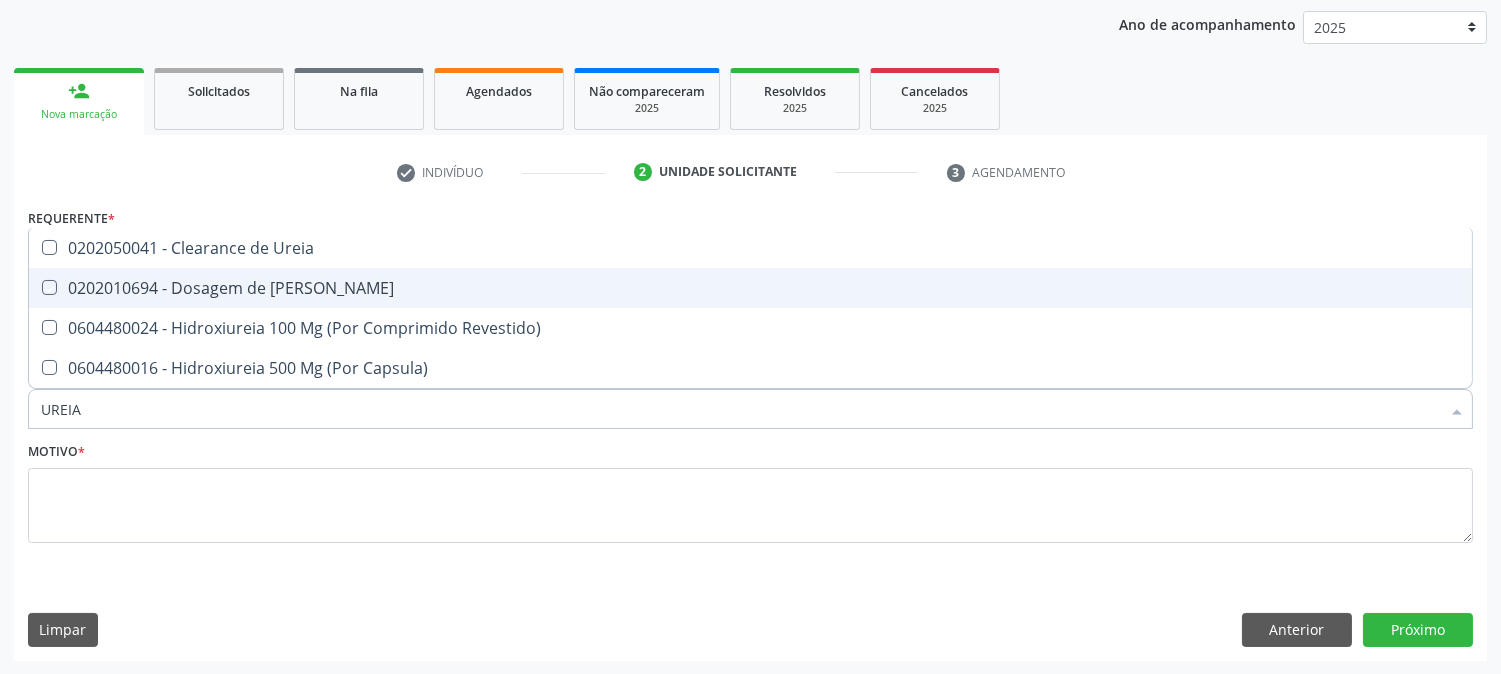 checkbox on "true" 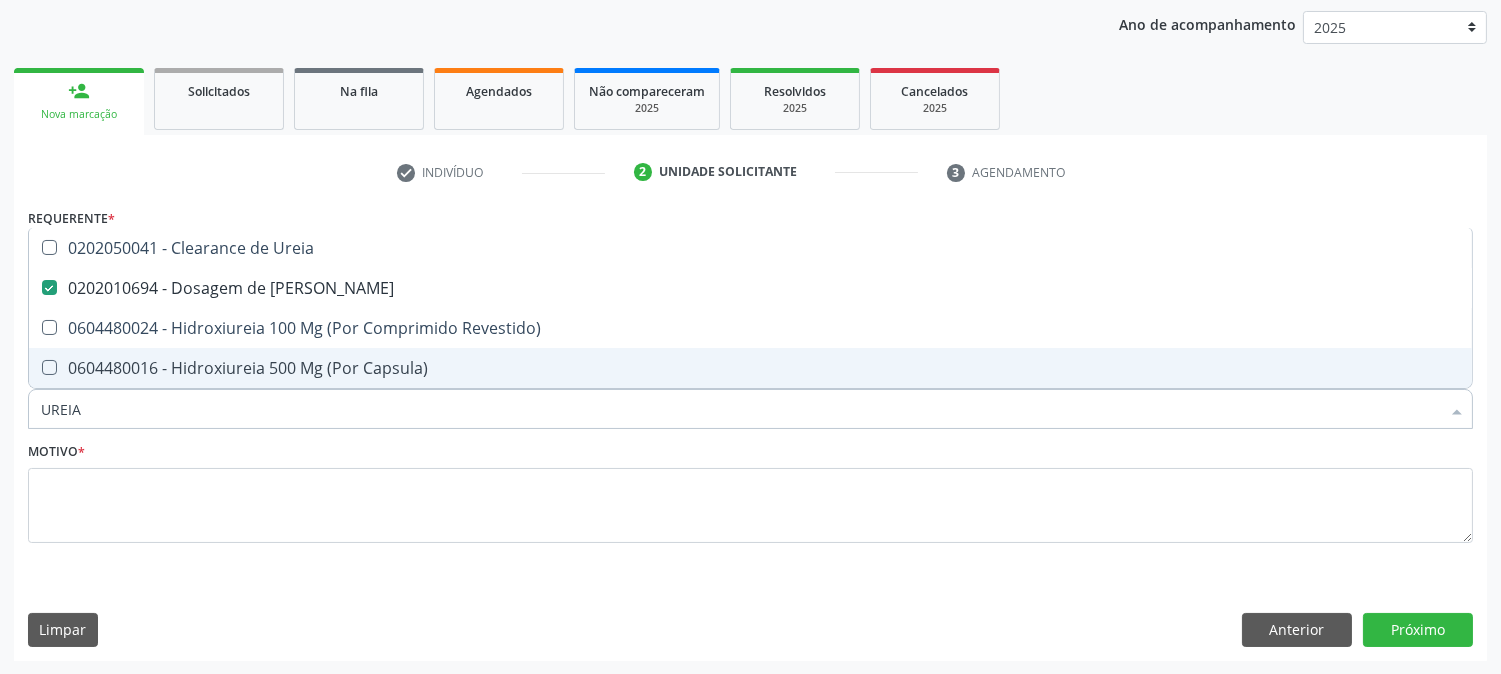 click on "UREIA" at bounding box center [740, 409] 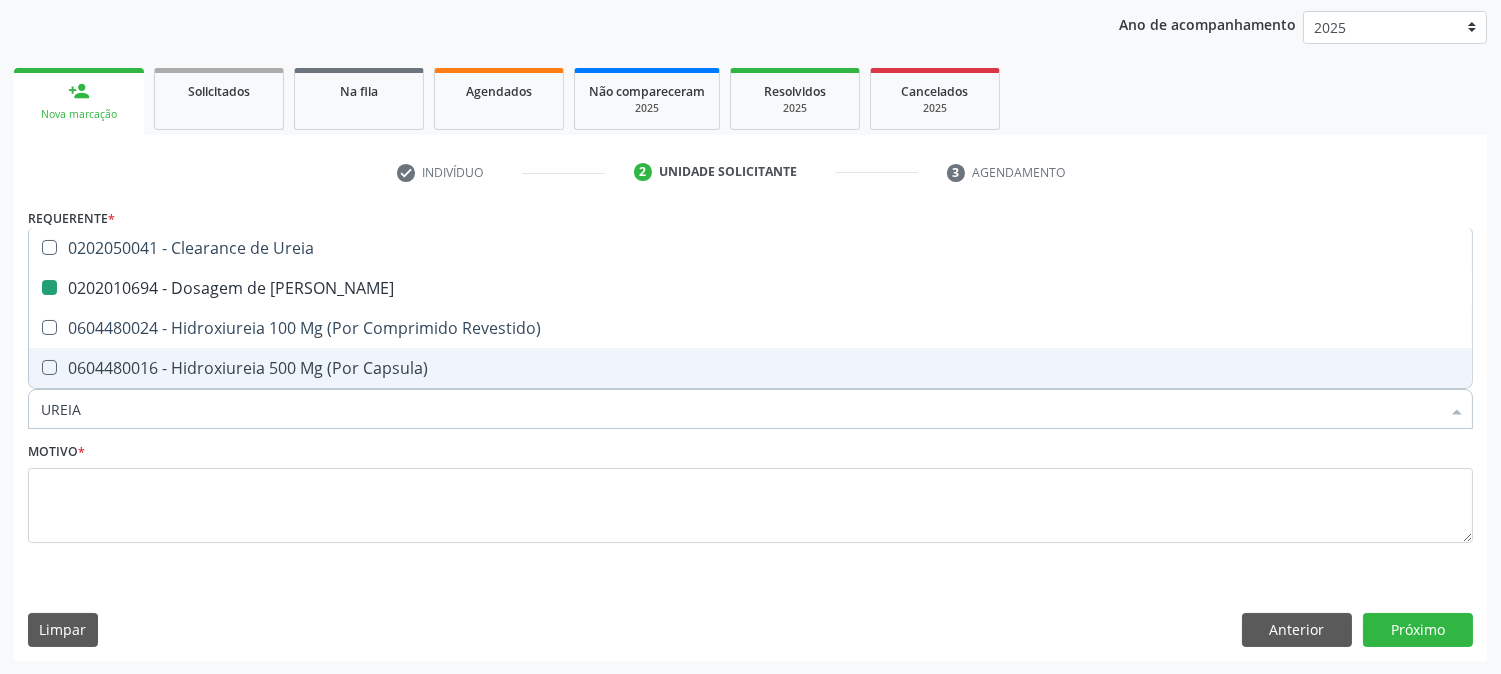 type 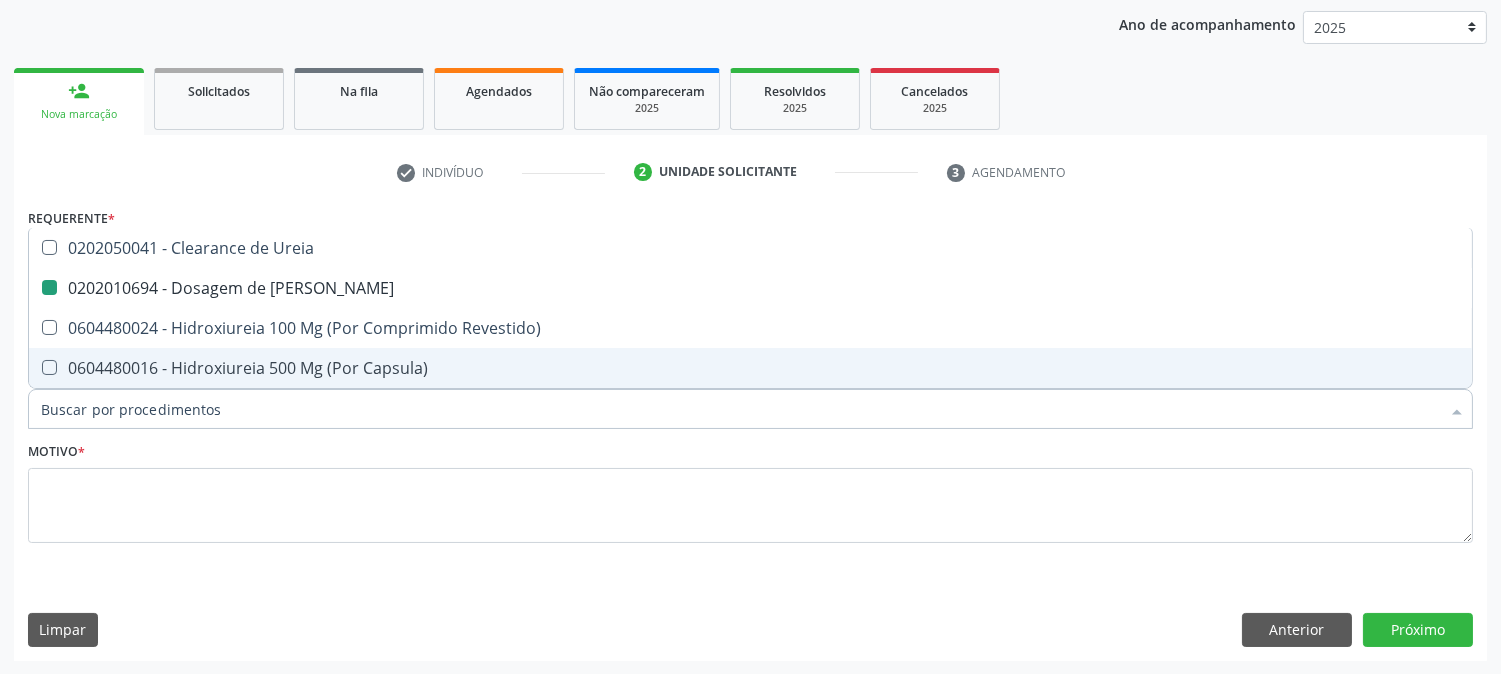 checkbox on "false" 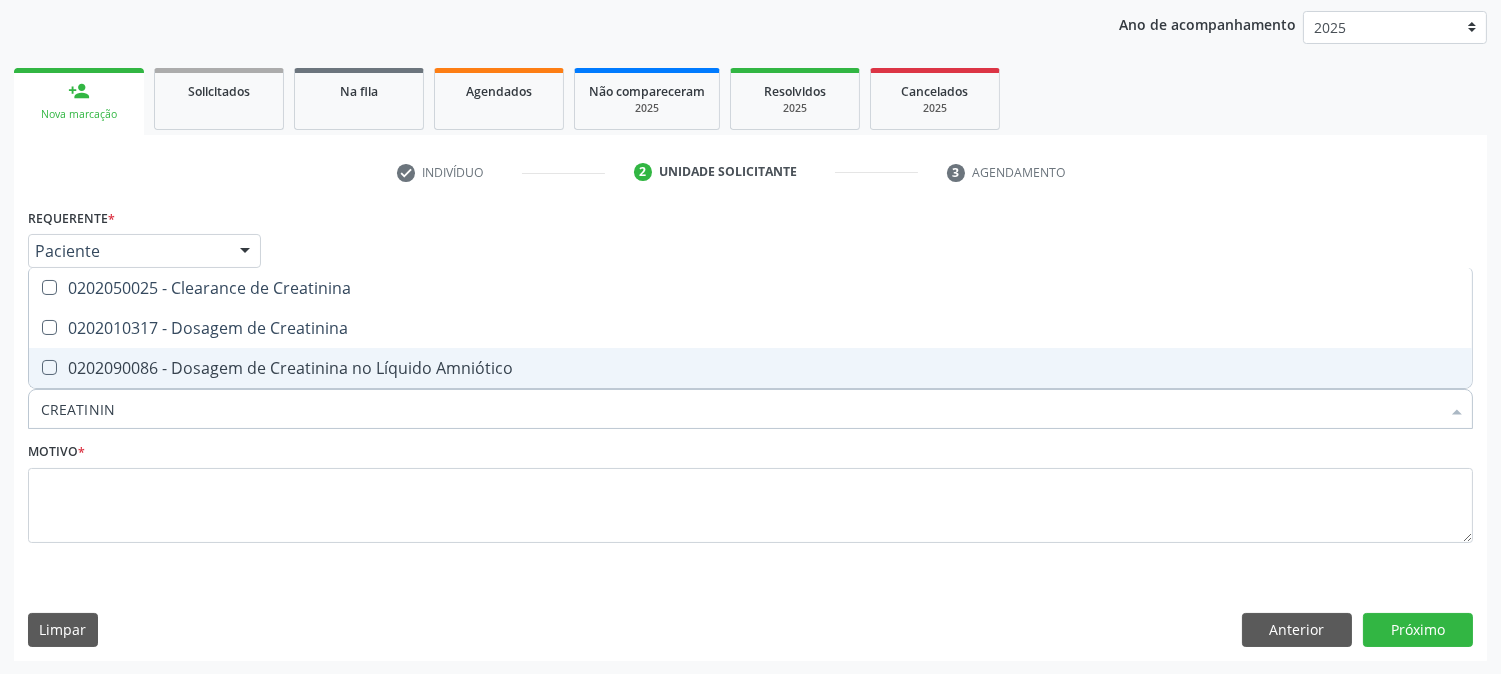type on "CREATININA" 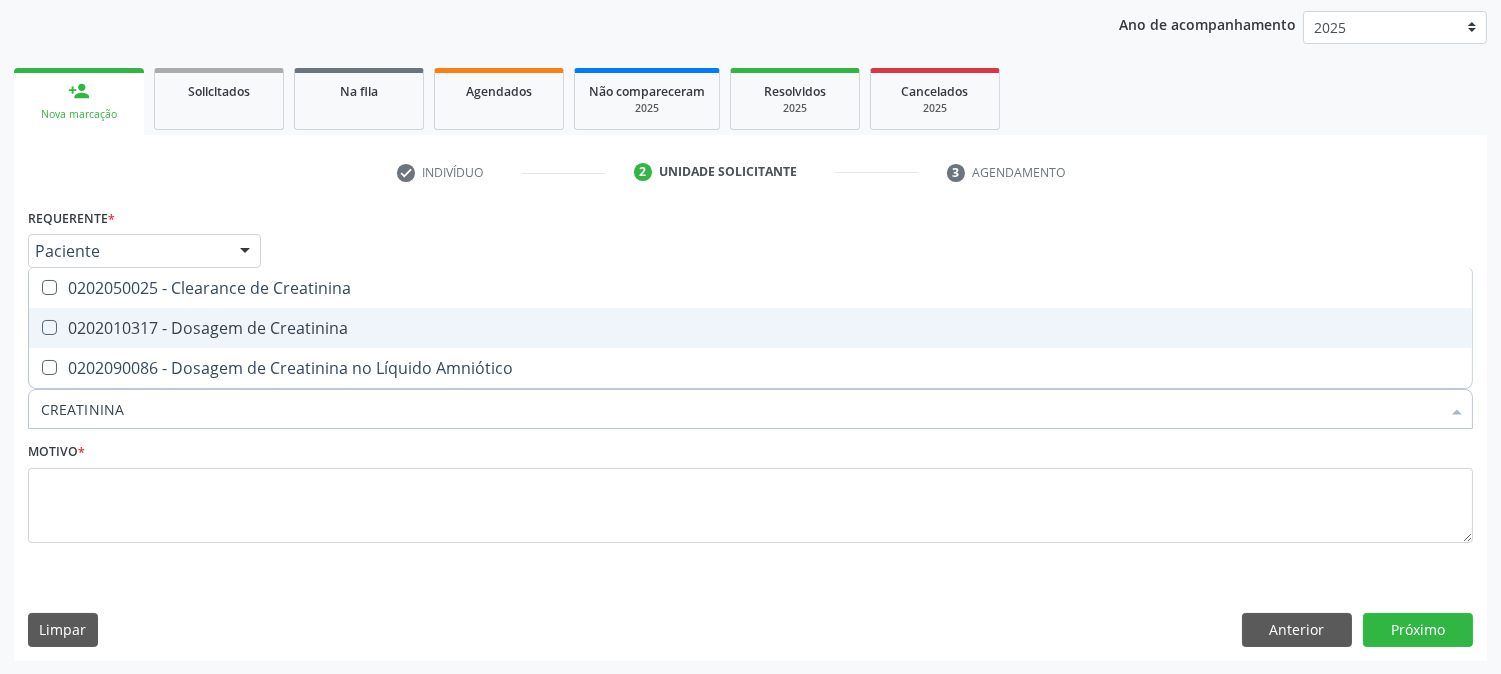 click on "0202010317 - Dosagem de Creatinina" at bounding box center (750, 328) 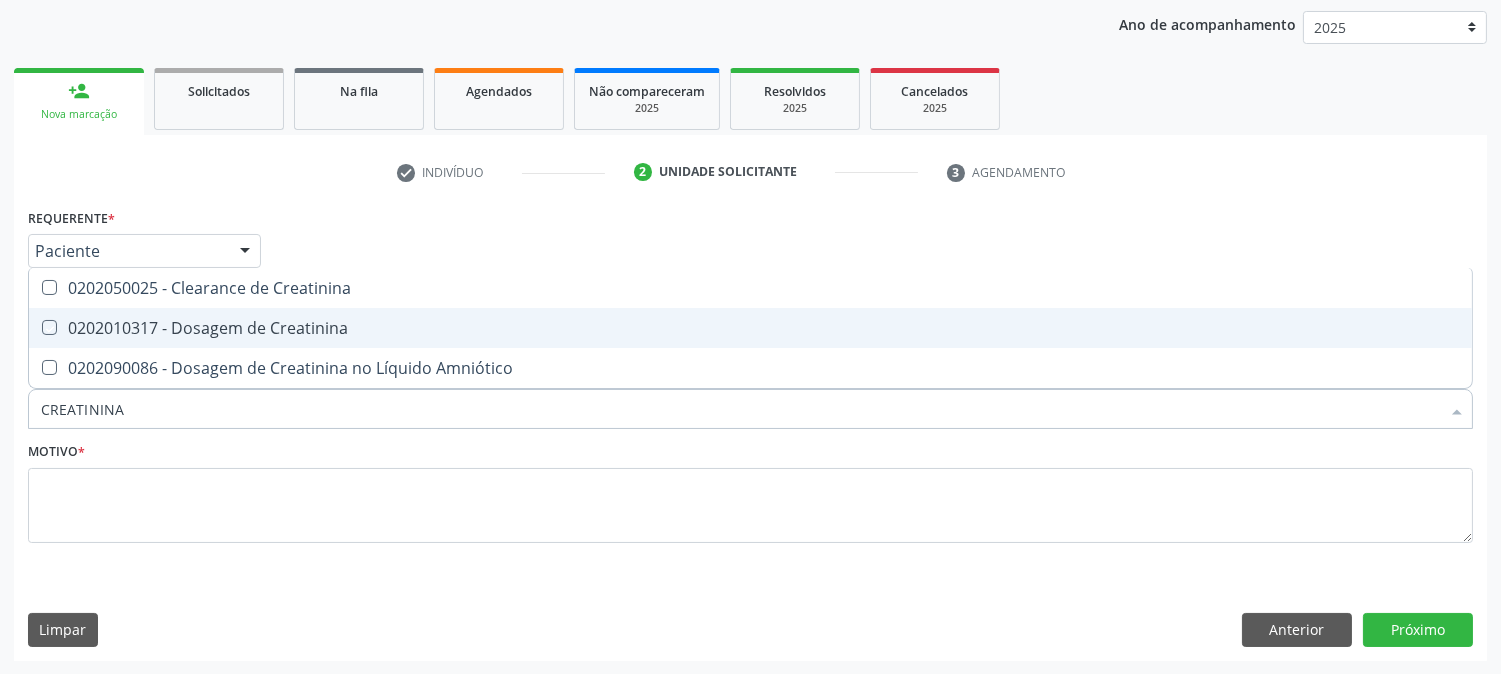 checkbox on "true" 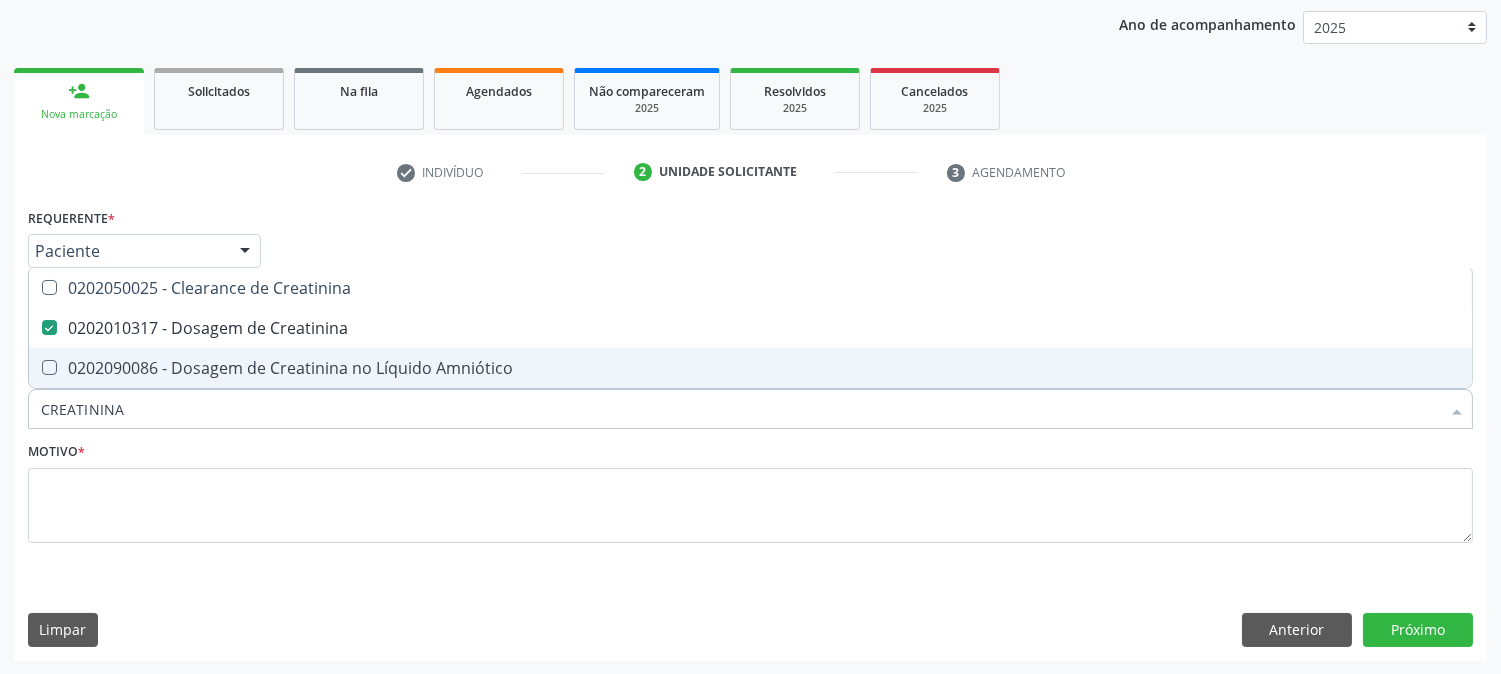 drag, startPoint x: 162, startPoint y: 407, endPoint x: 15, endPoint y: 411, distance: 147.05441 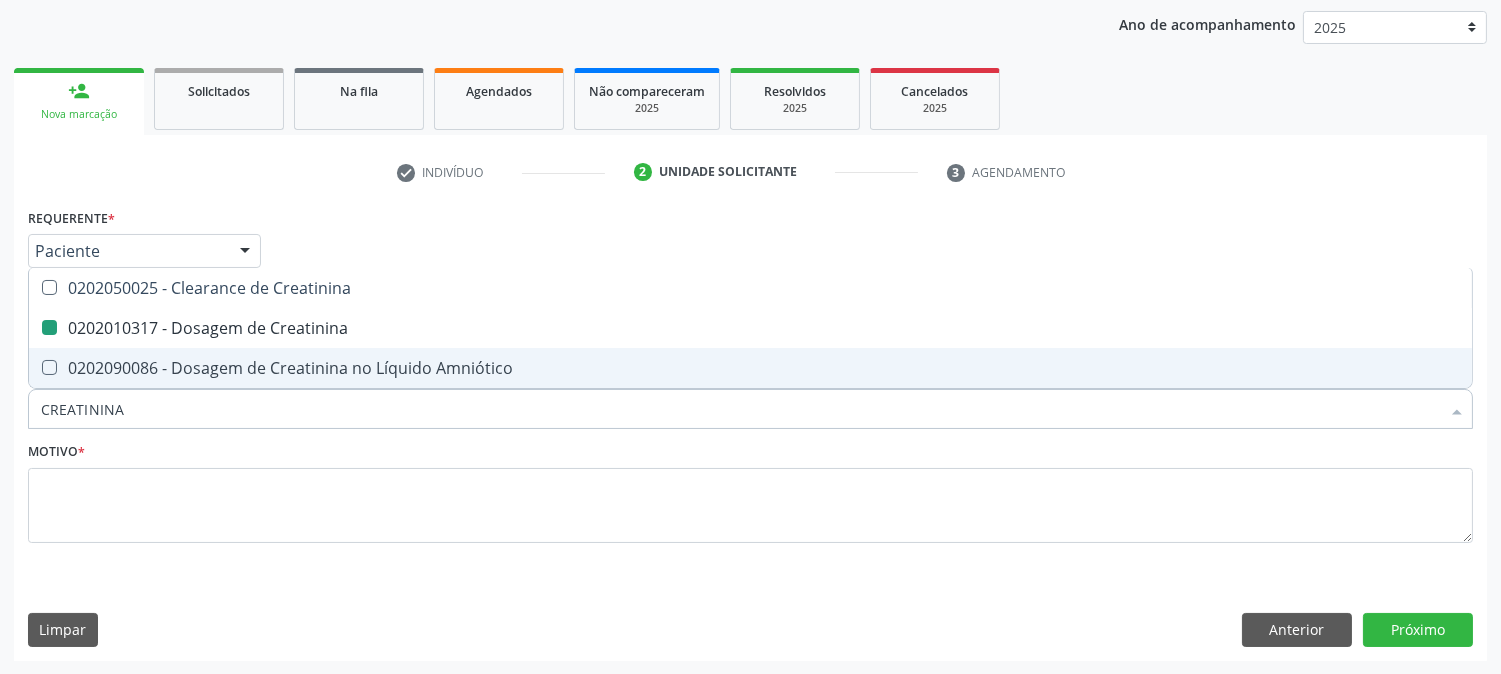 type on "A" 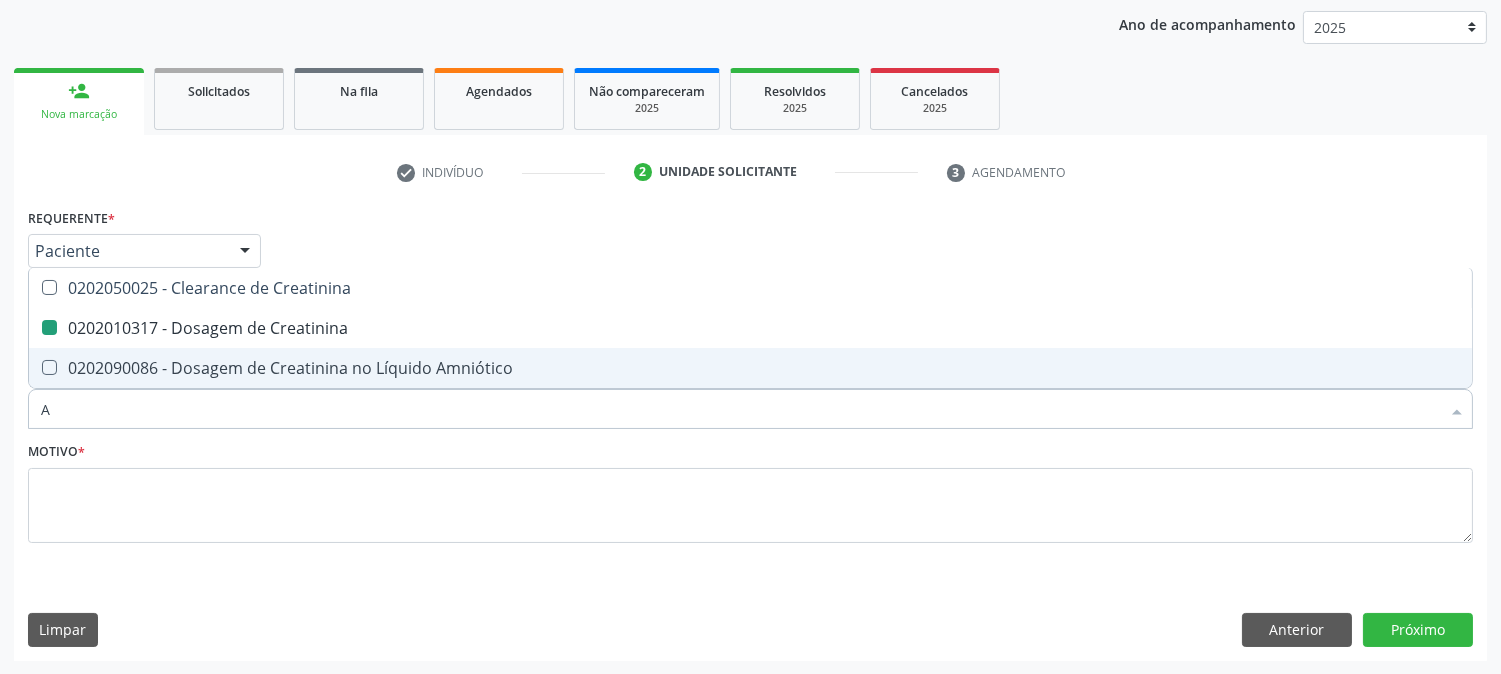 checkbox on "false" 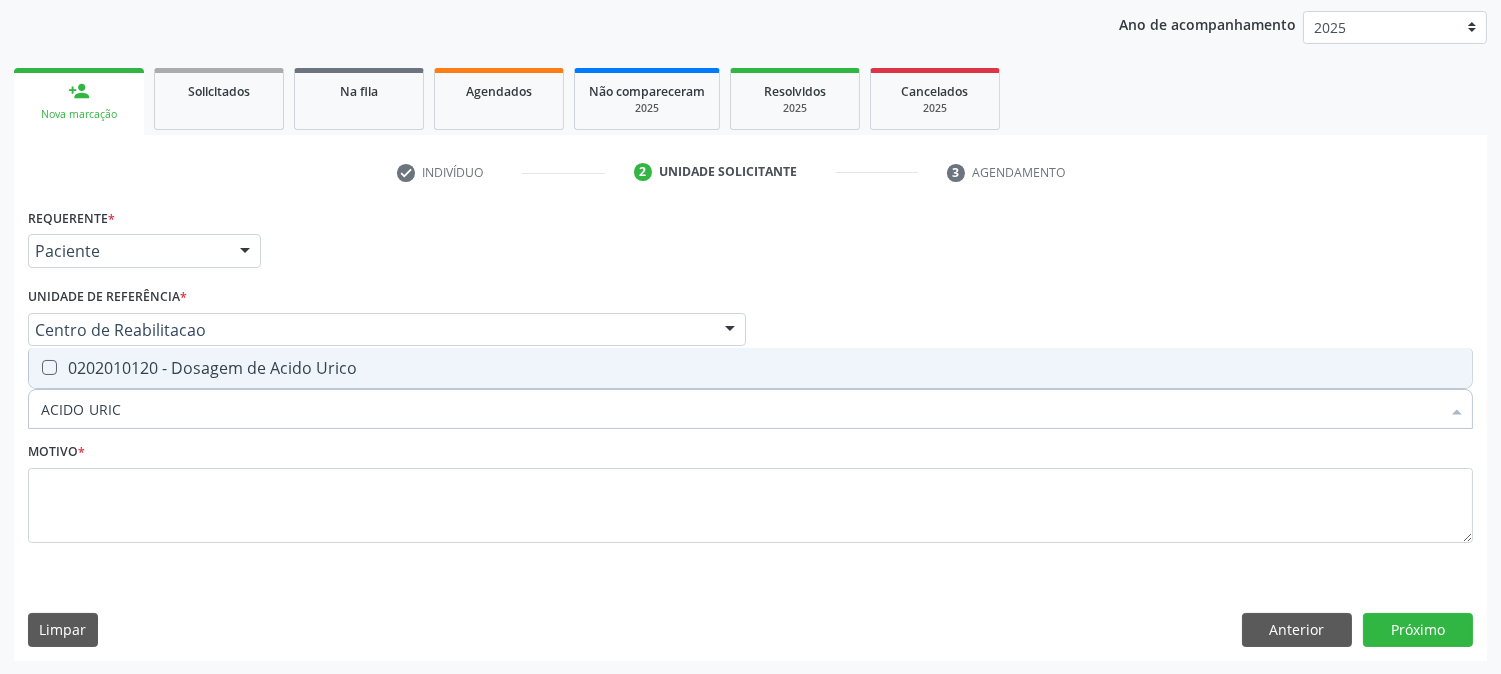 type on "ACIDO URICO" 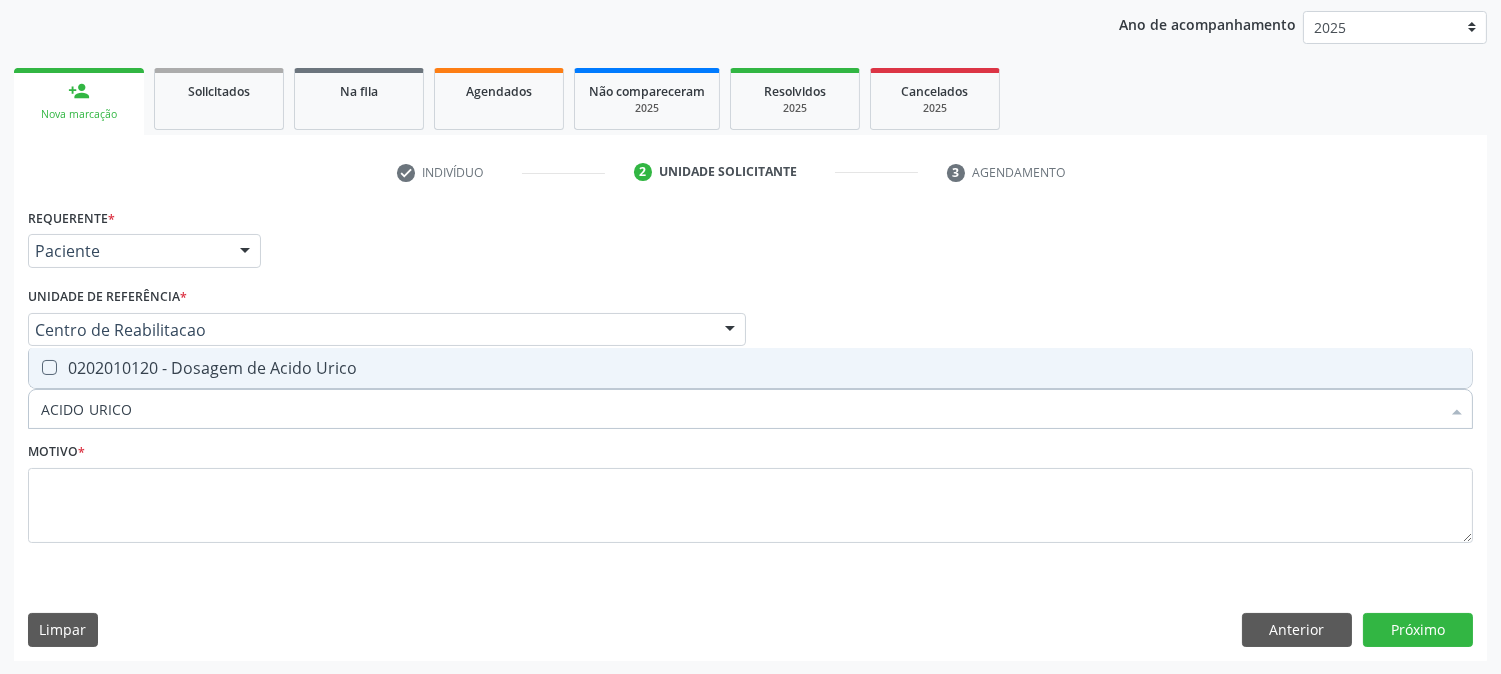 click on "0202010120 - Dosagem de Acido Urico" at bounding box center [750, 368] 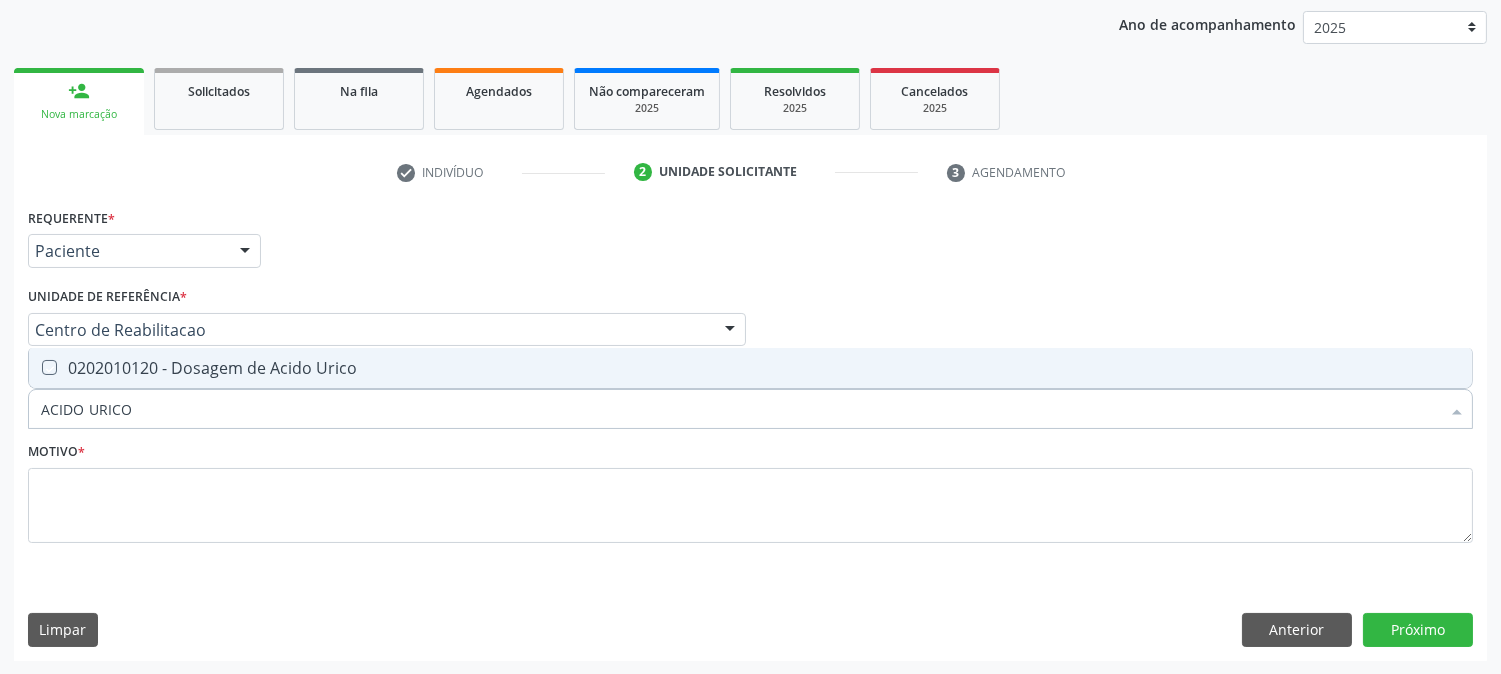 checkbox on "true" 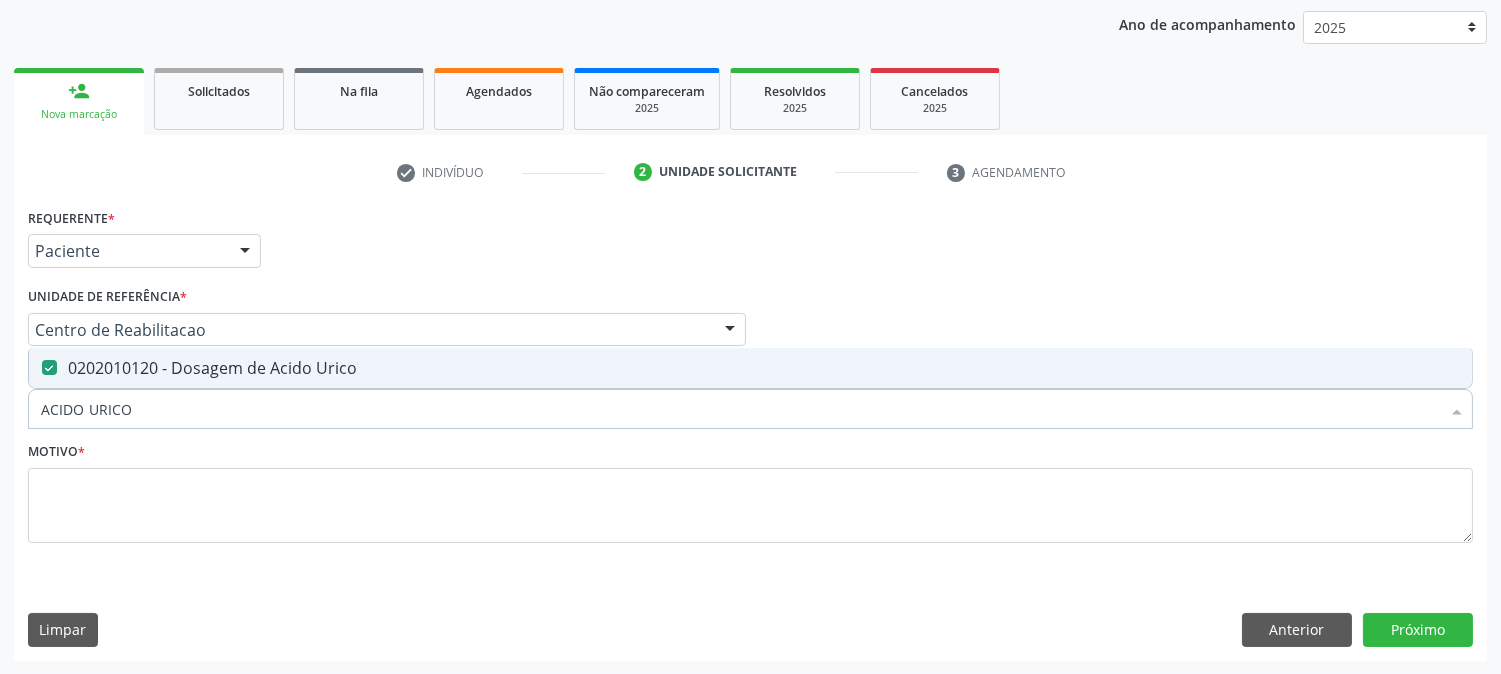 drag, startPoint x: 113, startPoint y: 416, endPoint x: 14, endPoint y: 416, distance: 99 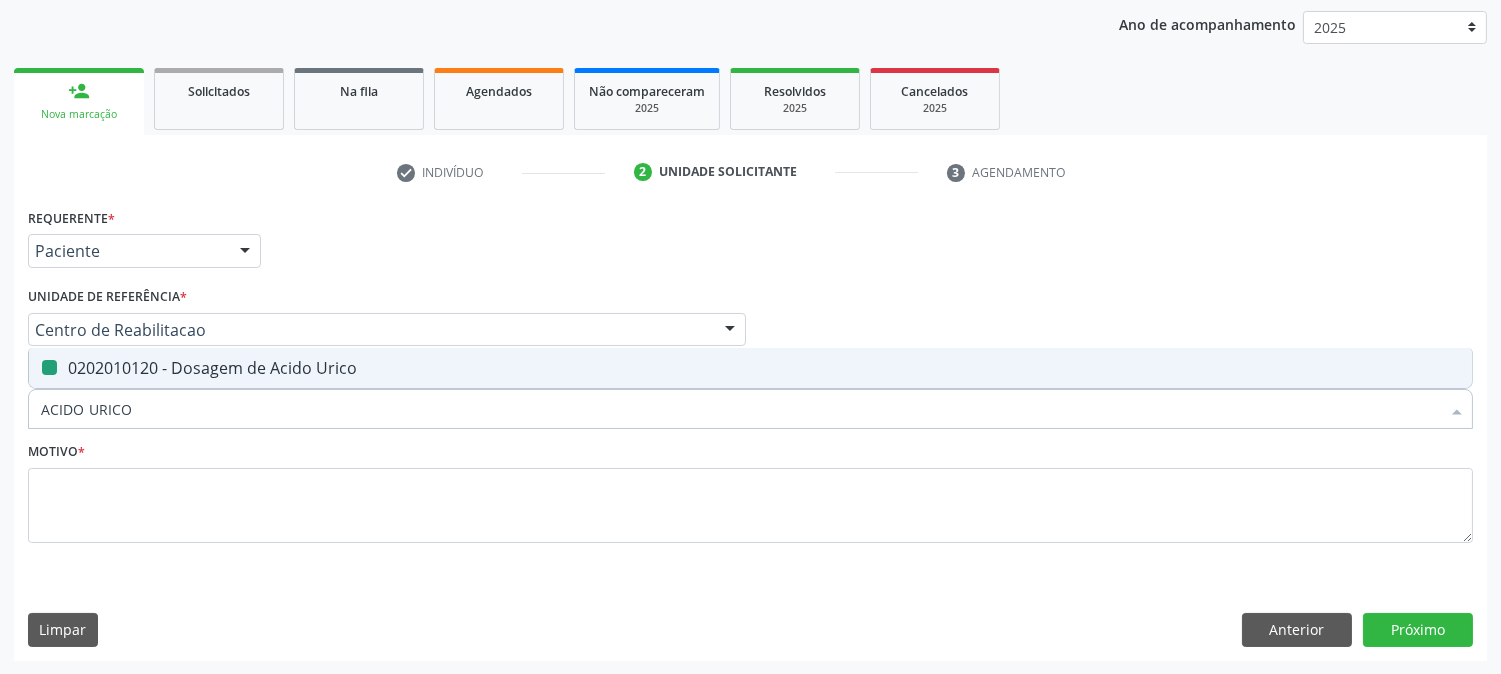 type on "O" 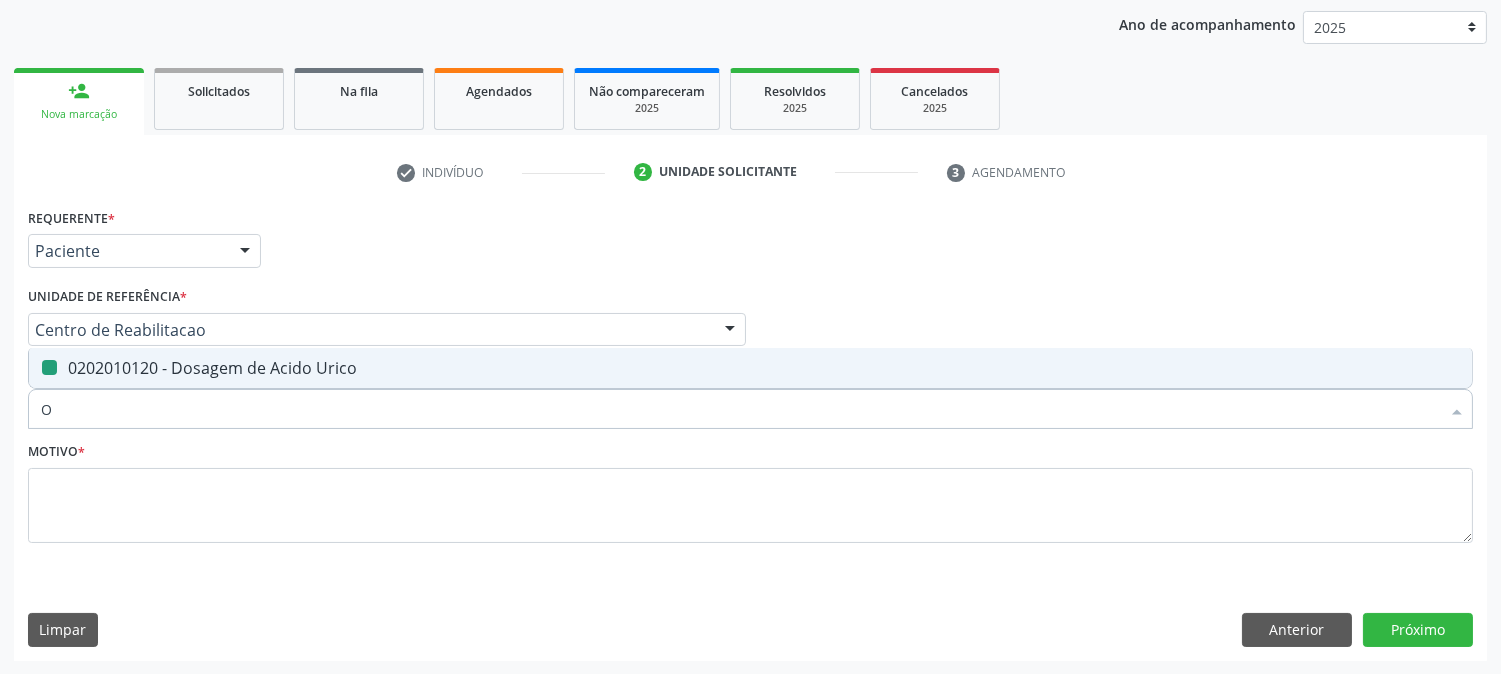 checkbox on "false" 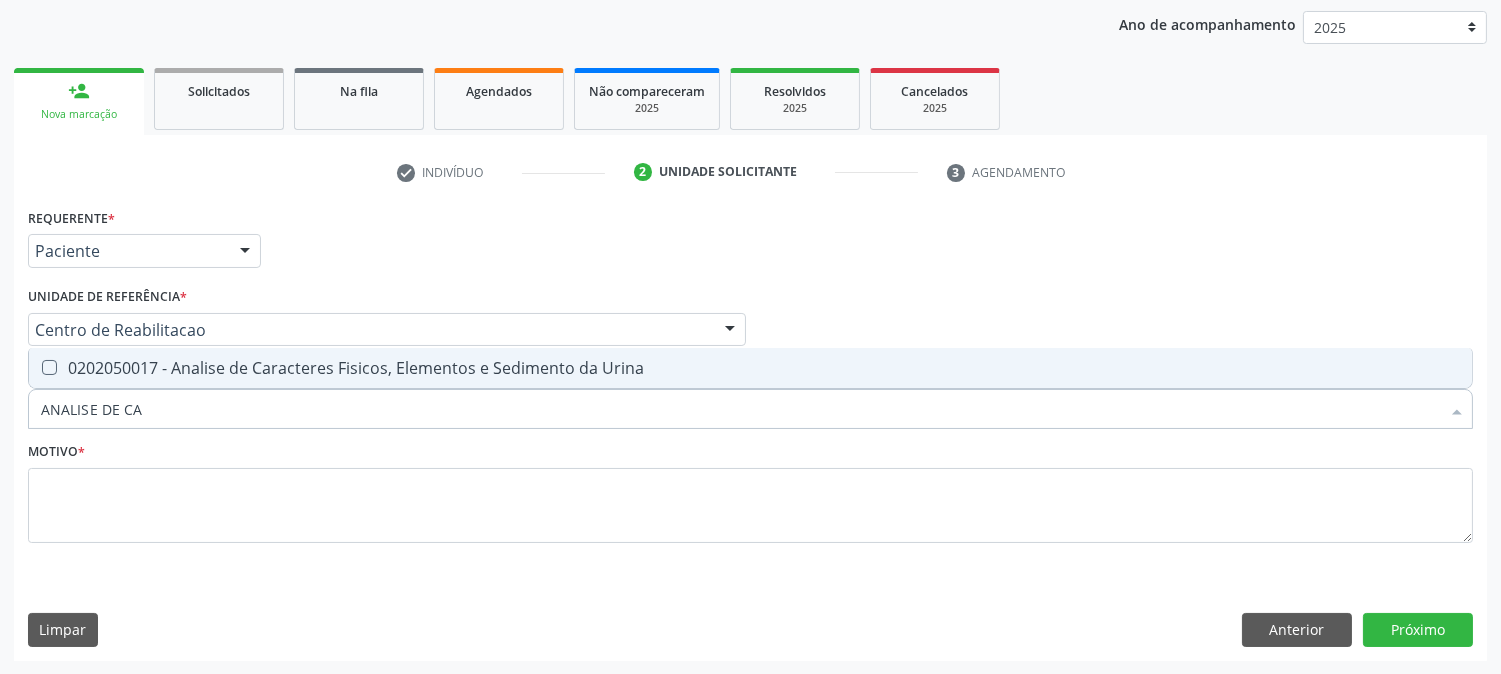 type on "ANALISE DE CAR" 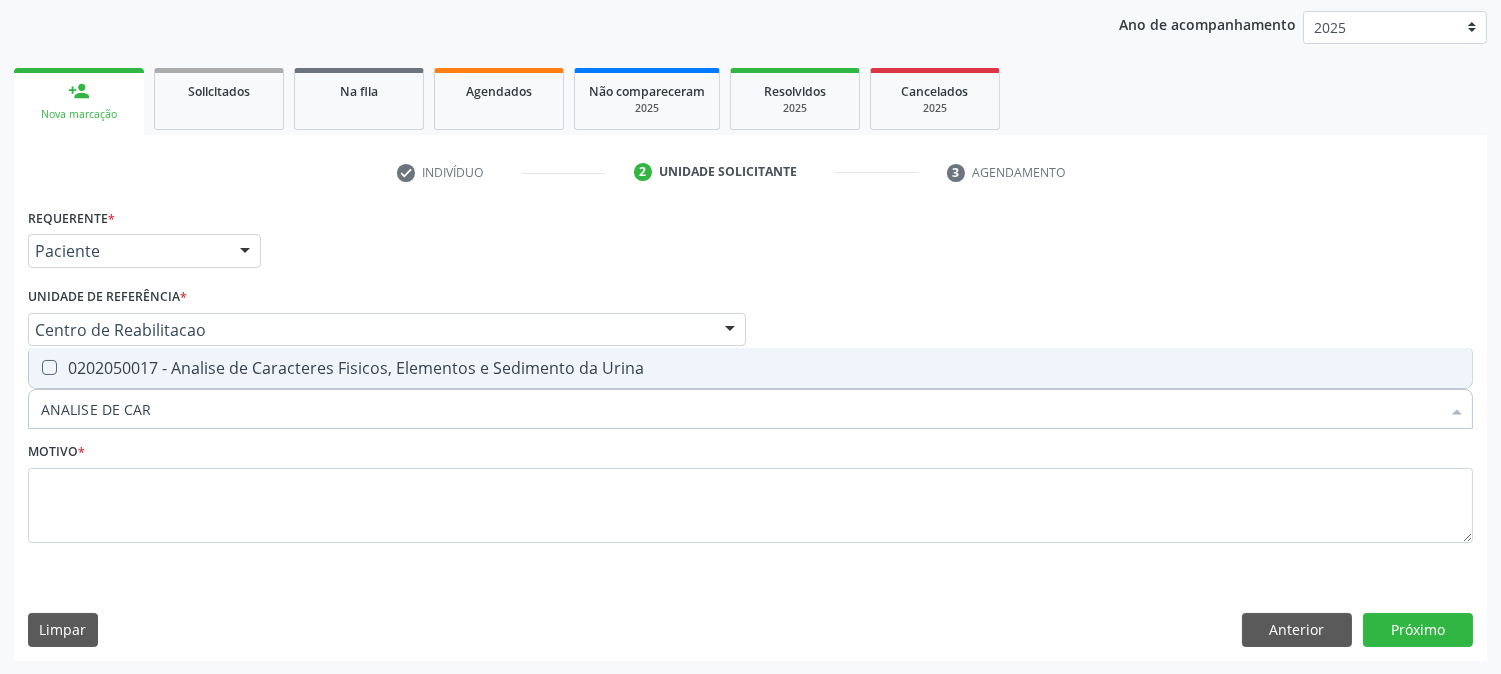click on "0202050017 - Analise de Caracteres Fisicos, Elementos e Sedimento da Urina" at bounding box center (750, 368) 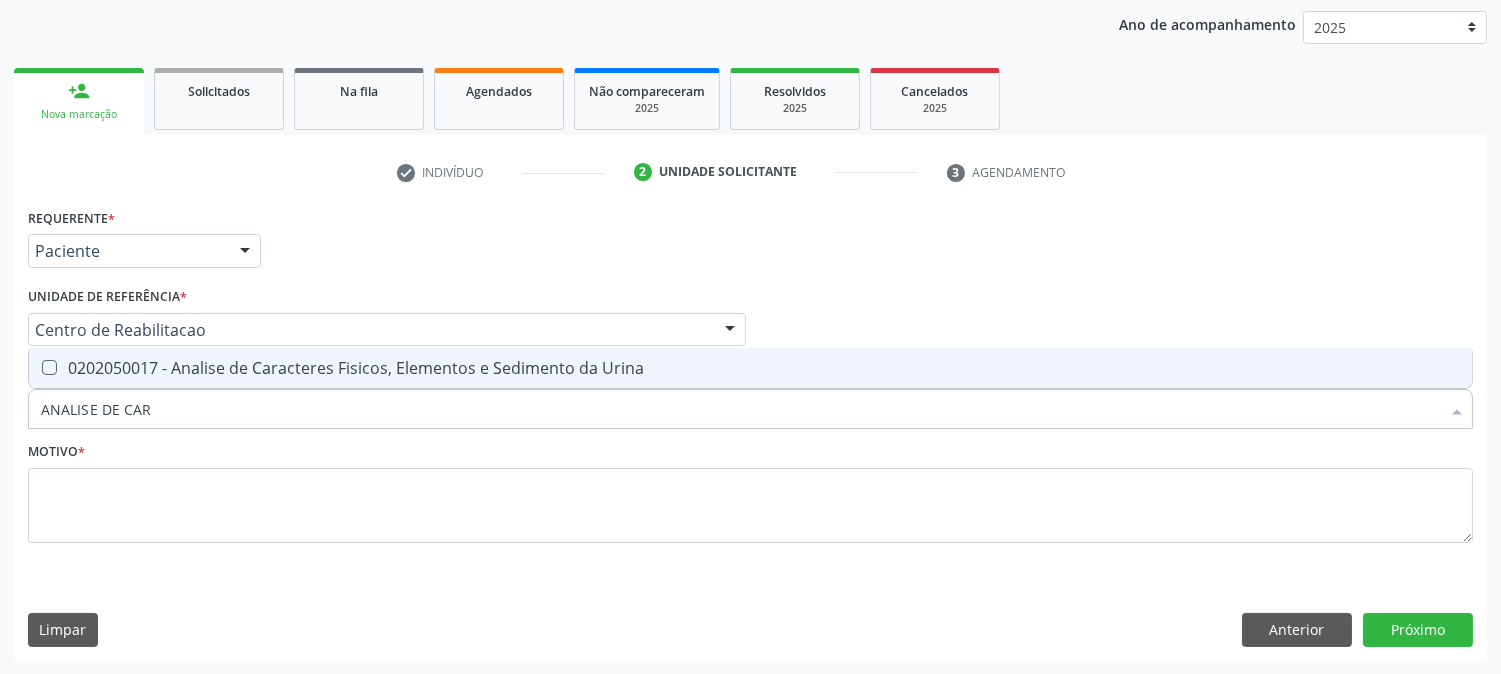 checkbox on "true" 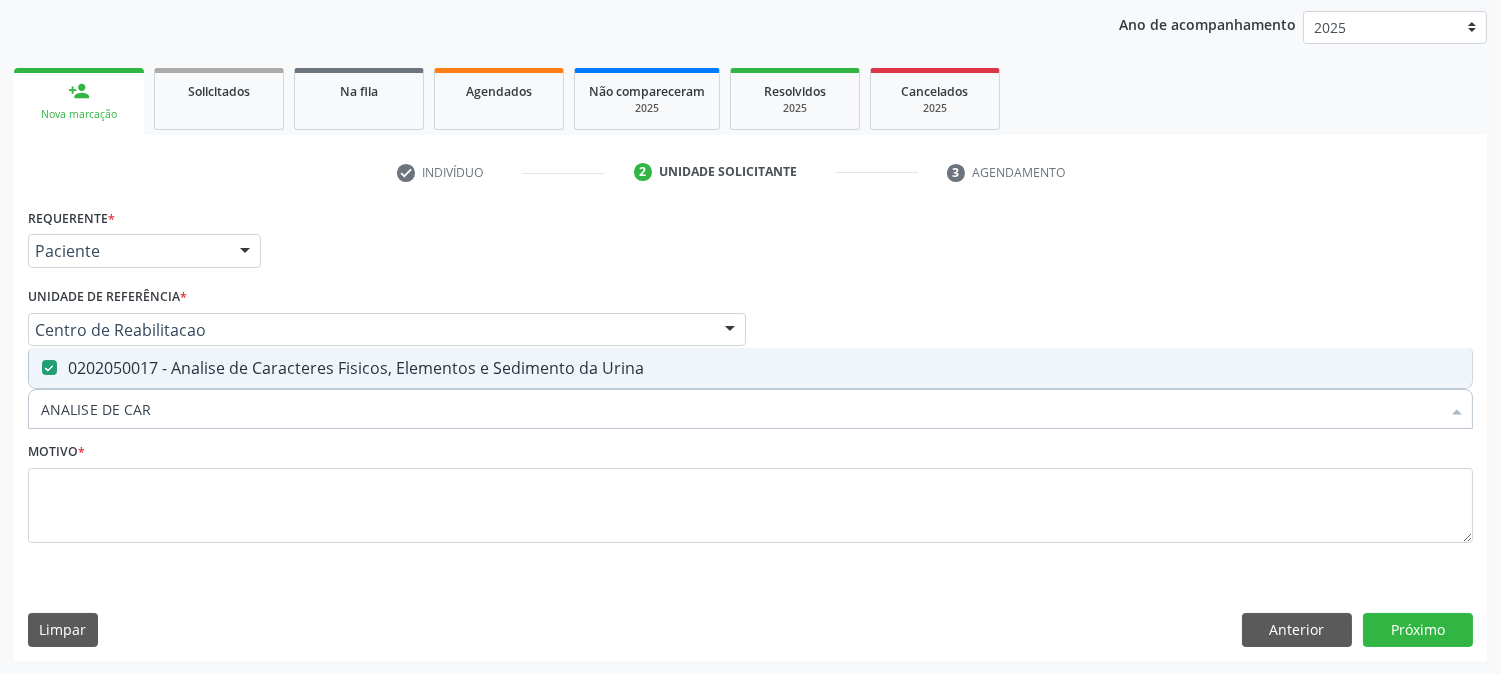 drag, startPoint x: 152, startPoint y: 407, endPoint x: 37, endPoint y: 407, distance: 115 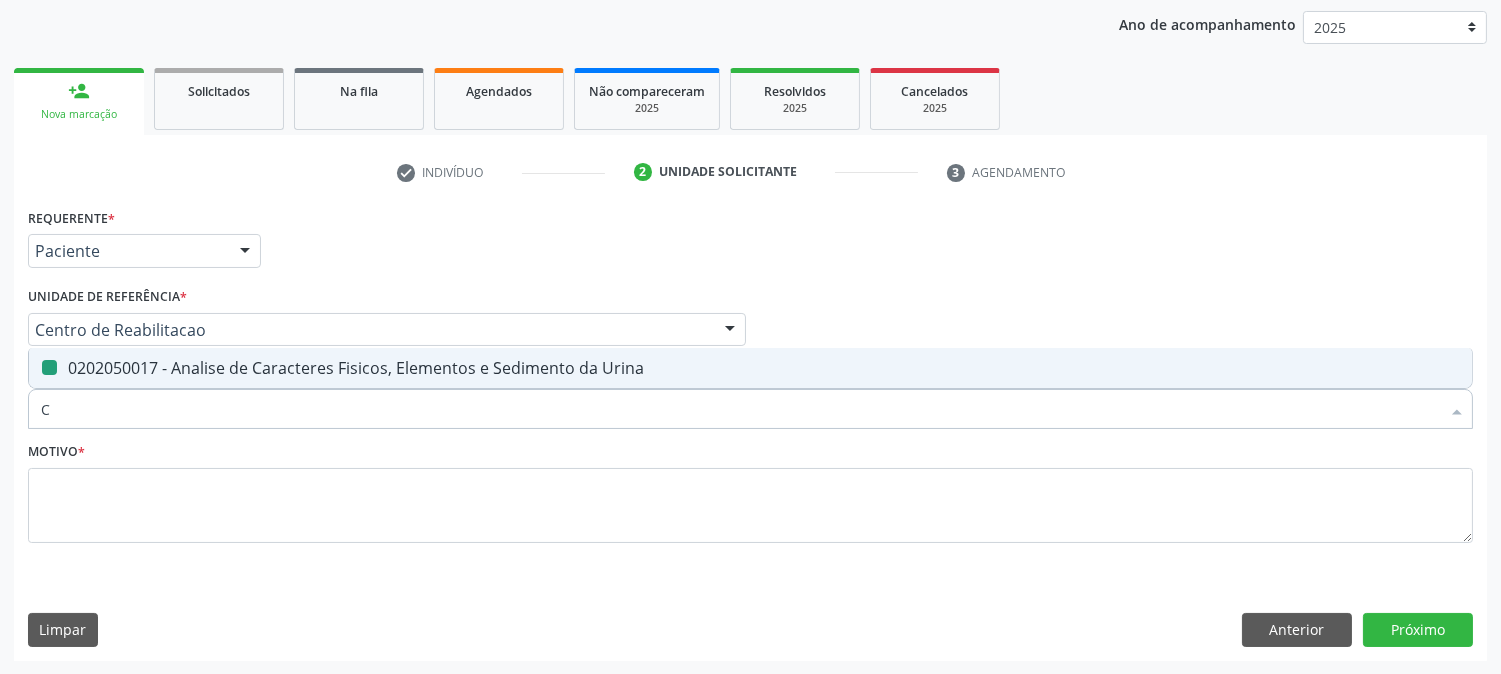 type on "CU" 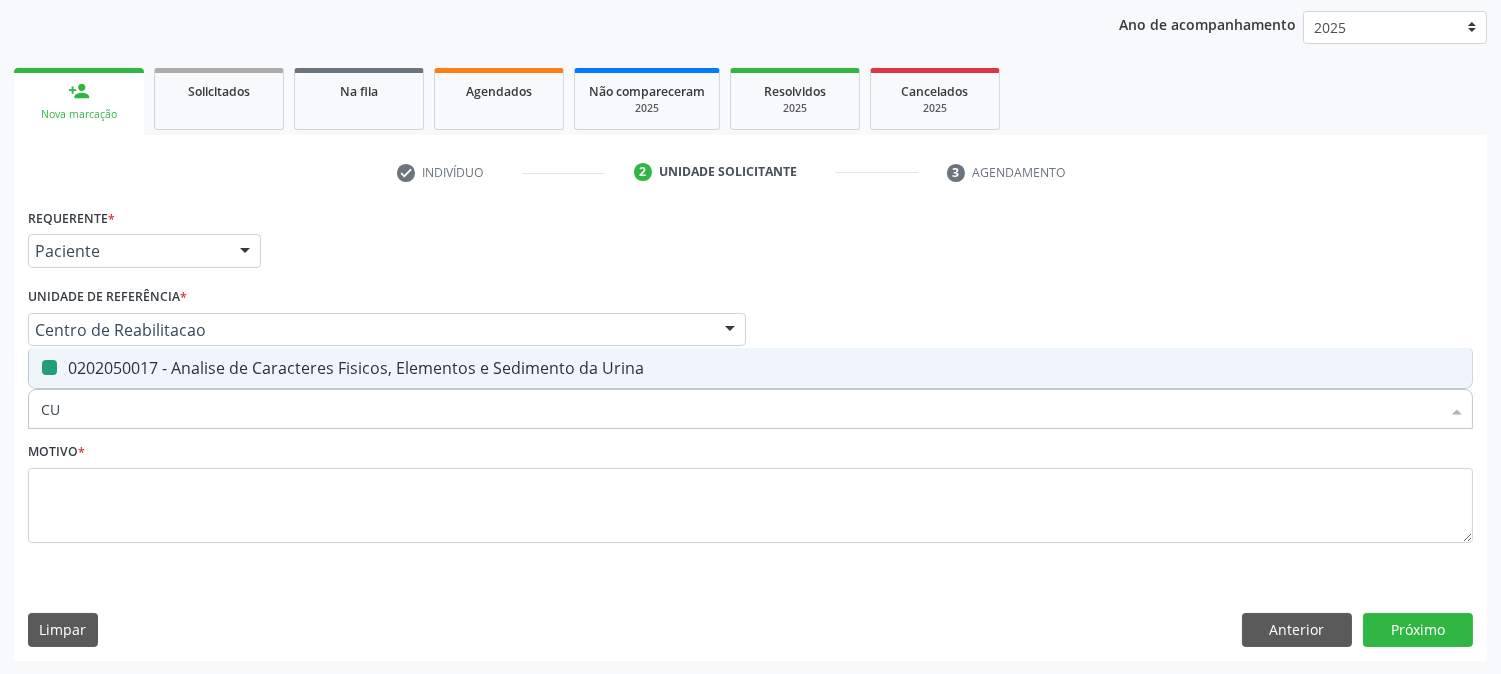 checkbox on "false" 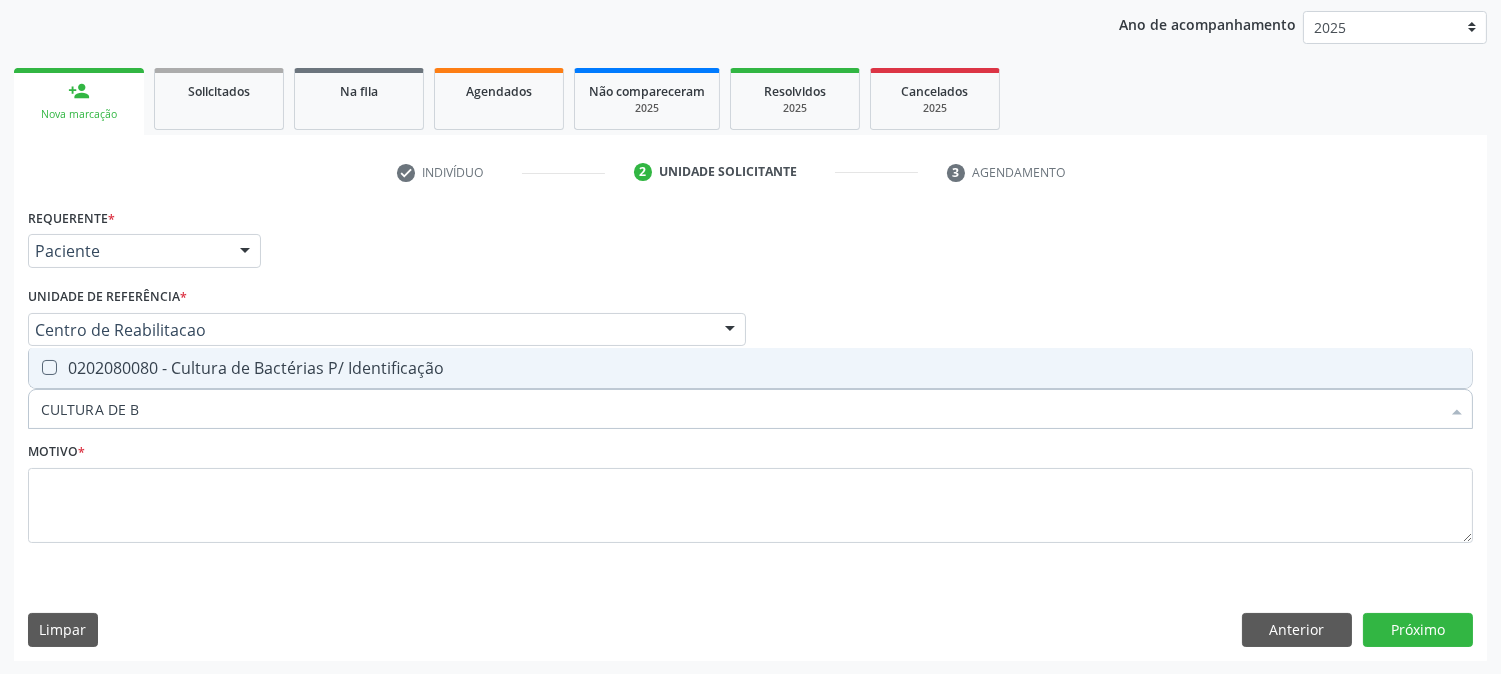 type on "CULTURA DE BA" 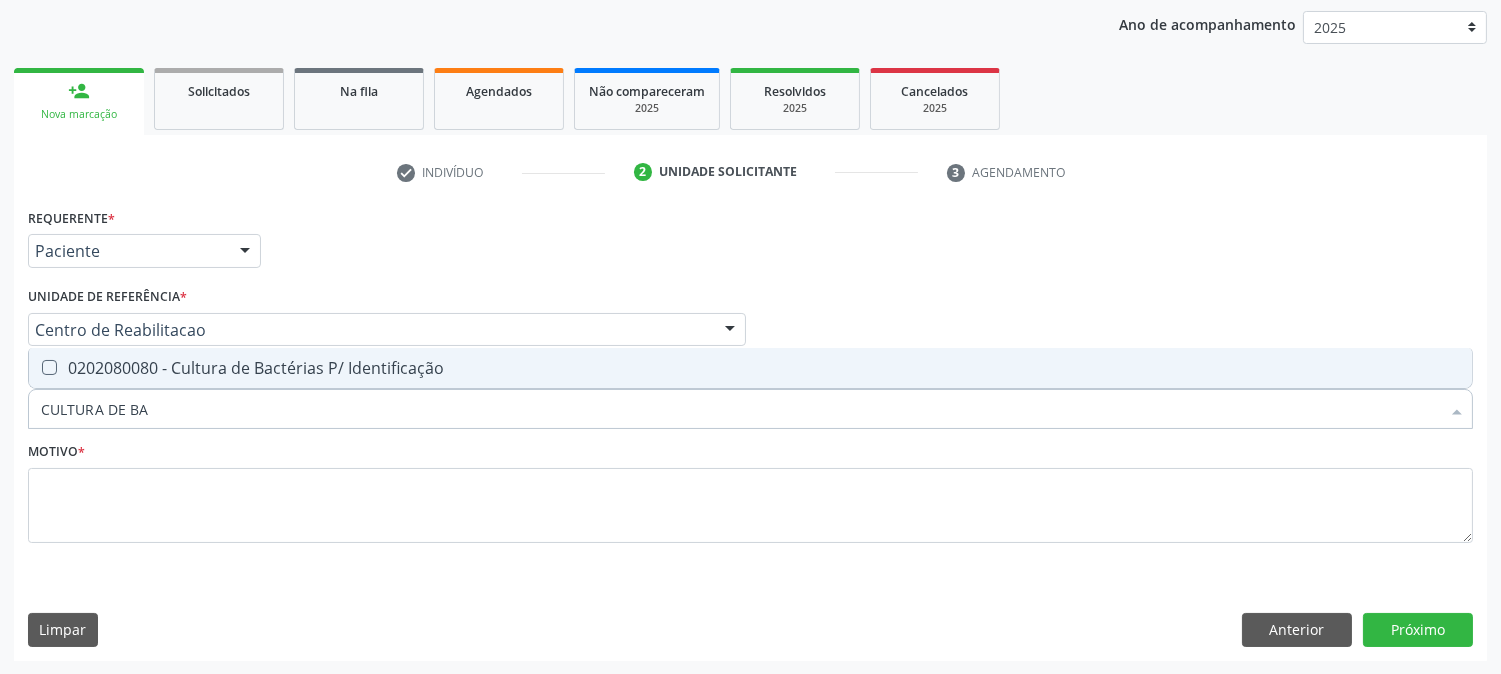 click on "0202080080 - Cultura de Bactérias P/ Identificação" at bounding box center [750, 368] 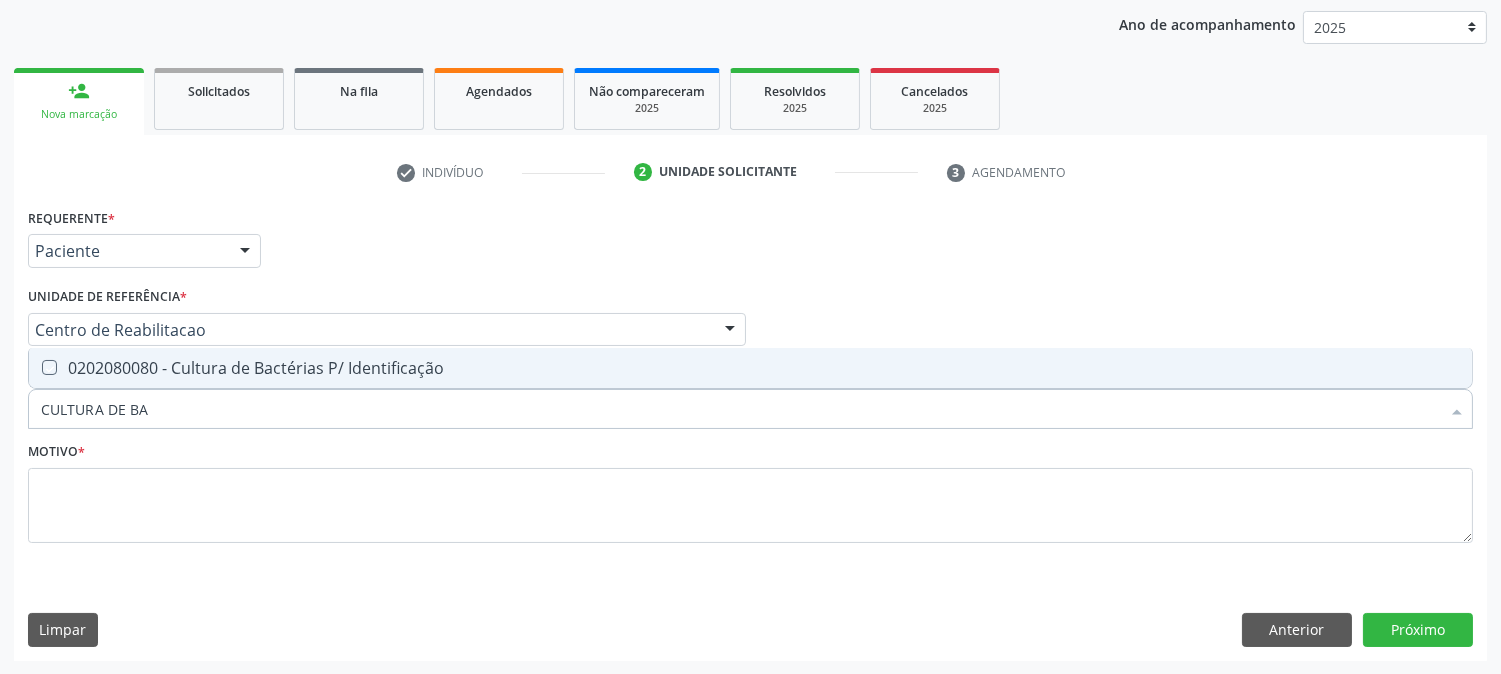 checkbox on "true" 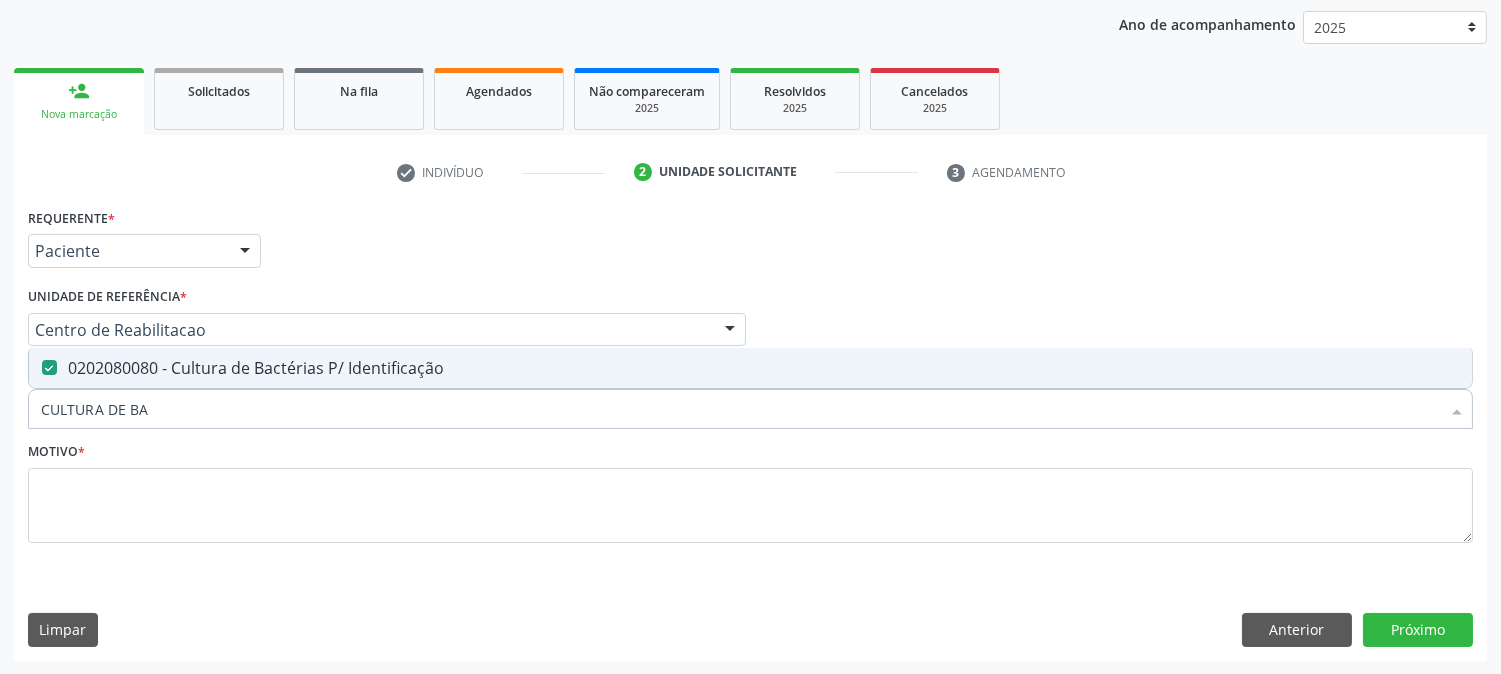 drag, startPoint x: 175, startPoint y: 400, endPoint x: 0, endPoint y: 402, distance: 175.01143 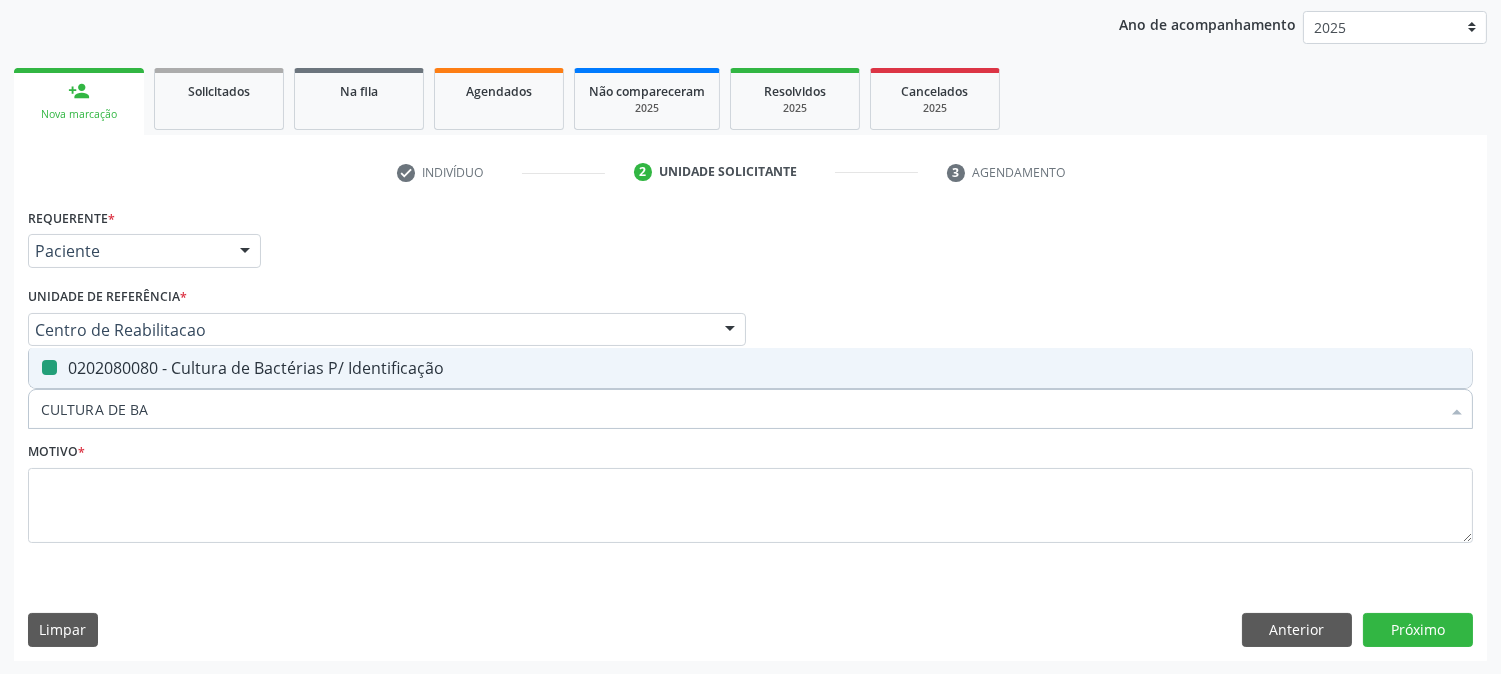 type on "P" 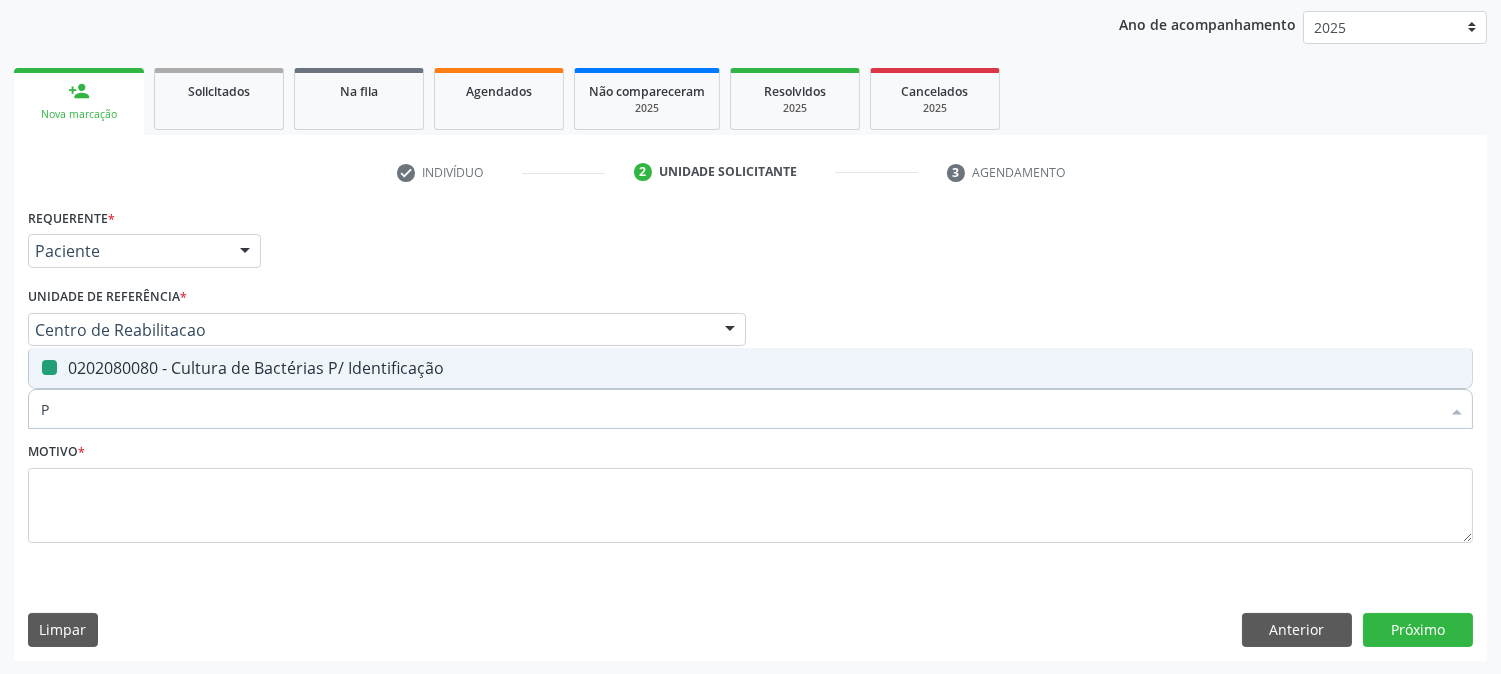 checkbox on "false" 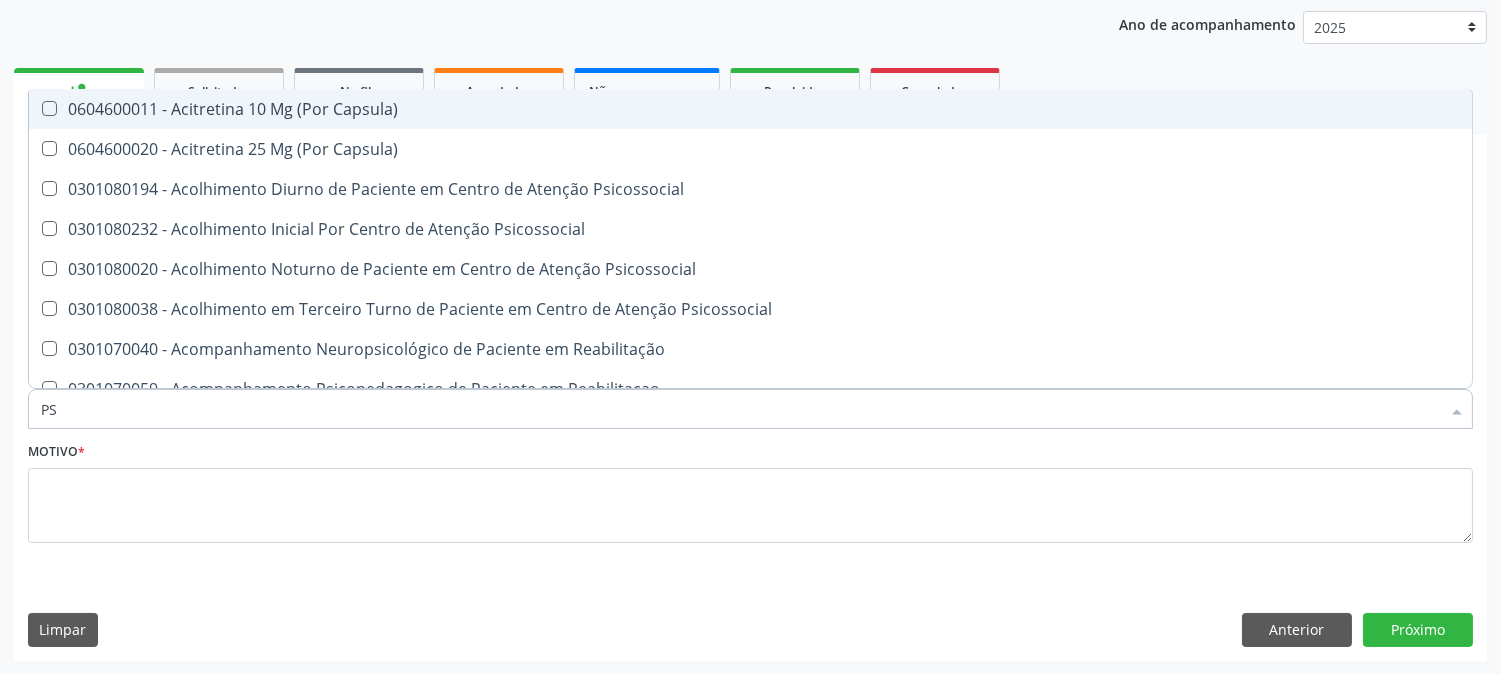 type on "PSA" 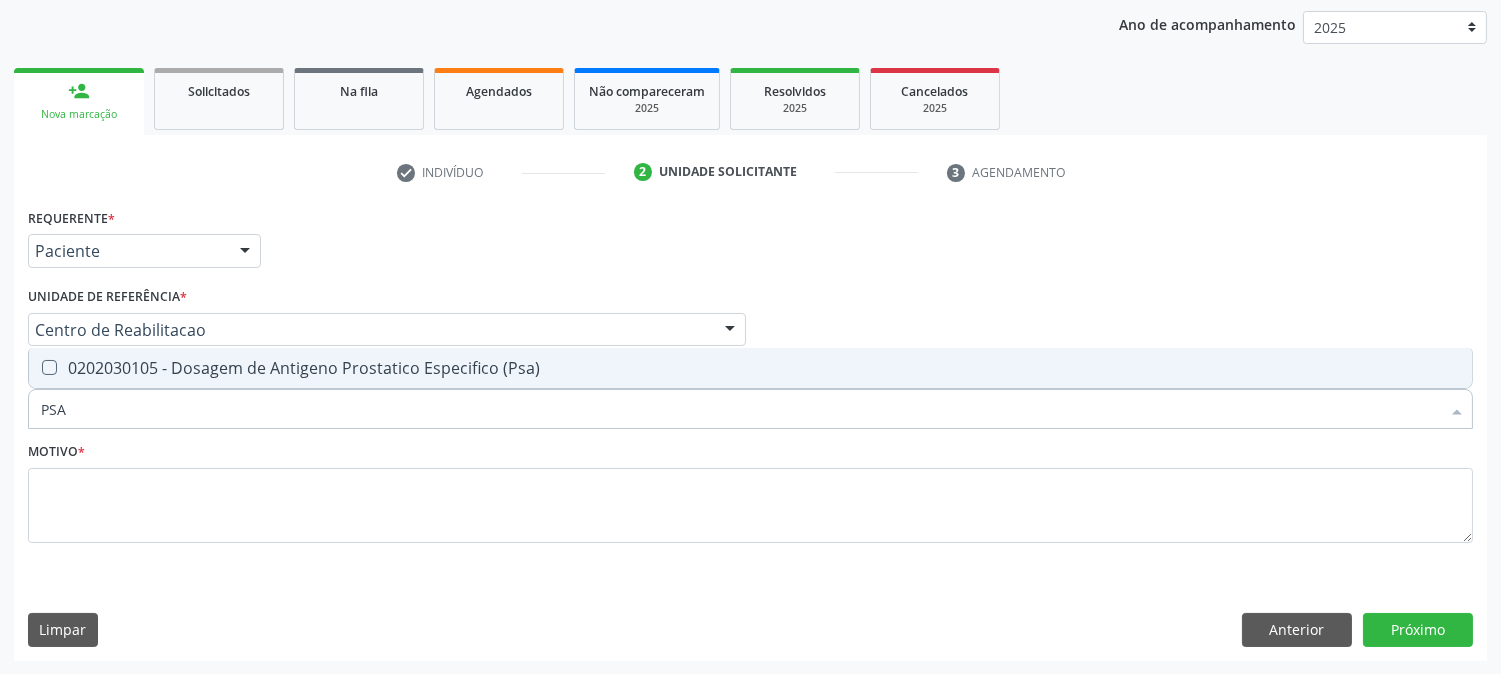 click on "0202030105 - Dosagem de Antigeno Prostatico Especifico (Psa)" at bounding box center [750, 368] 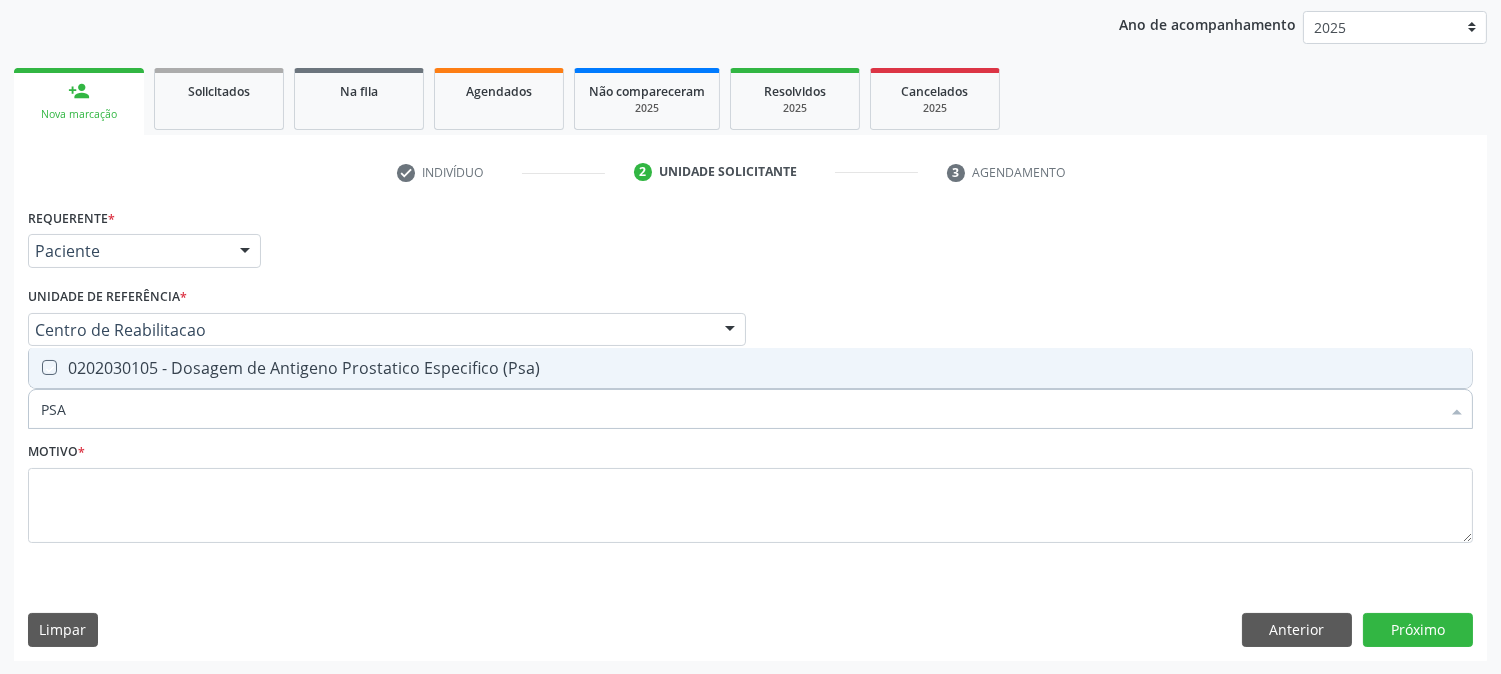 checkbox on "true" 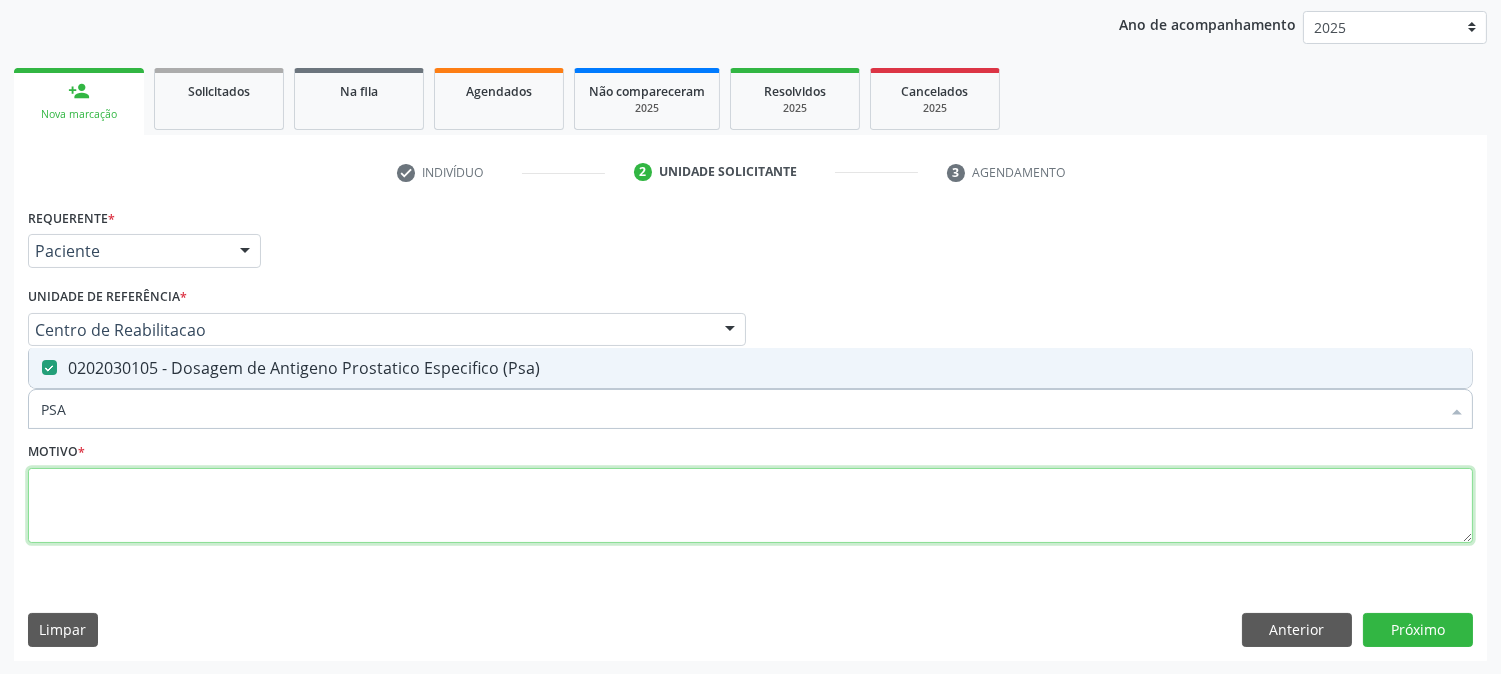 click at bounding box center [750, 506] 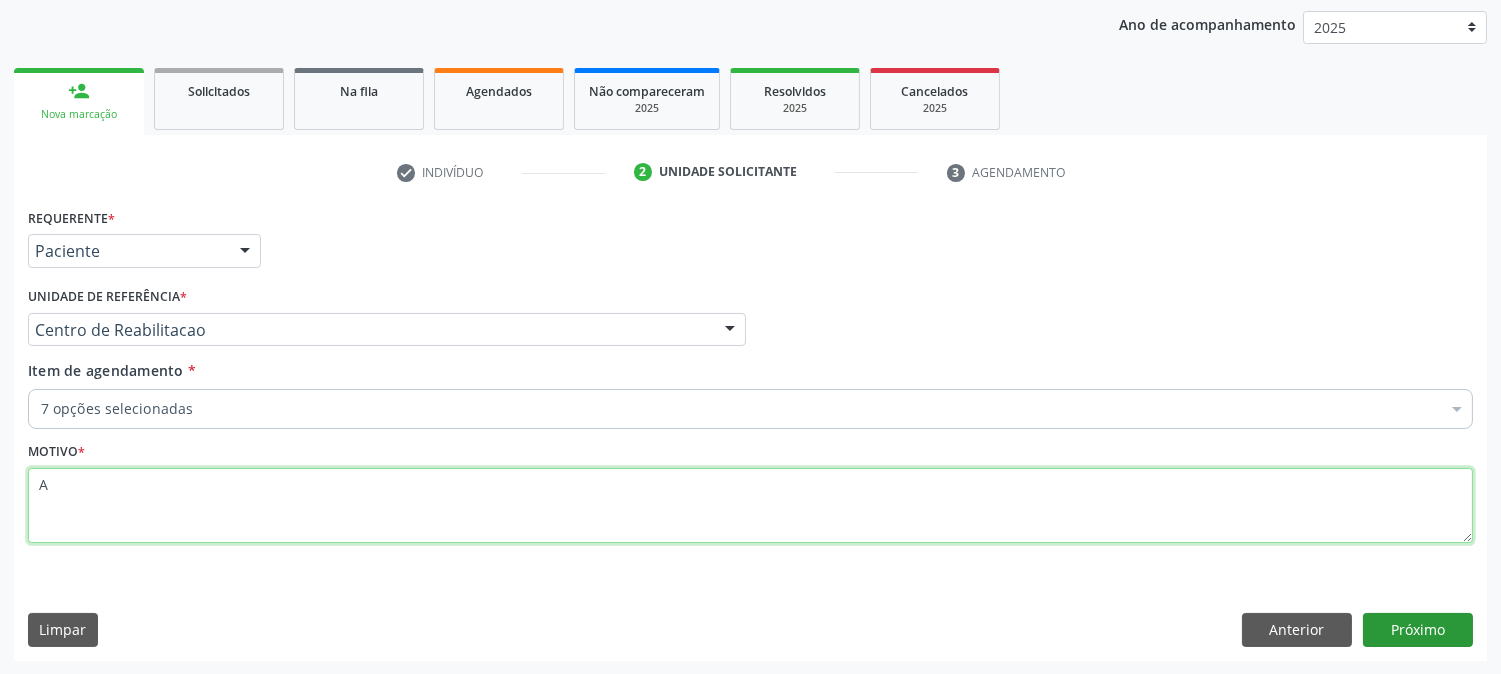 type on "A" 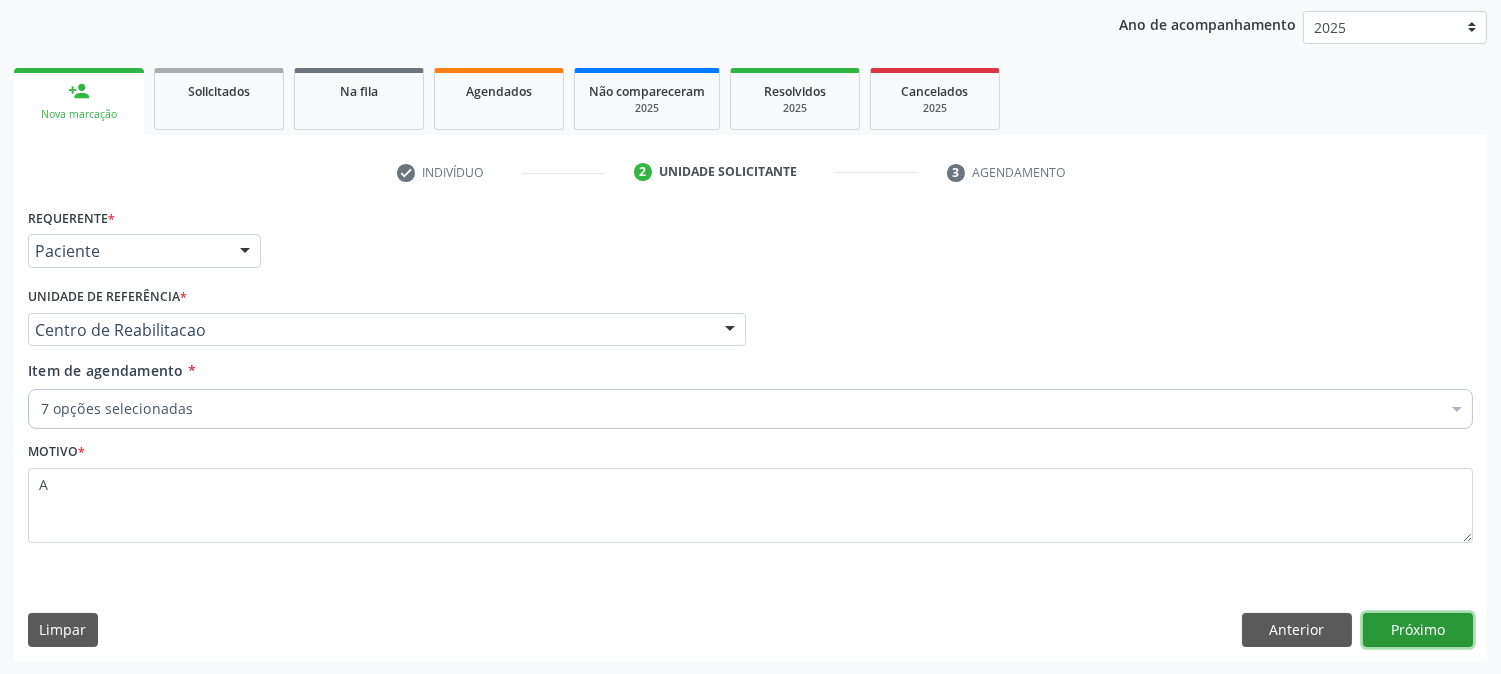 click on "Próximo" at bounding box center [1418, 630] 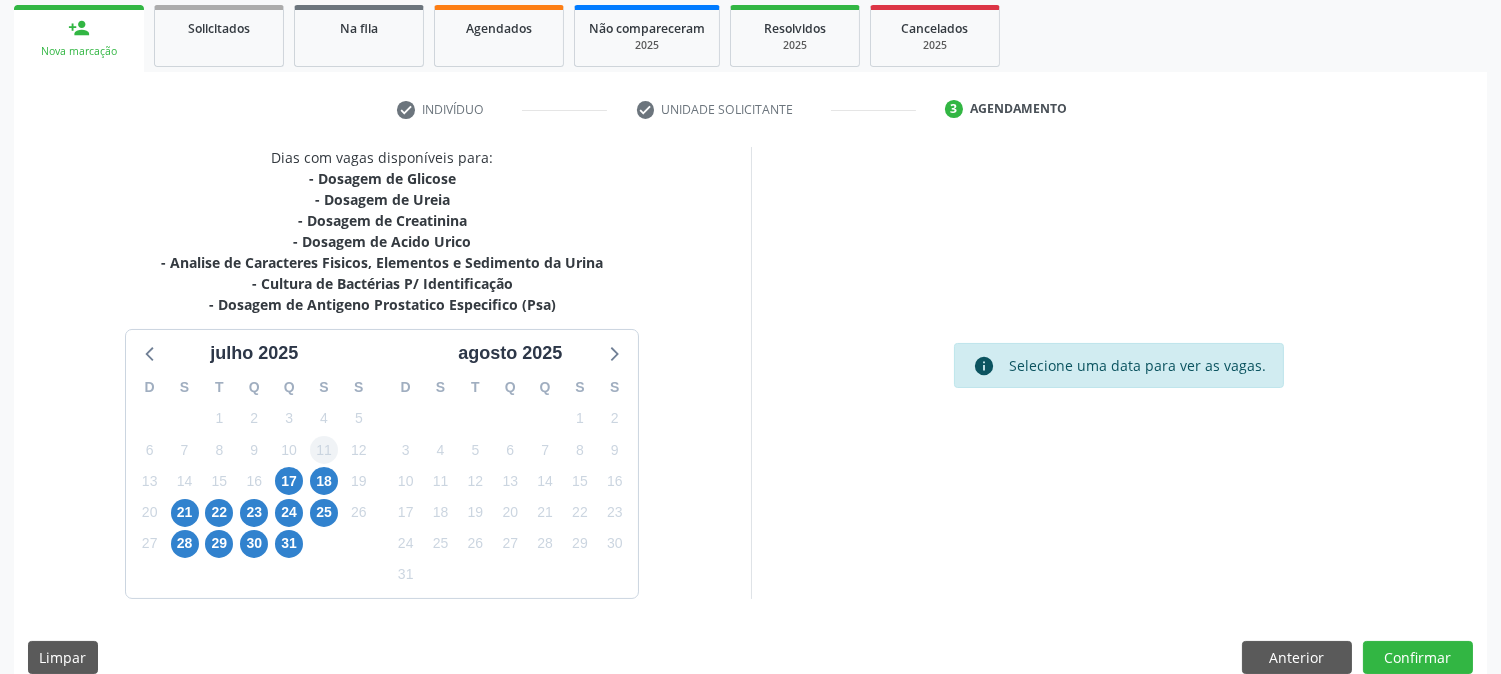 scroll, scrollTop: 321, scrollLeft: 0, axis: vertical 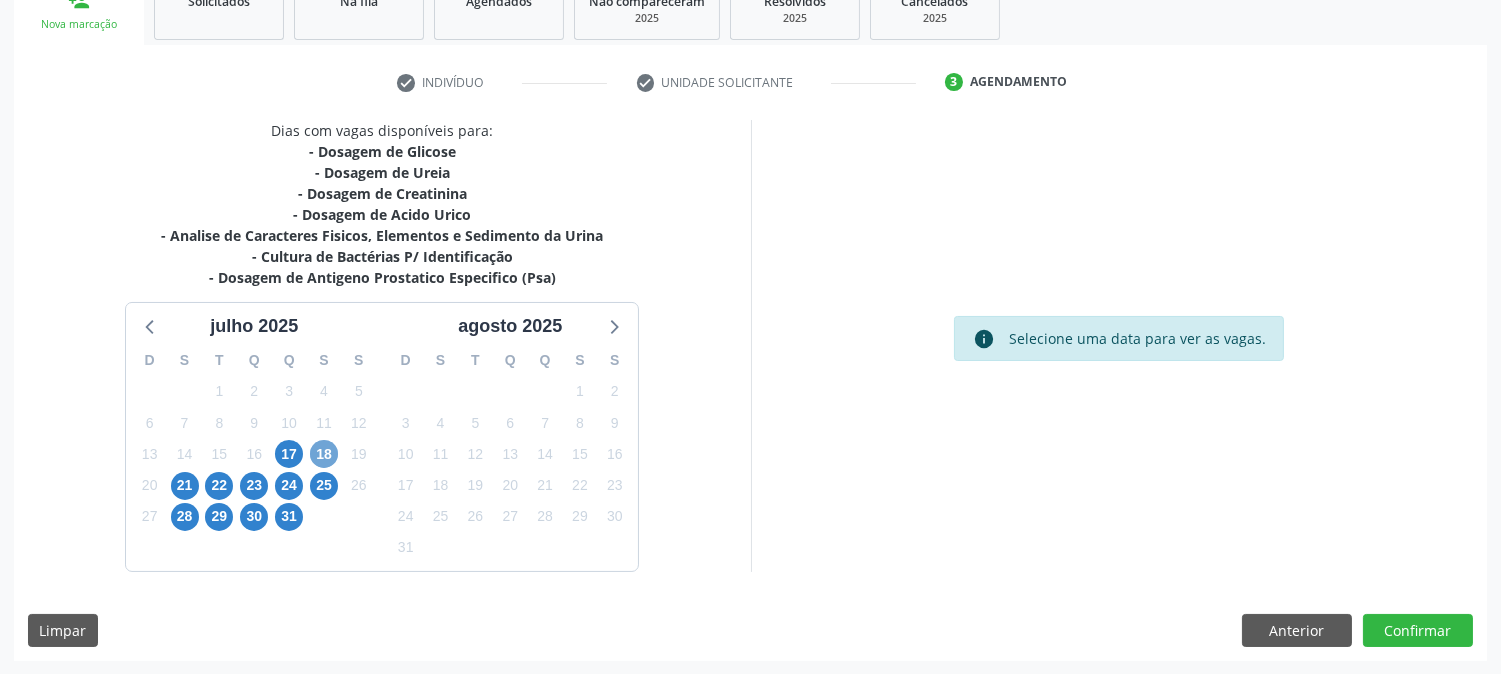 click on "18" at bounding box center (324, 454) 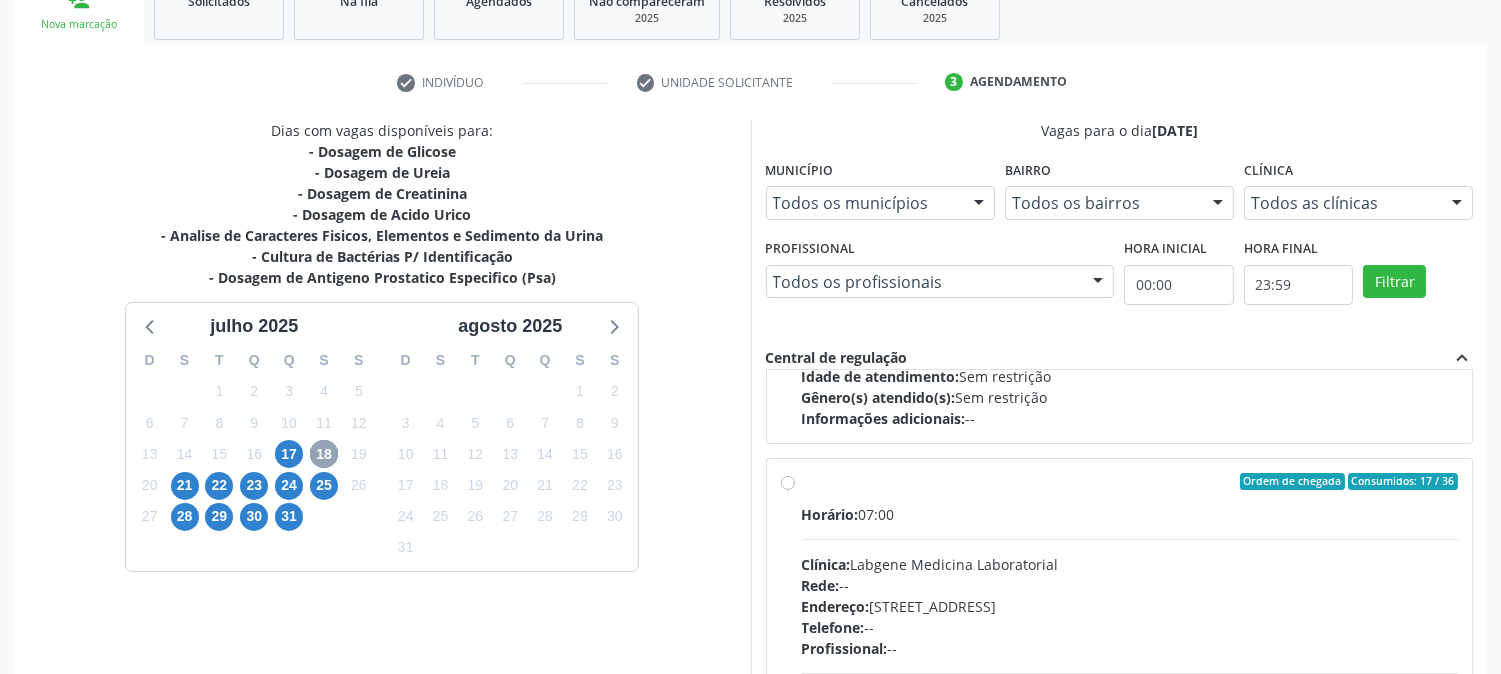 scroll, scrollTop: 315, scrollLeft: 0, axis: vertical 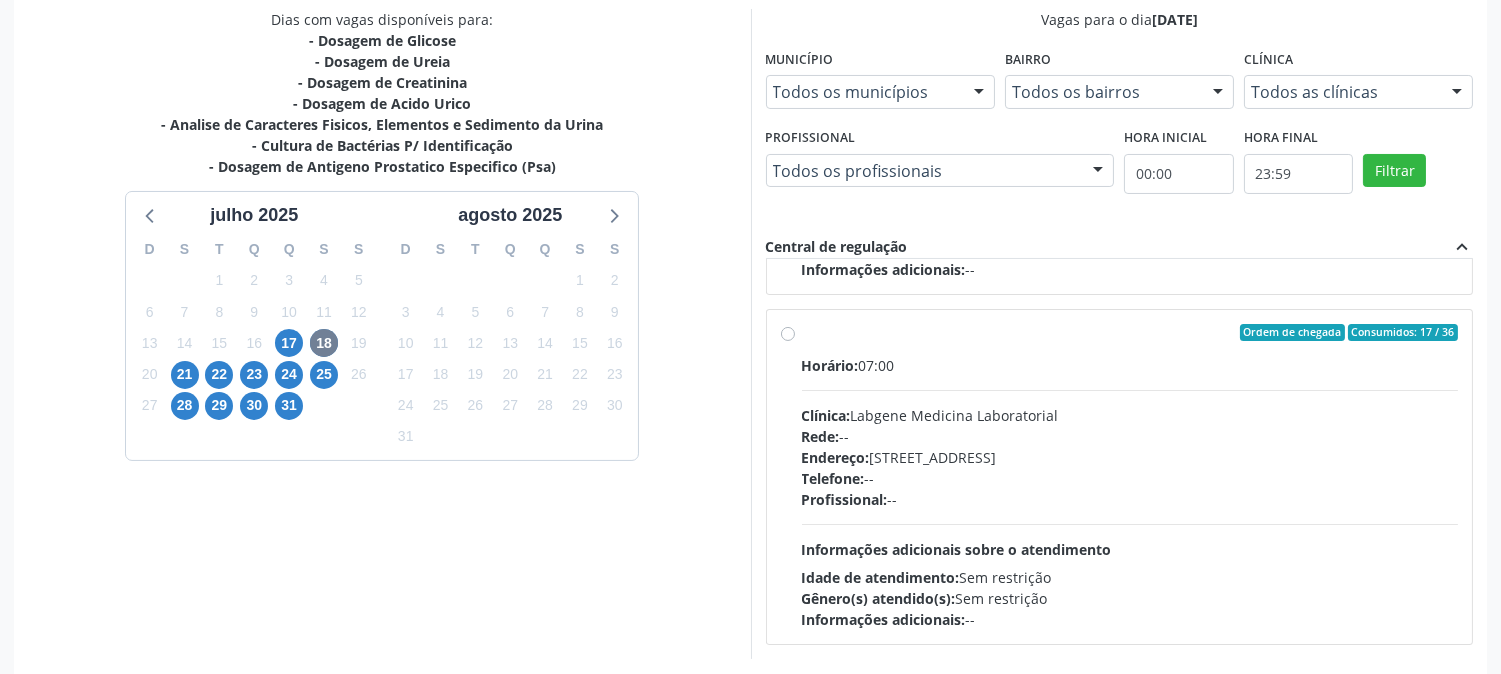 click on "Telefone:   --" at bounding box center [1130, 478] 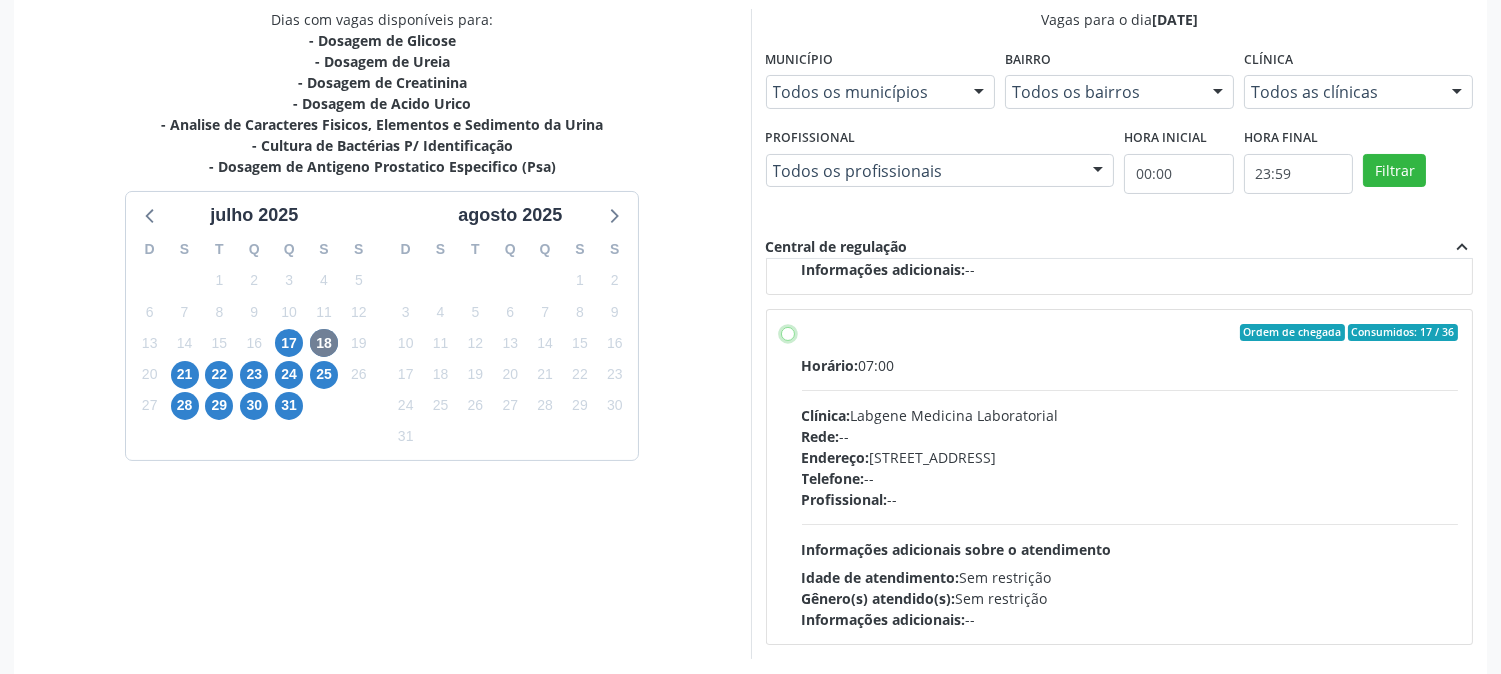 click on "Ordem de chegada
Consumidos: 17 / 36
Horário:   07:00
Clínica:  Labgene Medicina Laboratorial
Rede:
--
Endereço:   [STREET_ADDRESS]
Telefone:   --
Profissional:
--
Informações adicionais sobre o atendimento
Idade de atendimento:
Sem restrição
Gênero(s) atendido(s):
Sem restrição
Informações adicionais:
--" at bounding box center [788, 333] 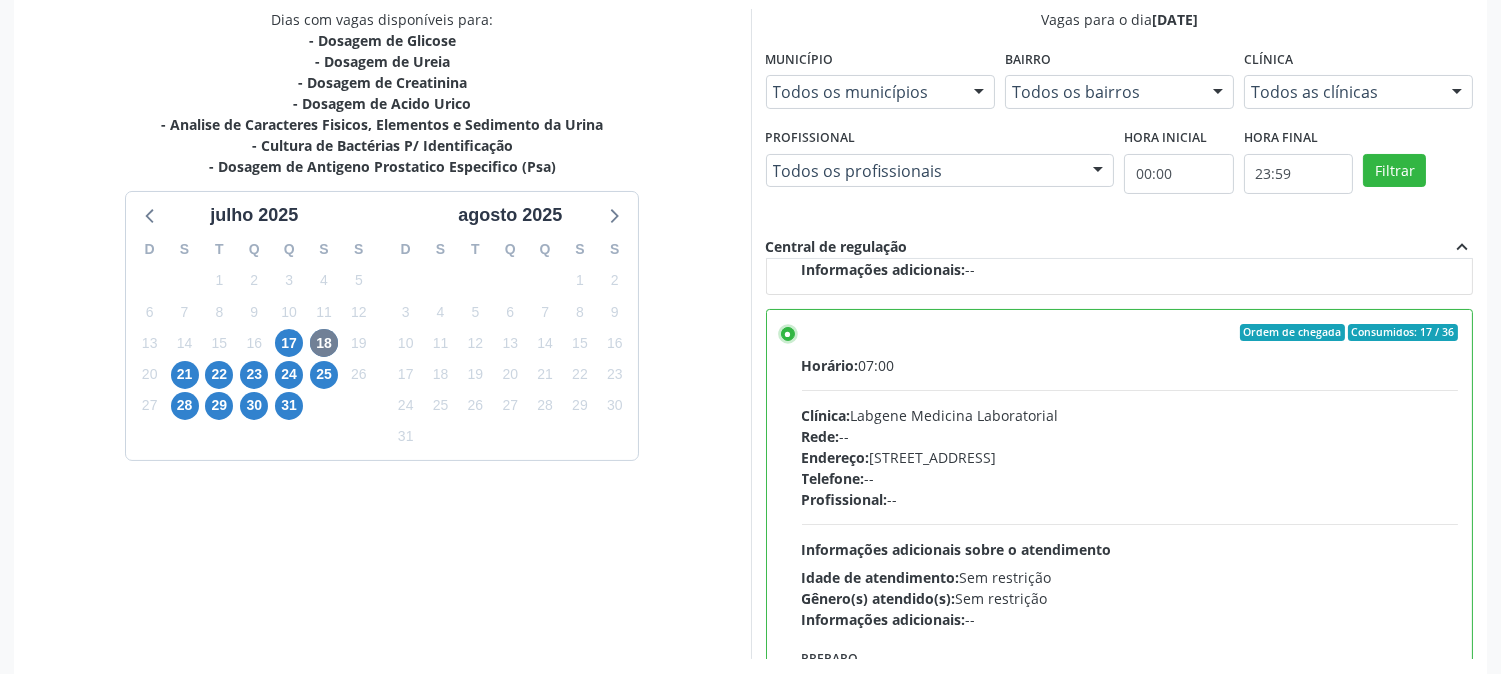 scroll, scrollTop: 520, scrollLeft: 0, axis: vertical 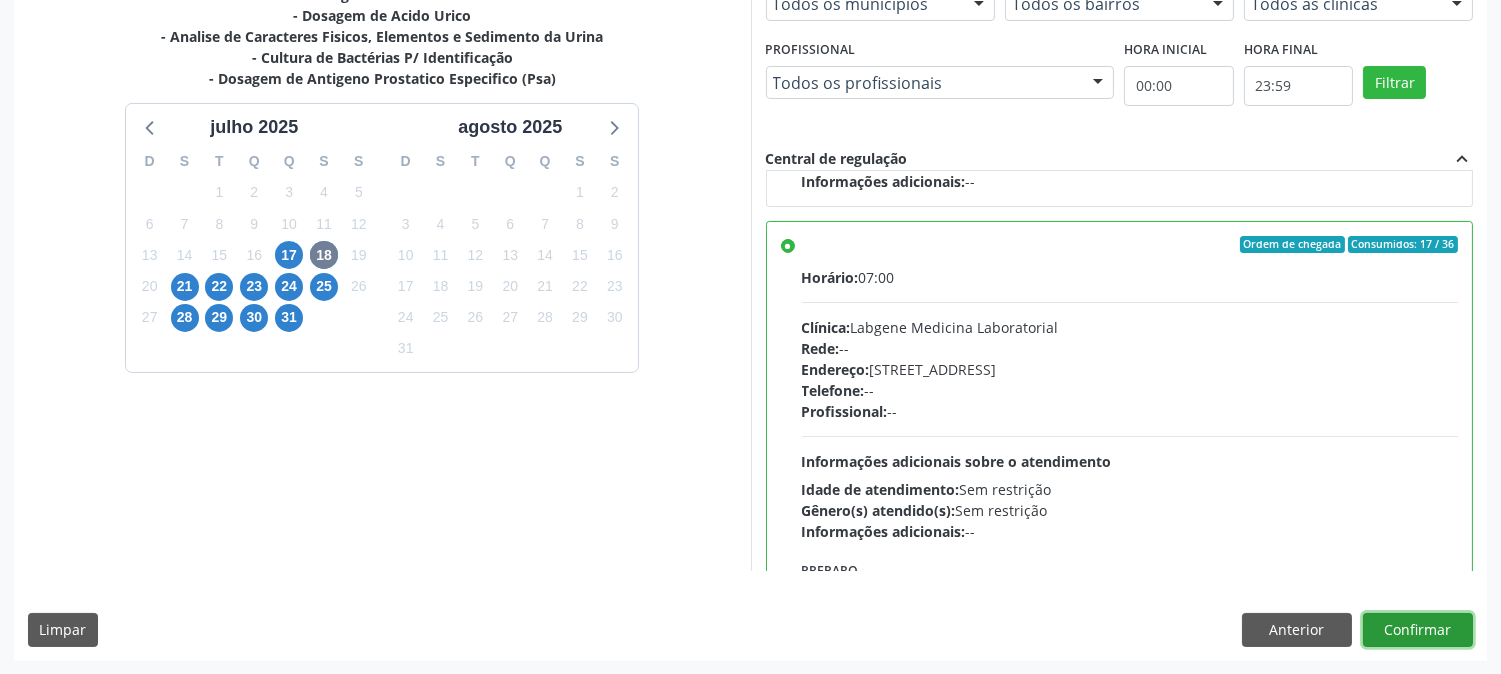 click on "Confirmar" at bounding box center (1418, 630) 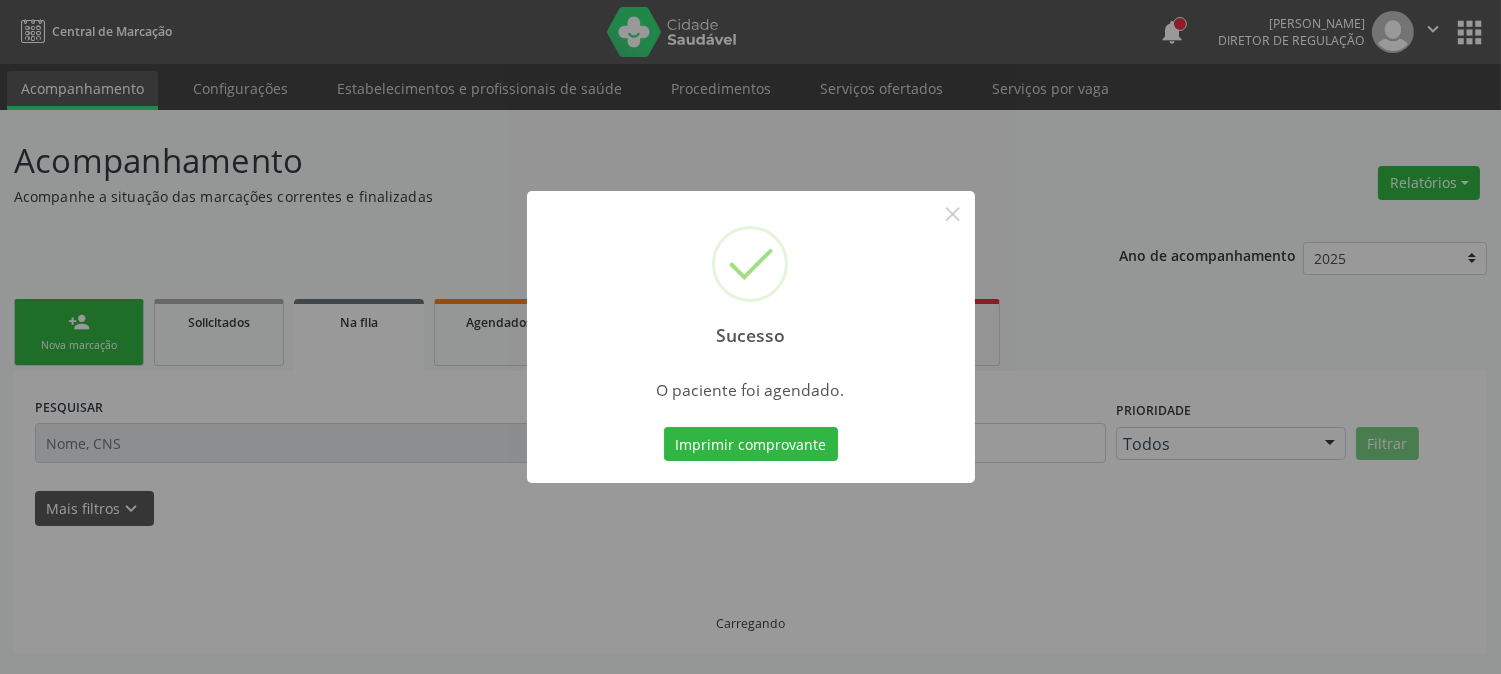 scroll, scrollTop: 0, scrollLeft: 0, axis: both 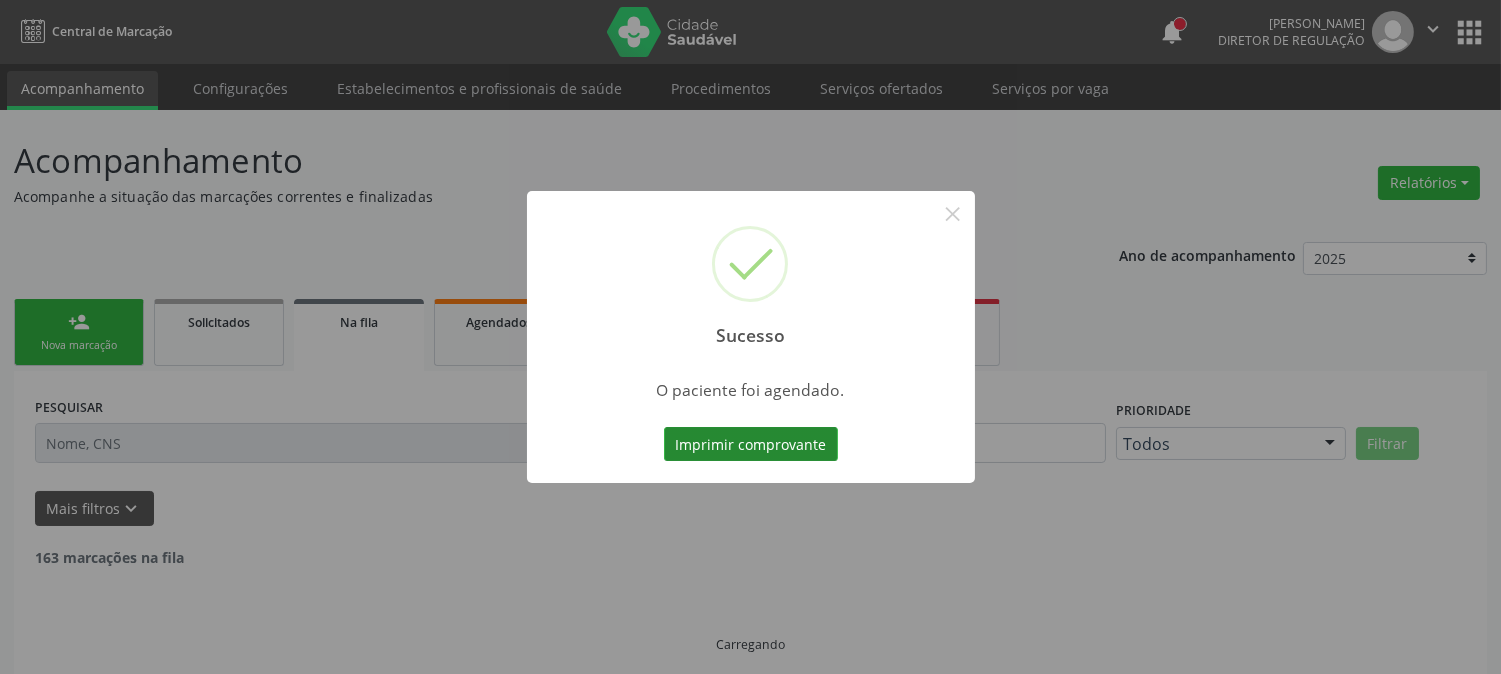 click on "Imprimir comprovante" at bounding box center [751, 444] 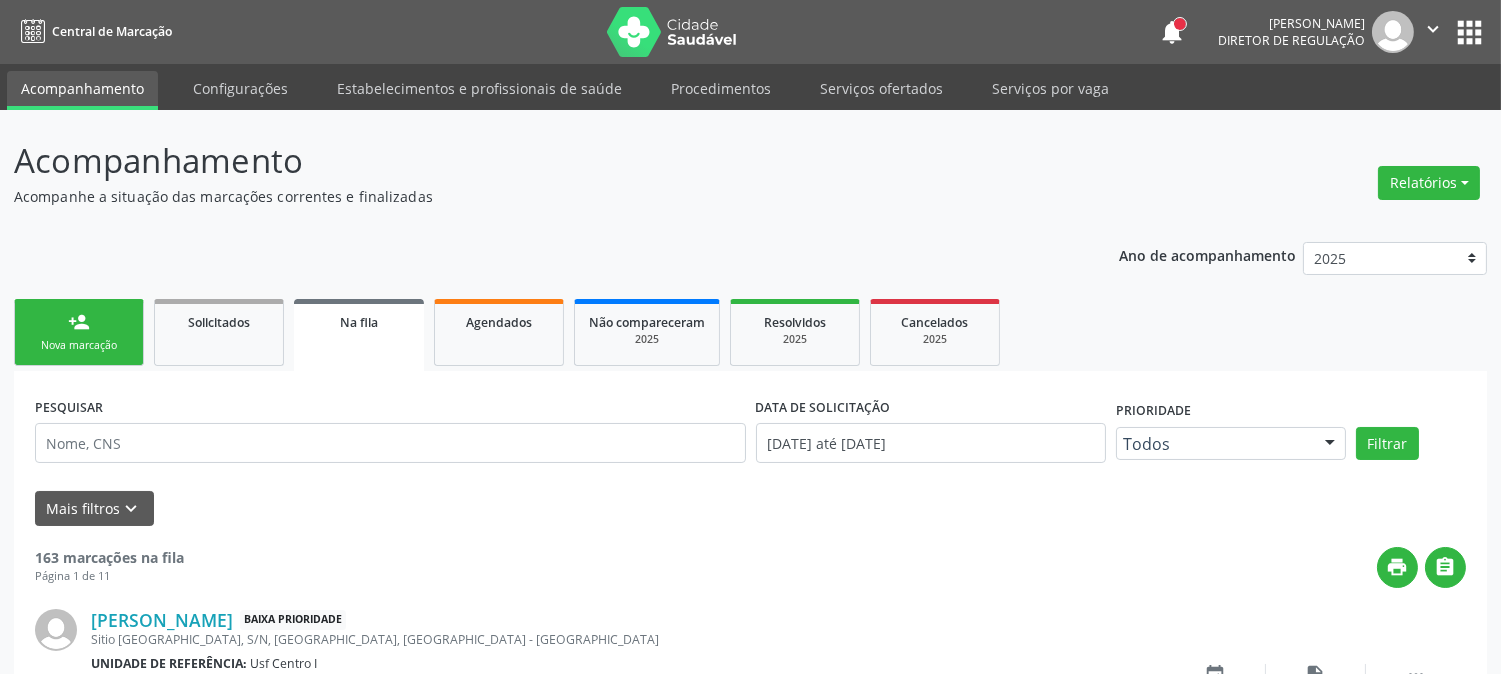 click on "Nova marcação" at bounding box center [79, 345] 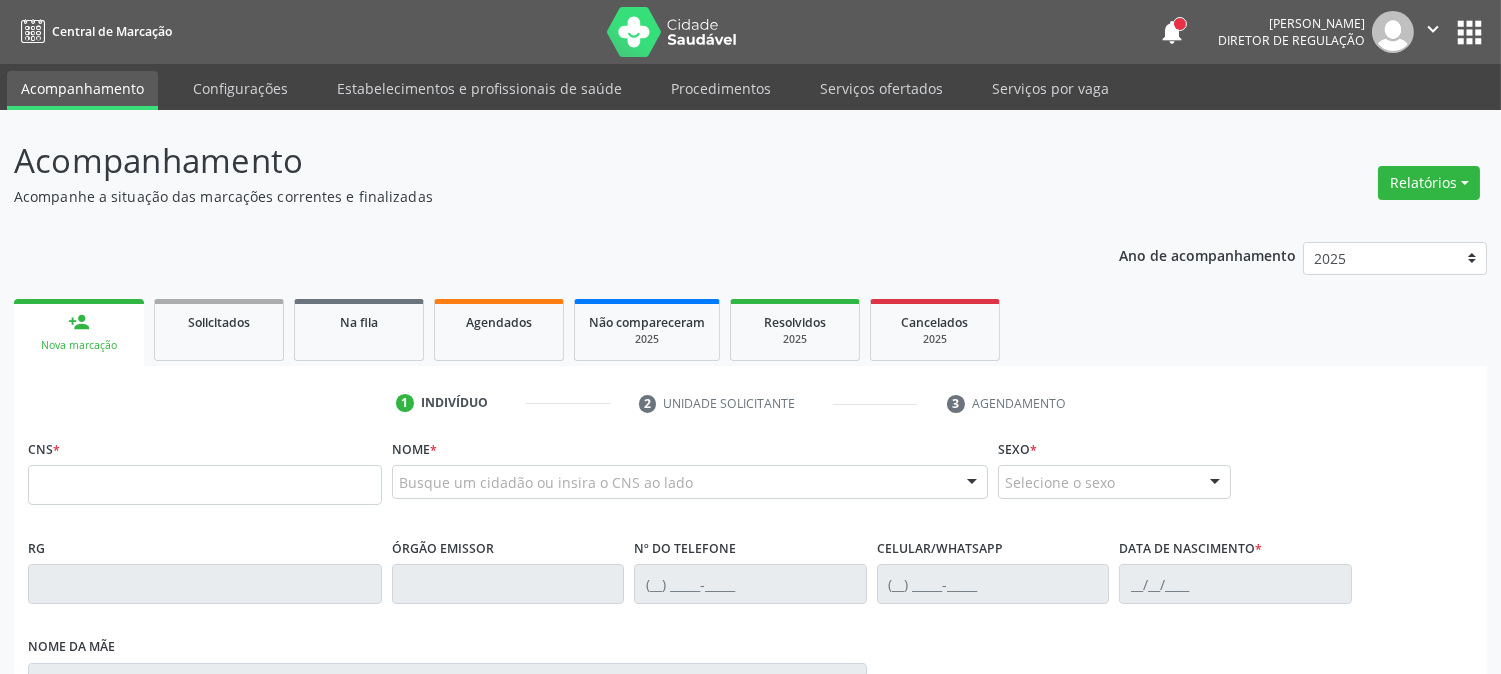 click on "CNS
*" at bounding box center (205, 476) 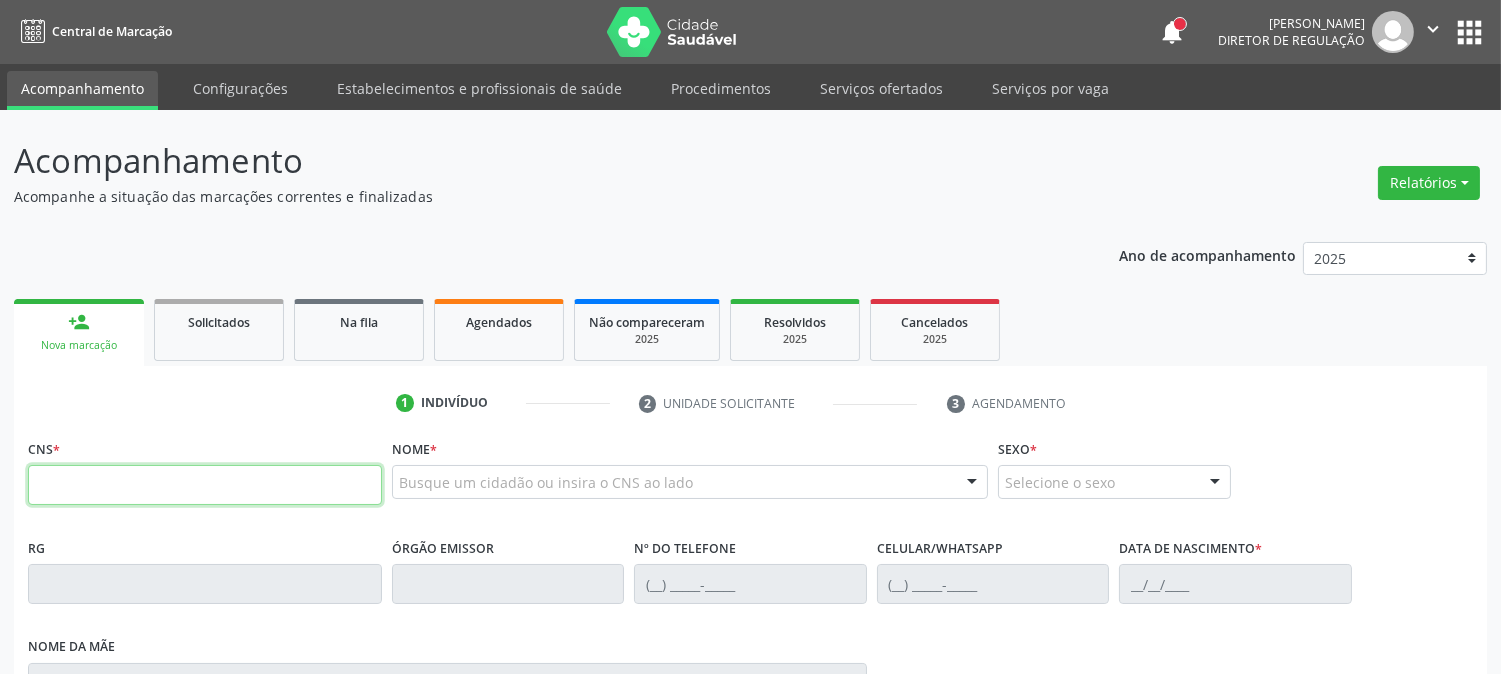 click at bounding box center [205, 485] 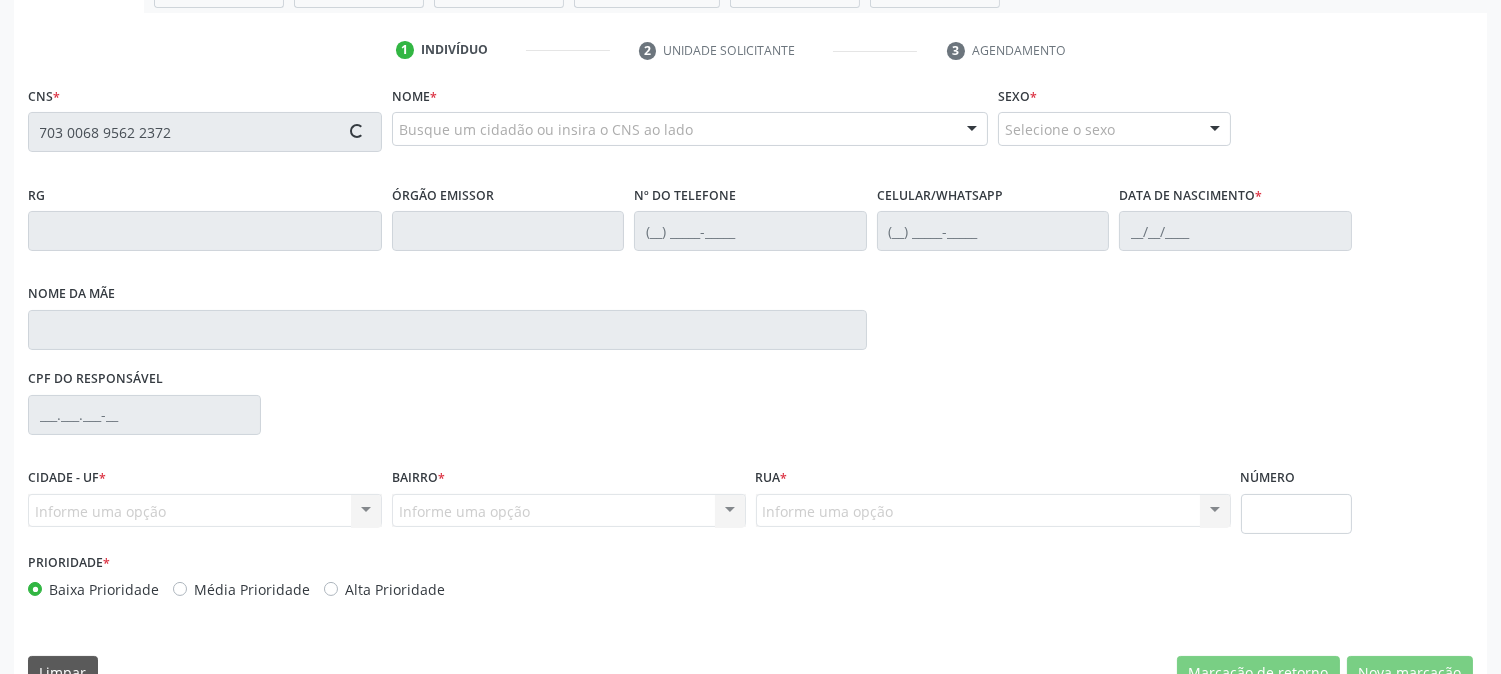 scroll, scrollTop: 395, scrollLeft: 0, axis: vertical 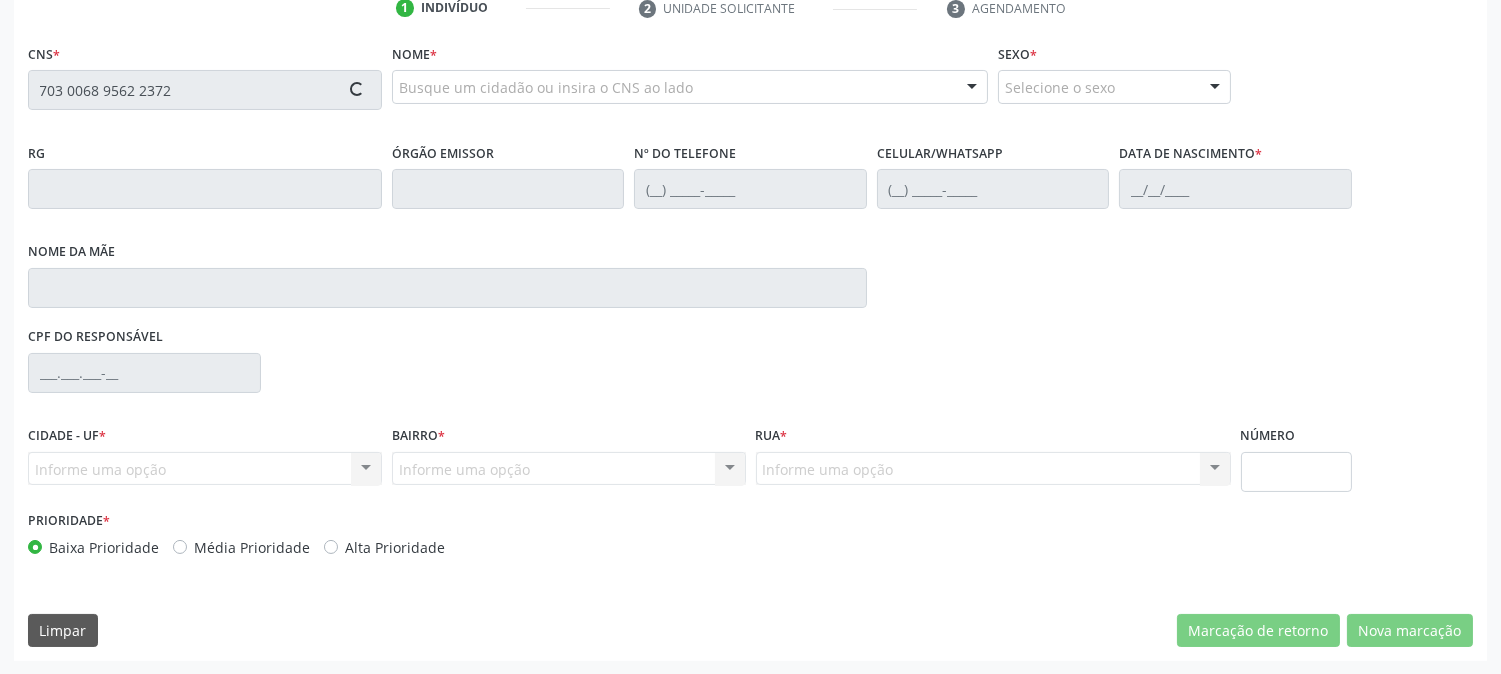 type on "703 0068 9562 2372" 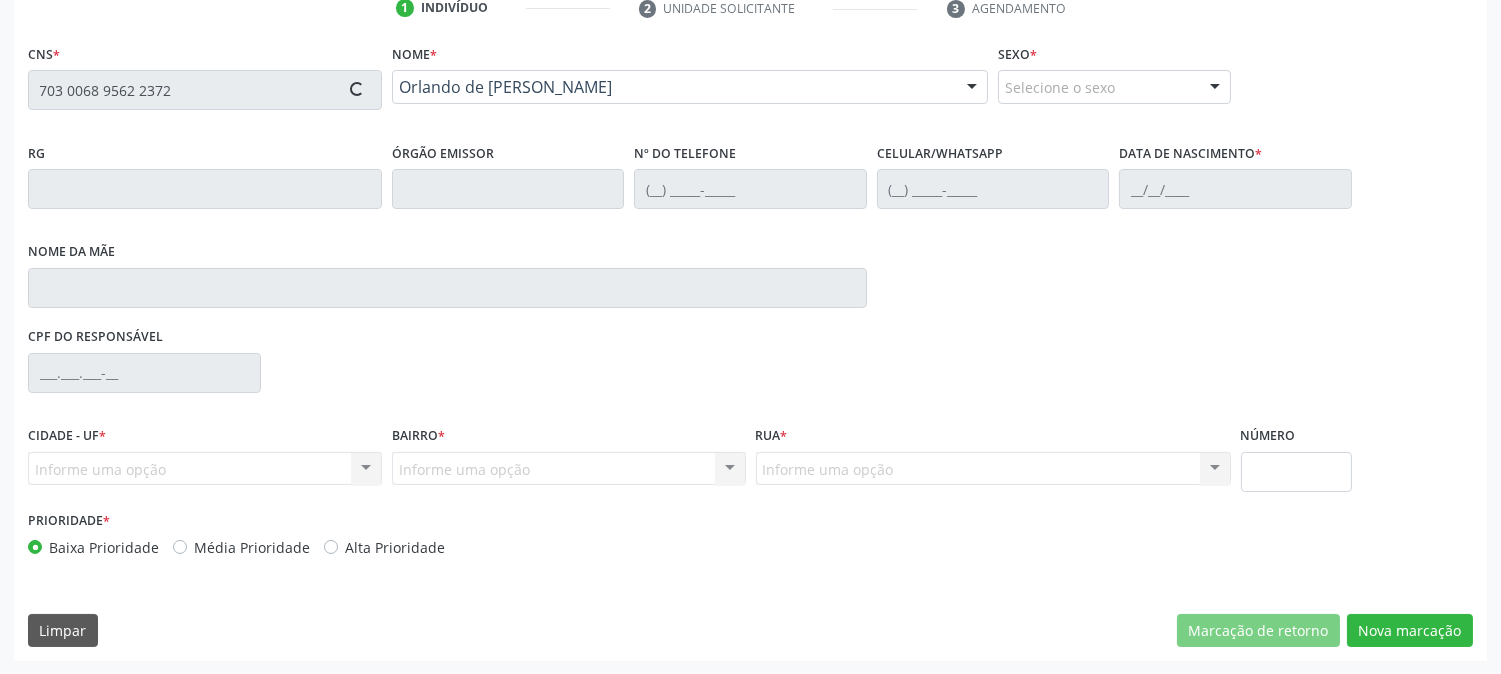 type on "[PHONE_NUMBER]" 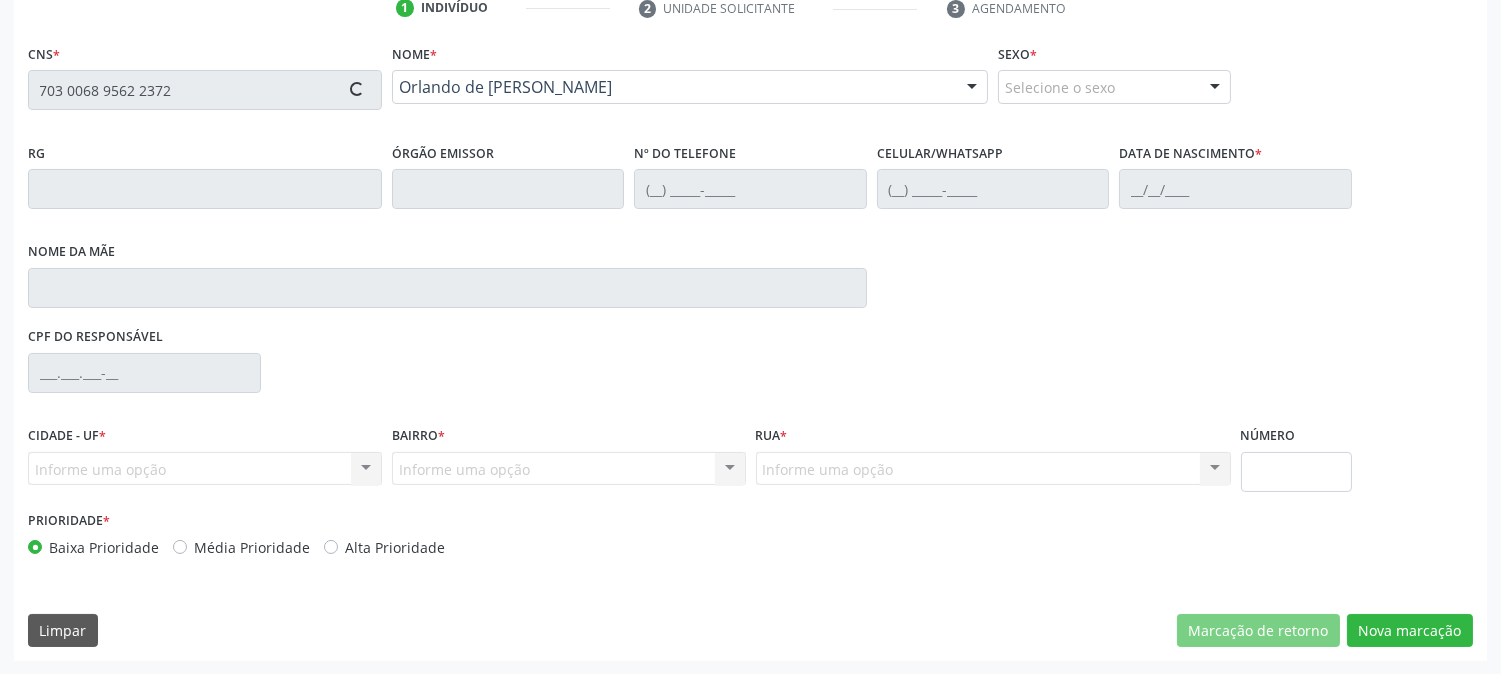 type on "[PHONE_NUMBER]" 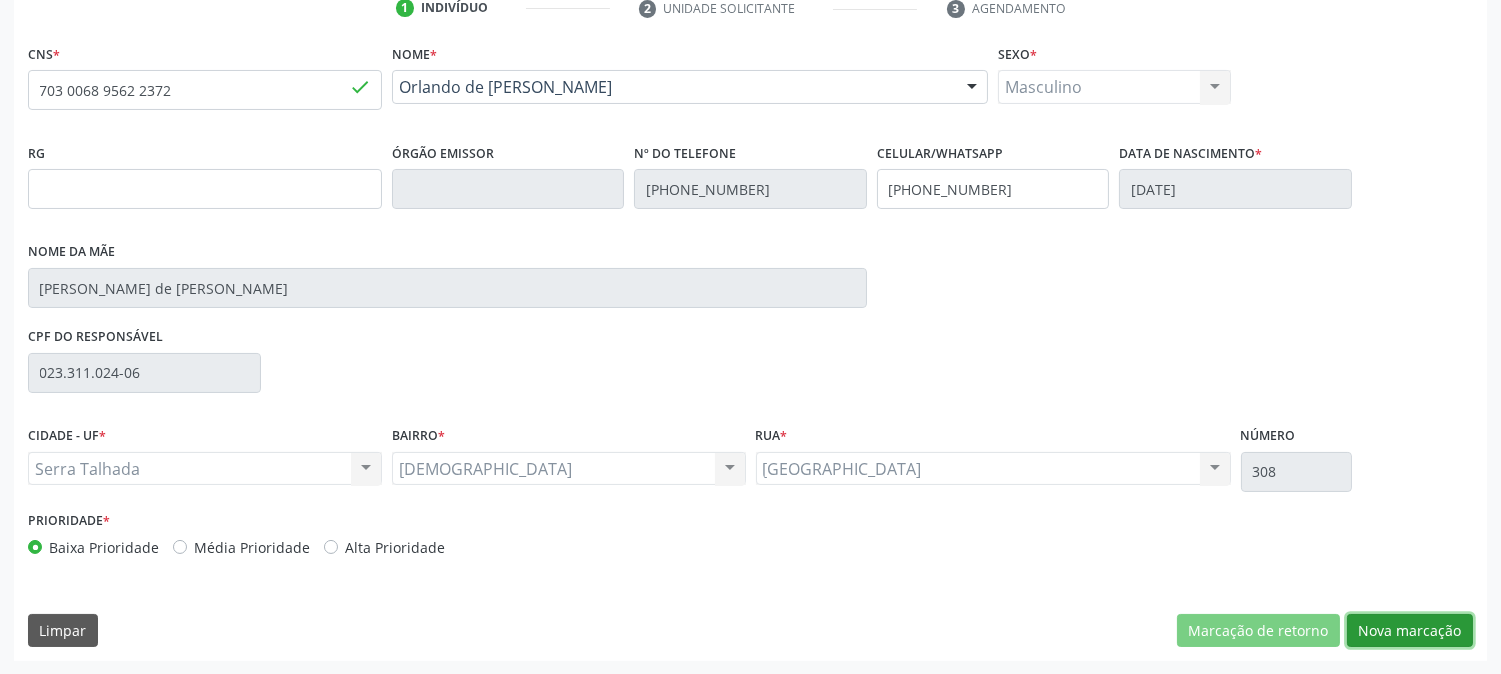 click on "Nova marcação" at bounding box center (1410, 631) 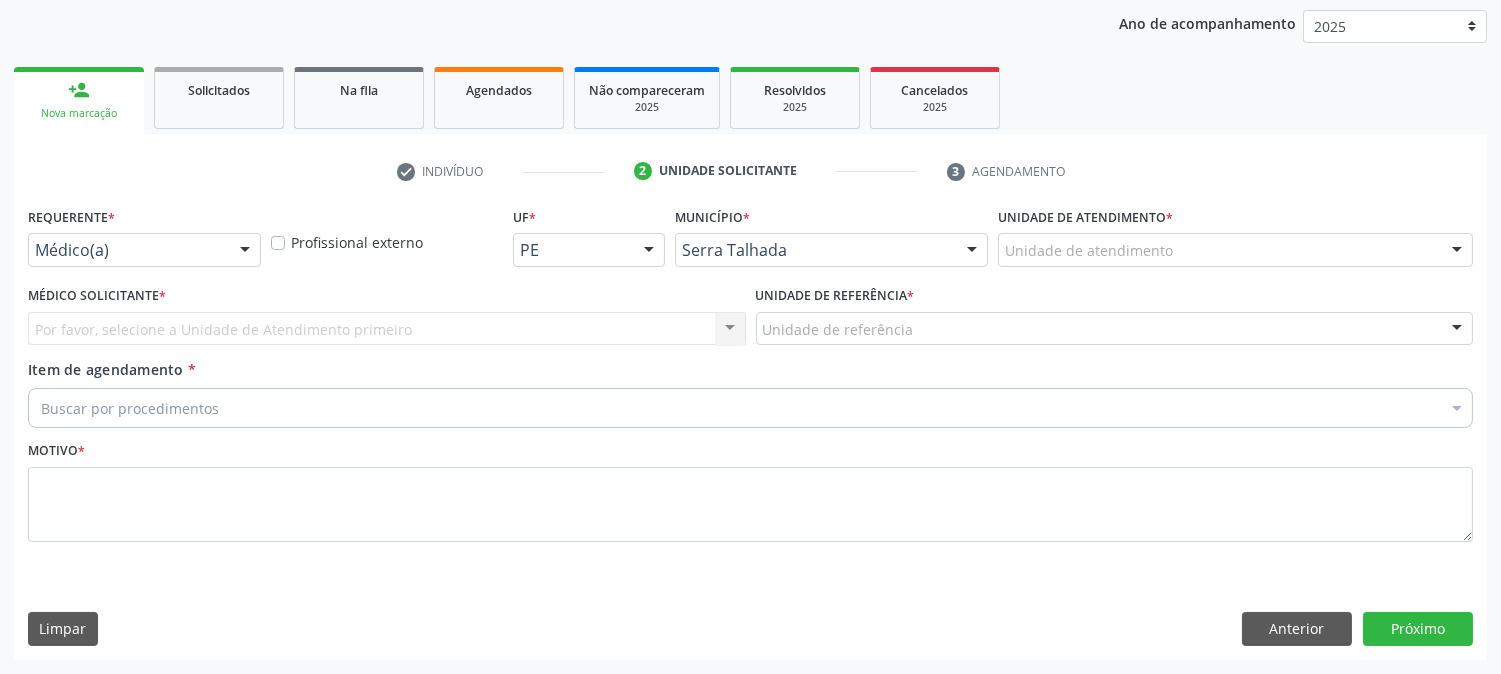 scroll, scrollTop: 231, scrollLeft: 0, axis: vertical 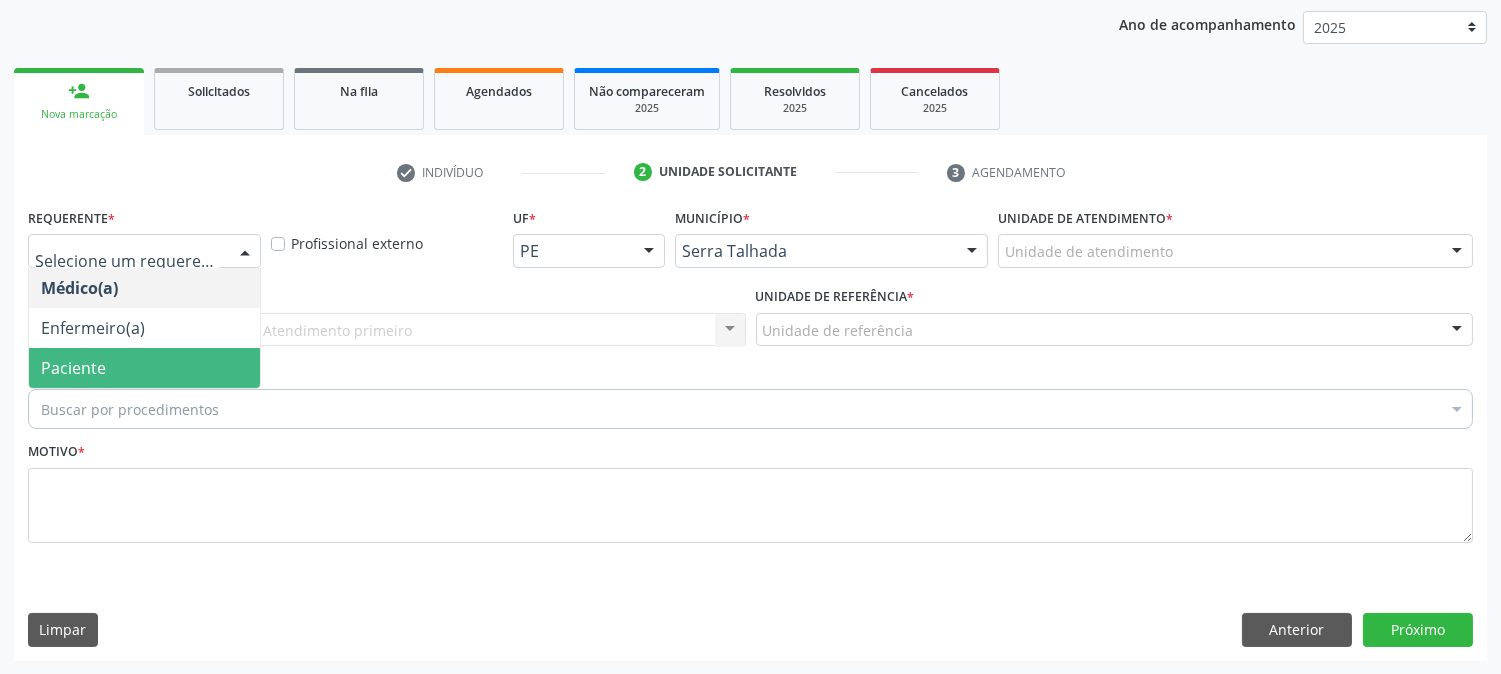 click on "Paciente" at bounding box center (144, 368) 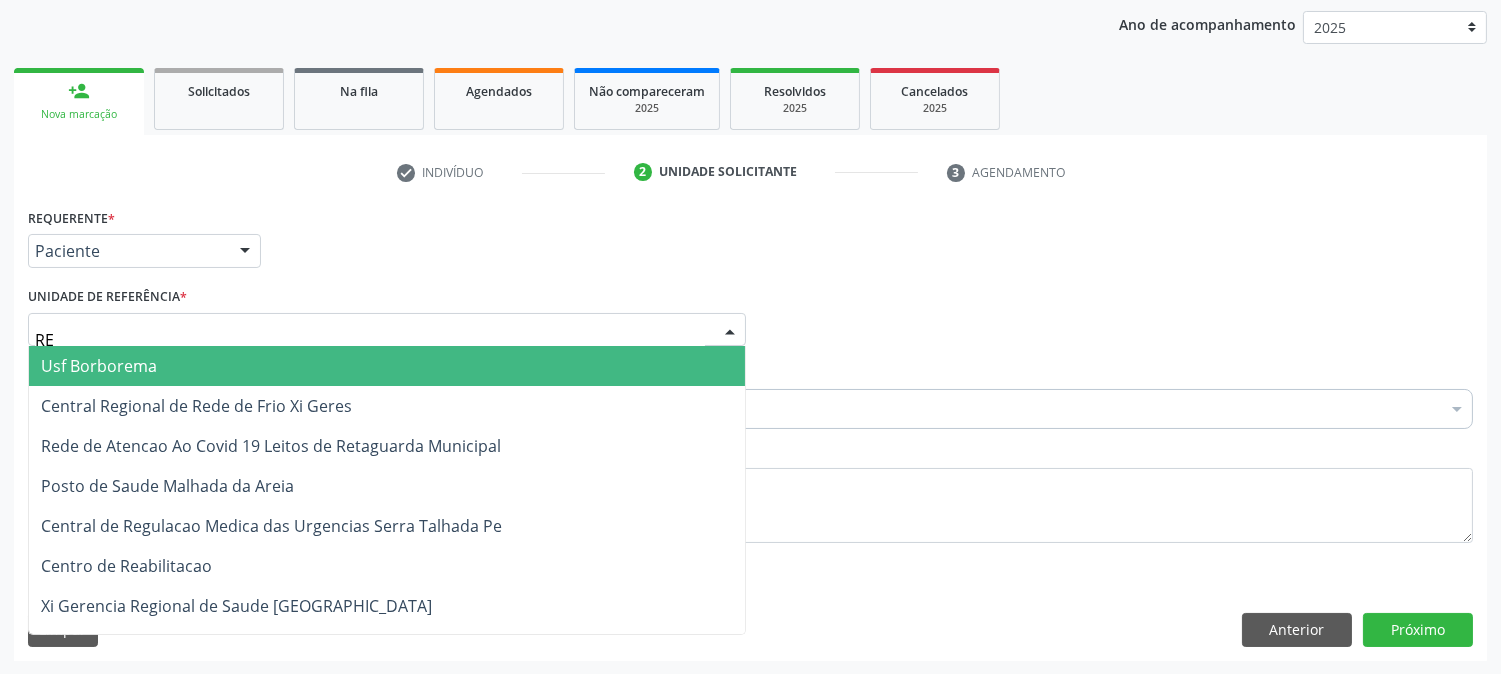 type on "REA" 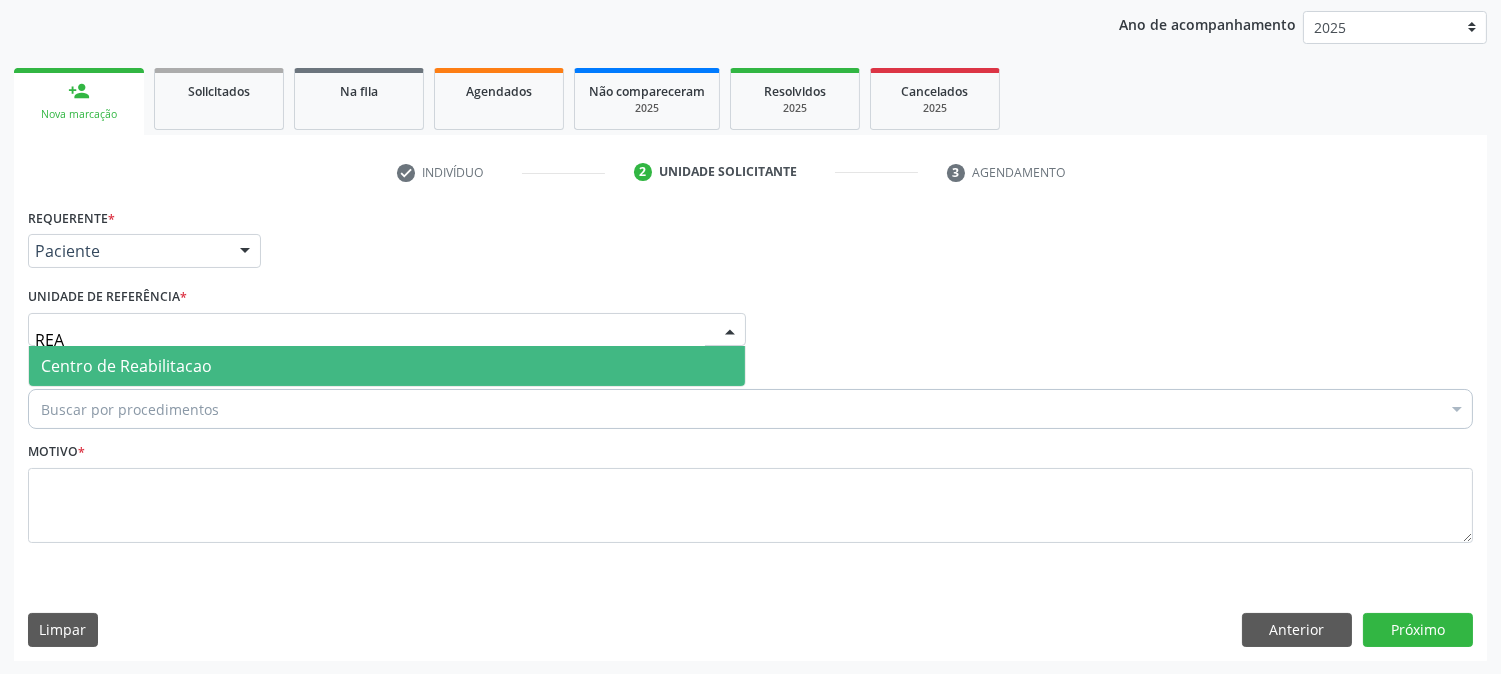 click on "Centro de Reabilitacao" at bounding box center (126, 366) 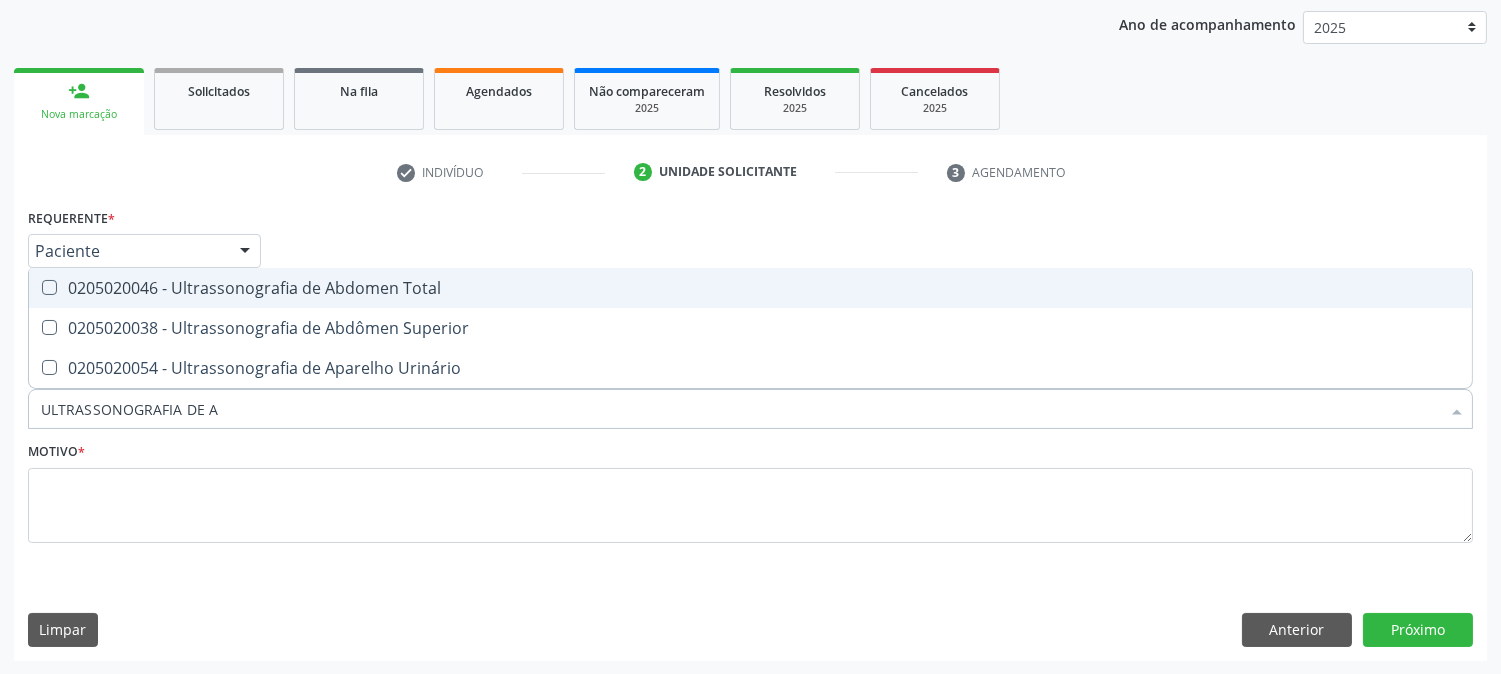 type on "ULTRASSONOGRAFIA DE AB" 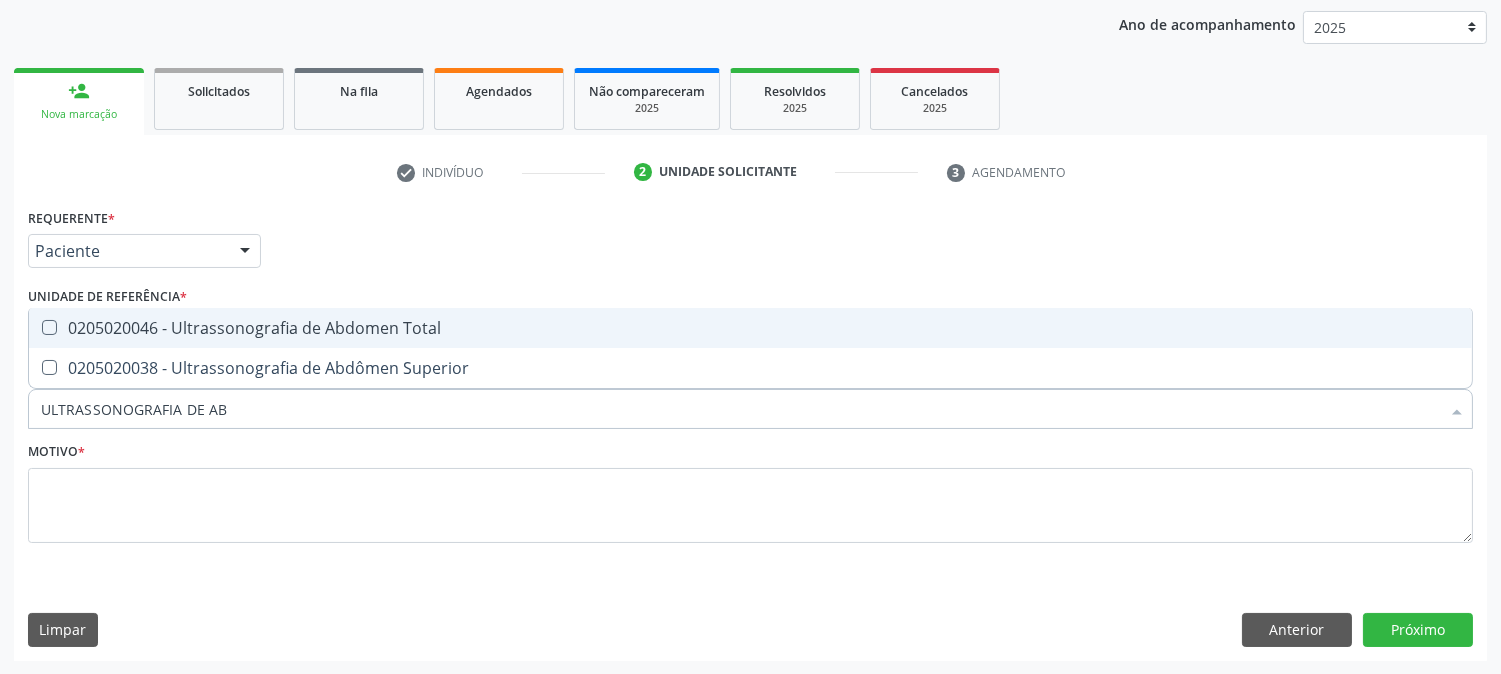 click on "0205020046 - Ultrassonografia de Abdomen Total" at bounding box center (750, 328) 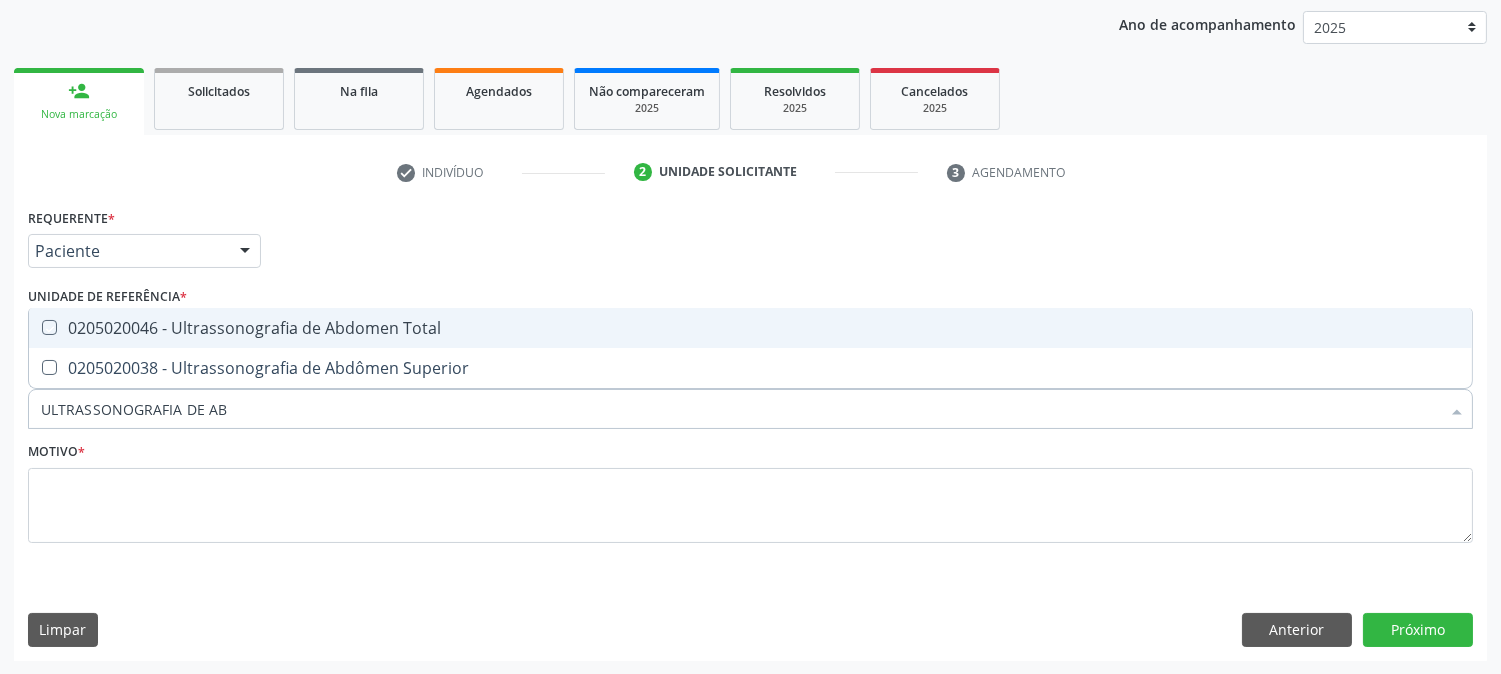 checkbox on "true" 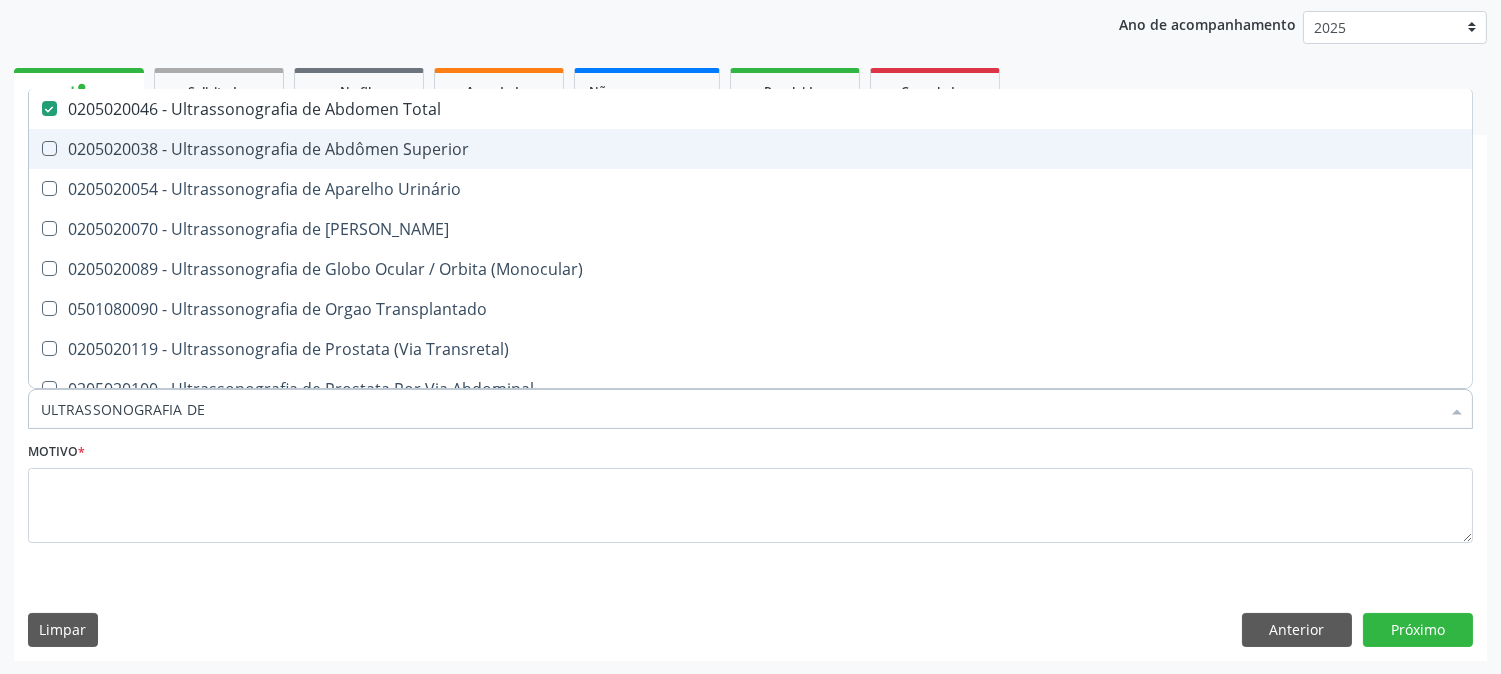 type on "ULTRASSONOGRAFIA DE P" 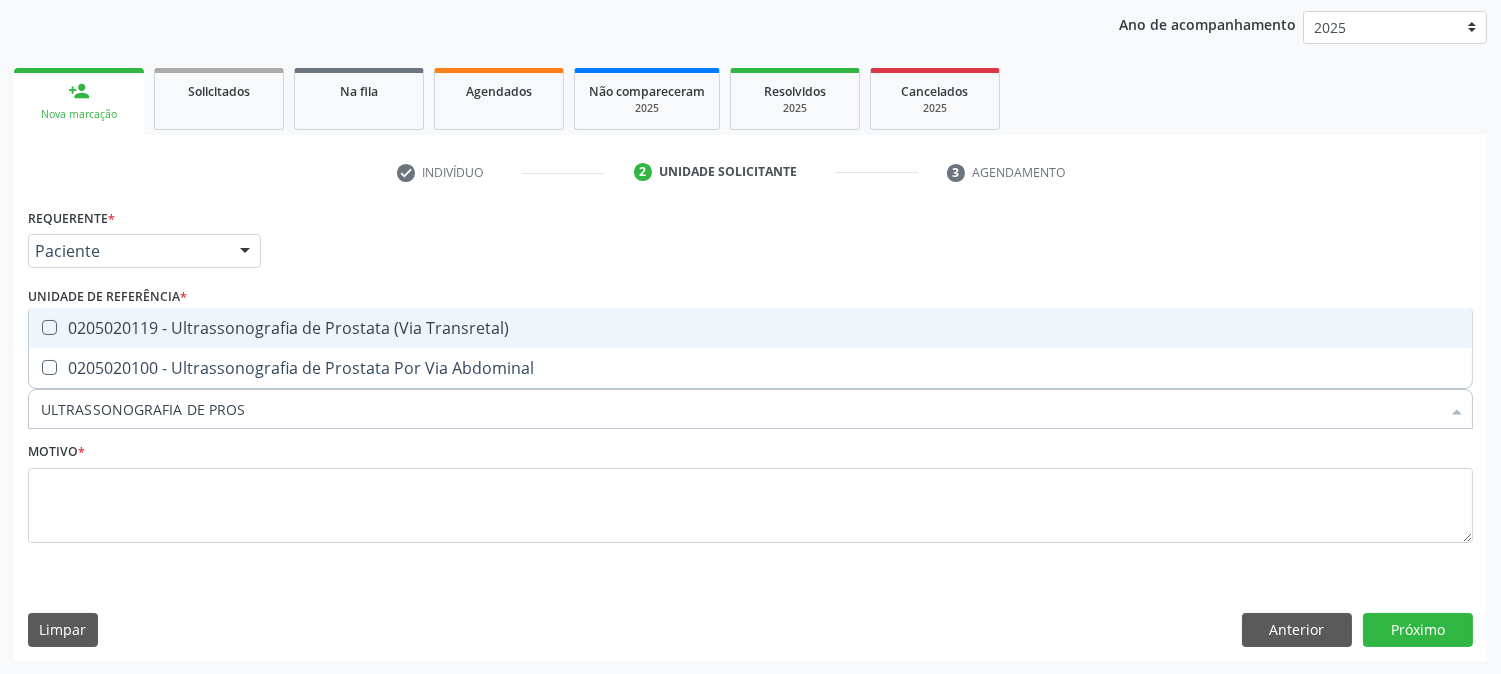 type on "ULTRASSONOGRAFIA DE [PERSON_NAME]" 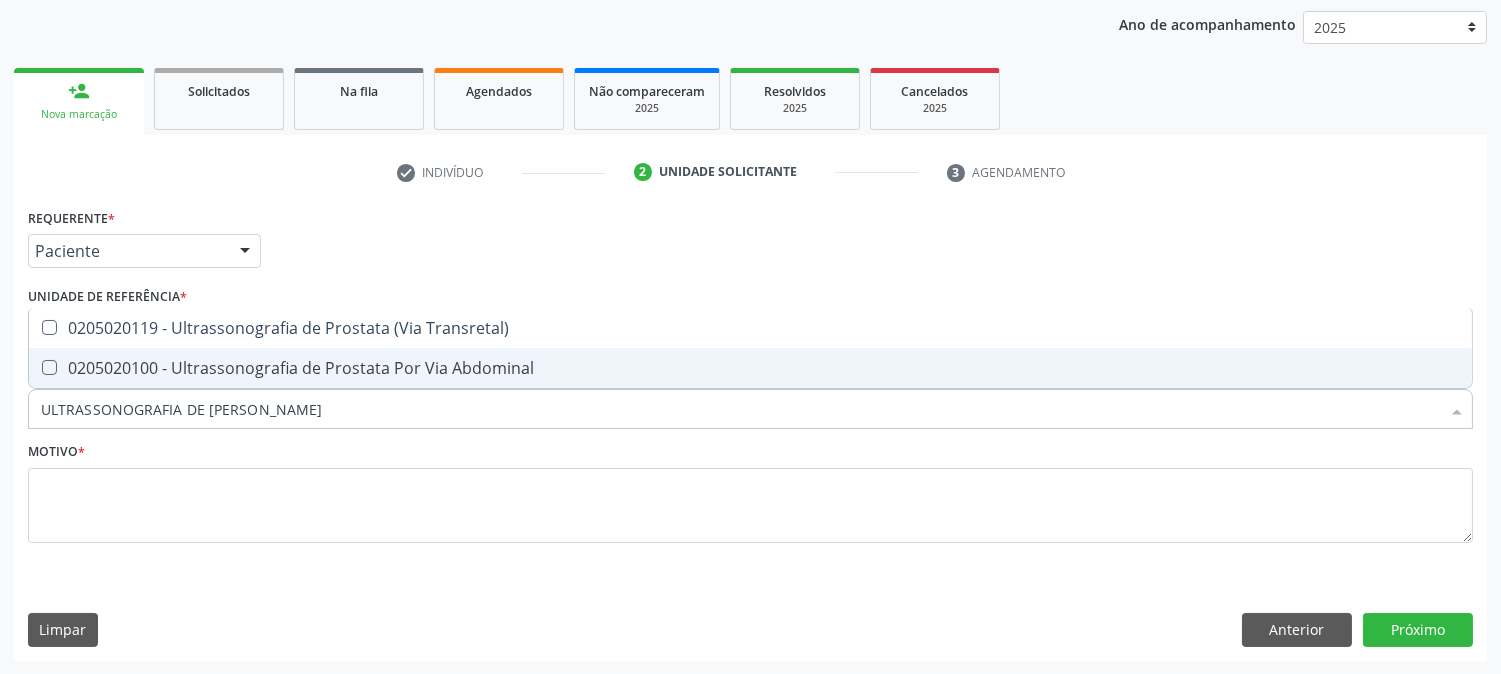 click on "0205020100 - Ultrassonografia de Prostata Por Via Abdominal" at bounding box center [750, 368] 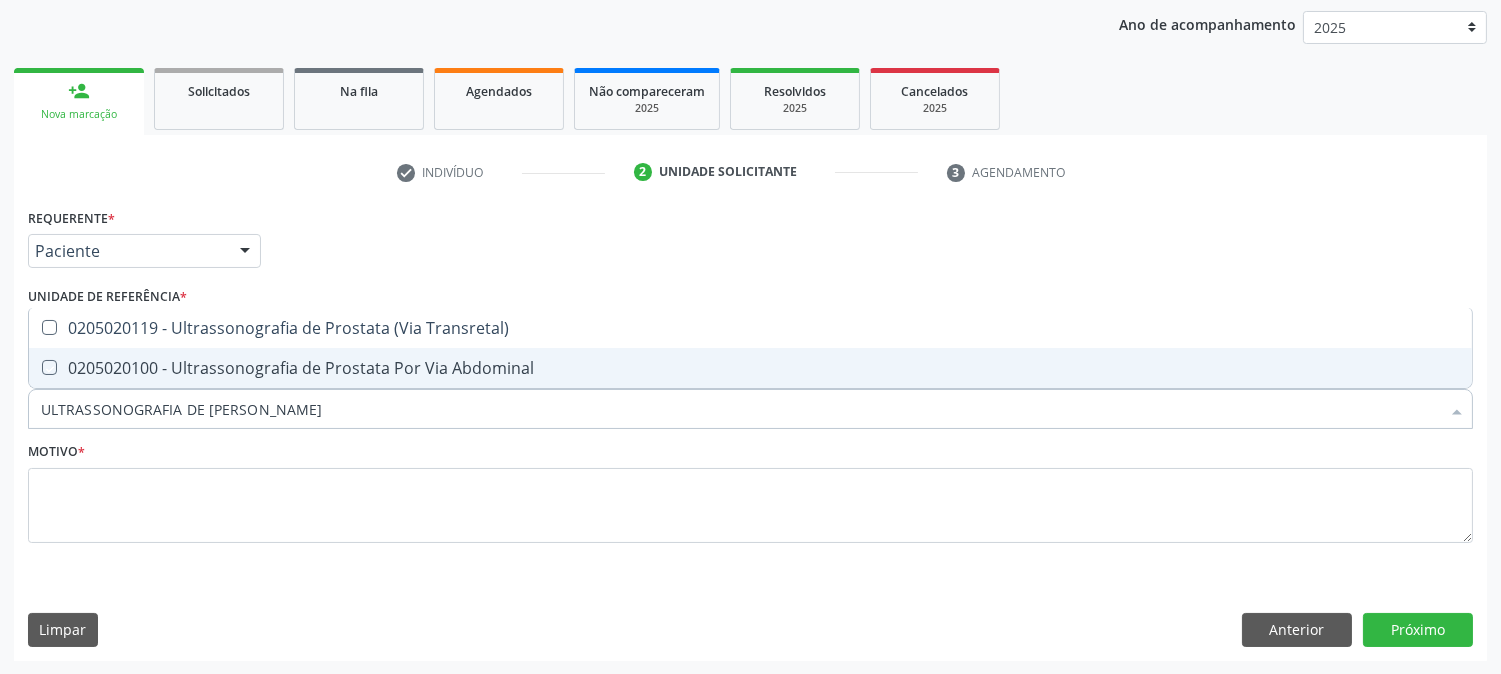 checkbox on "true" 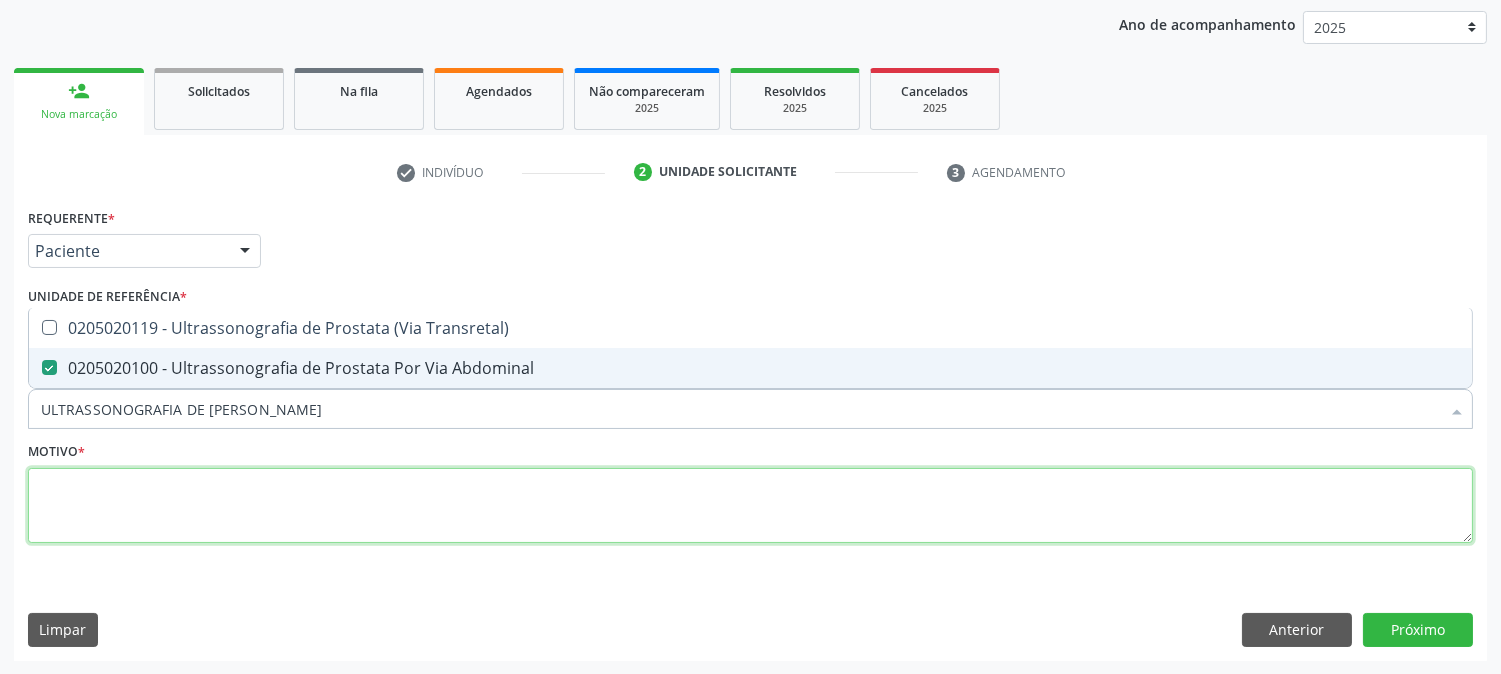 click at bounding box center [750, 506] 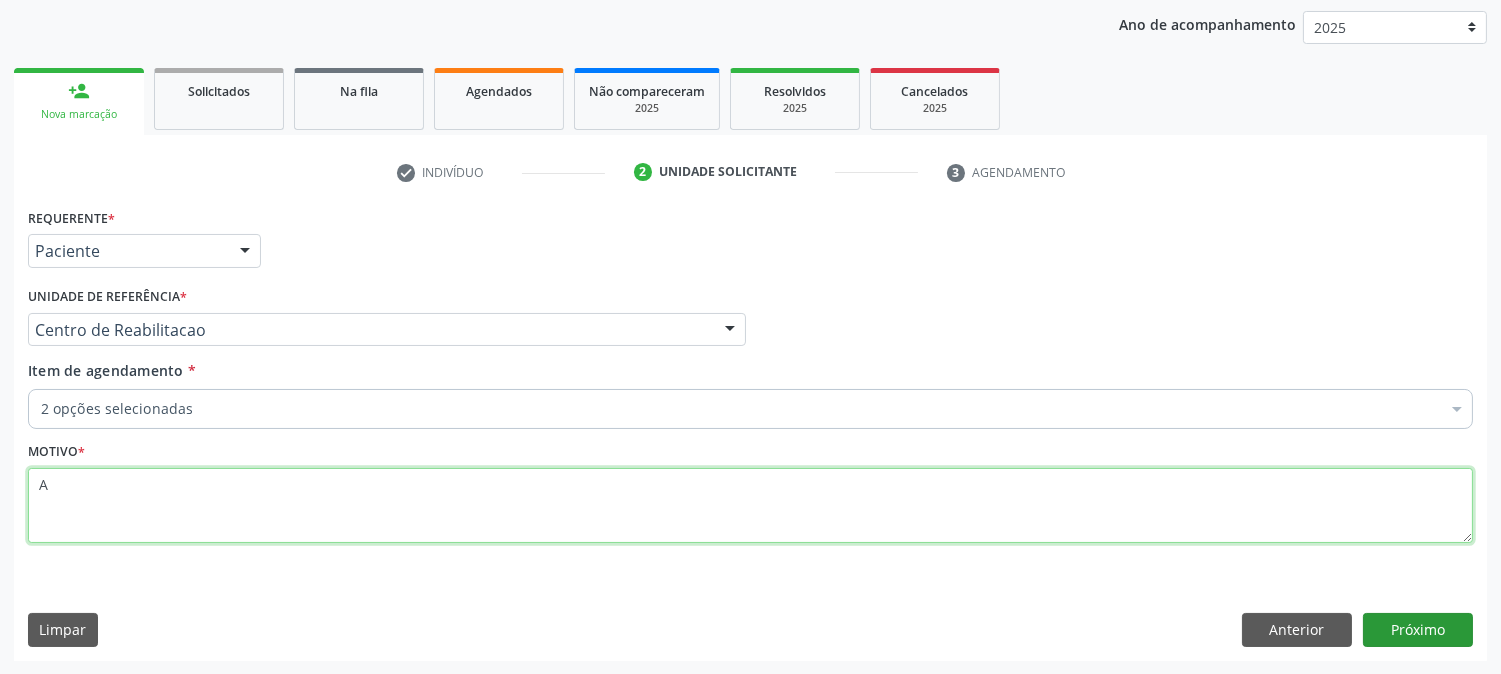 type on "A" 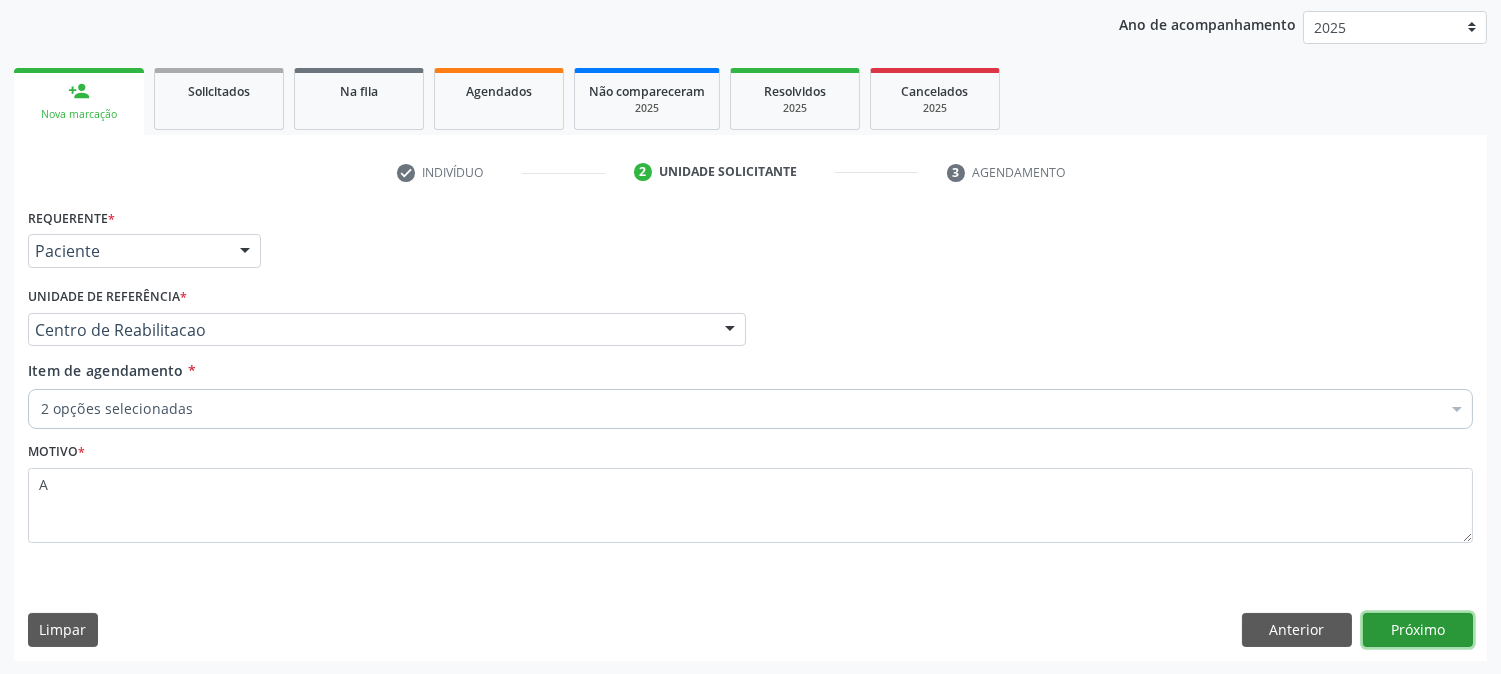 click on "Próximo" at bounding box center [1418, 630] 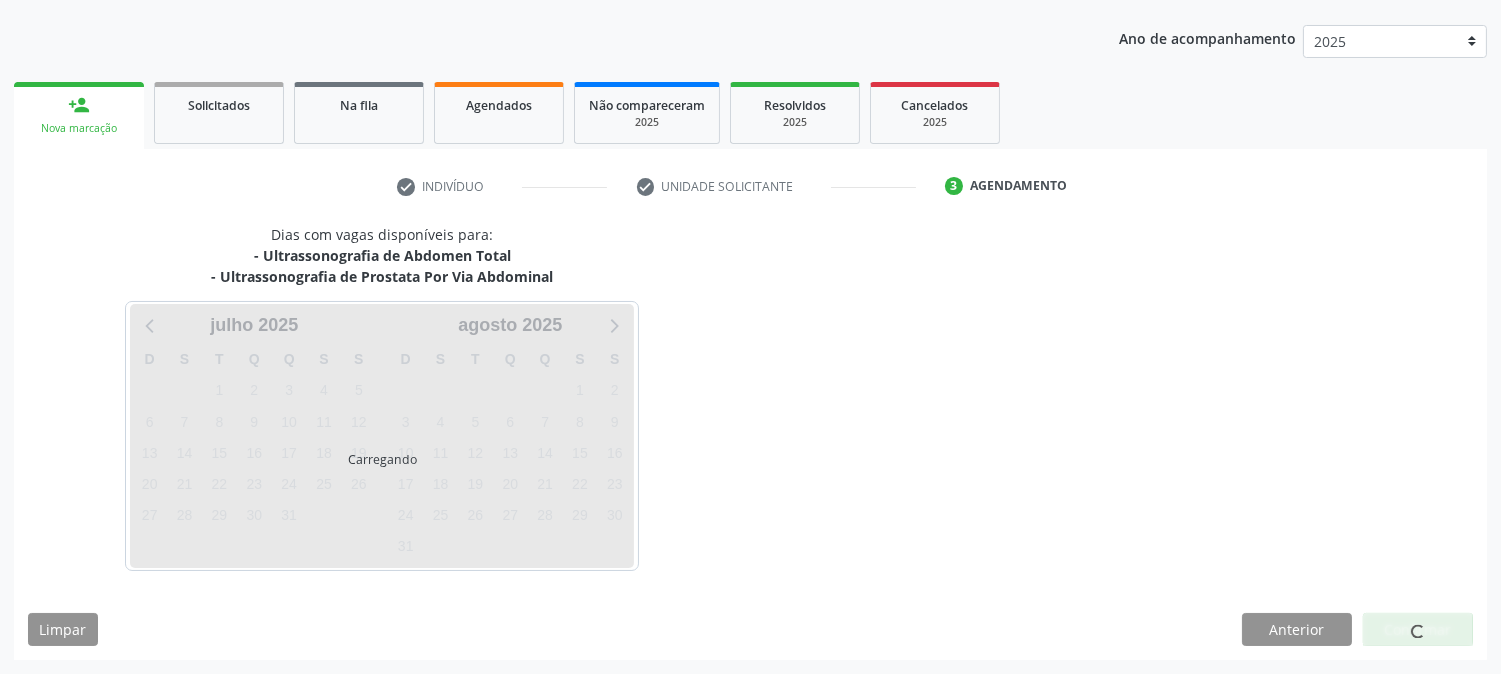 scroll, scrollTop: 216, scrollLeft: 0, axis: vertical 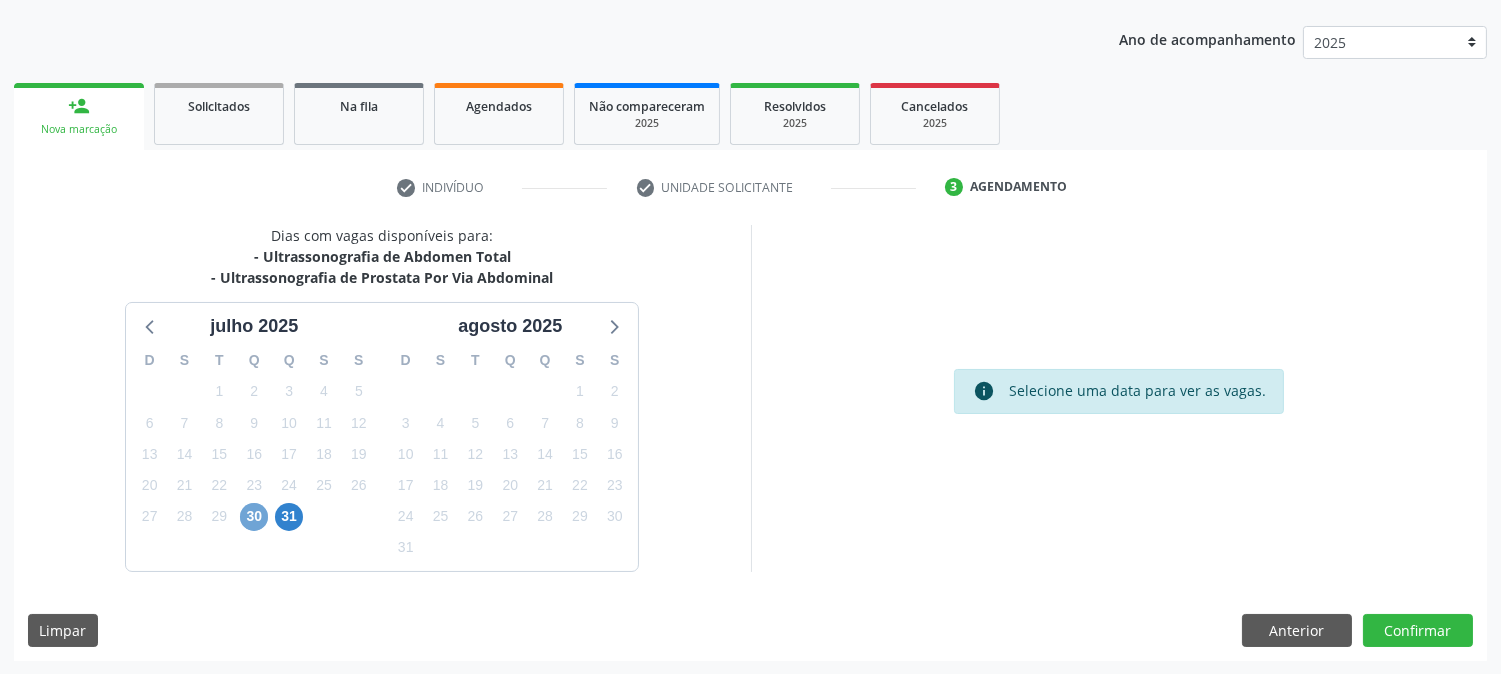 click on "30" at bounding box center (254, 517) 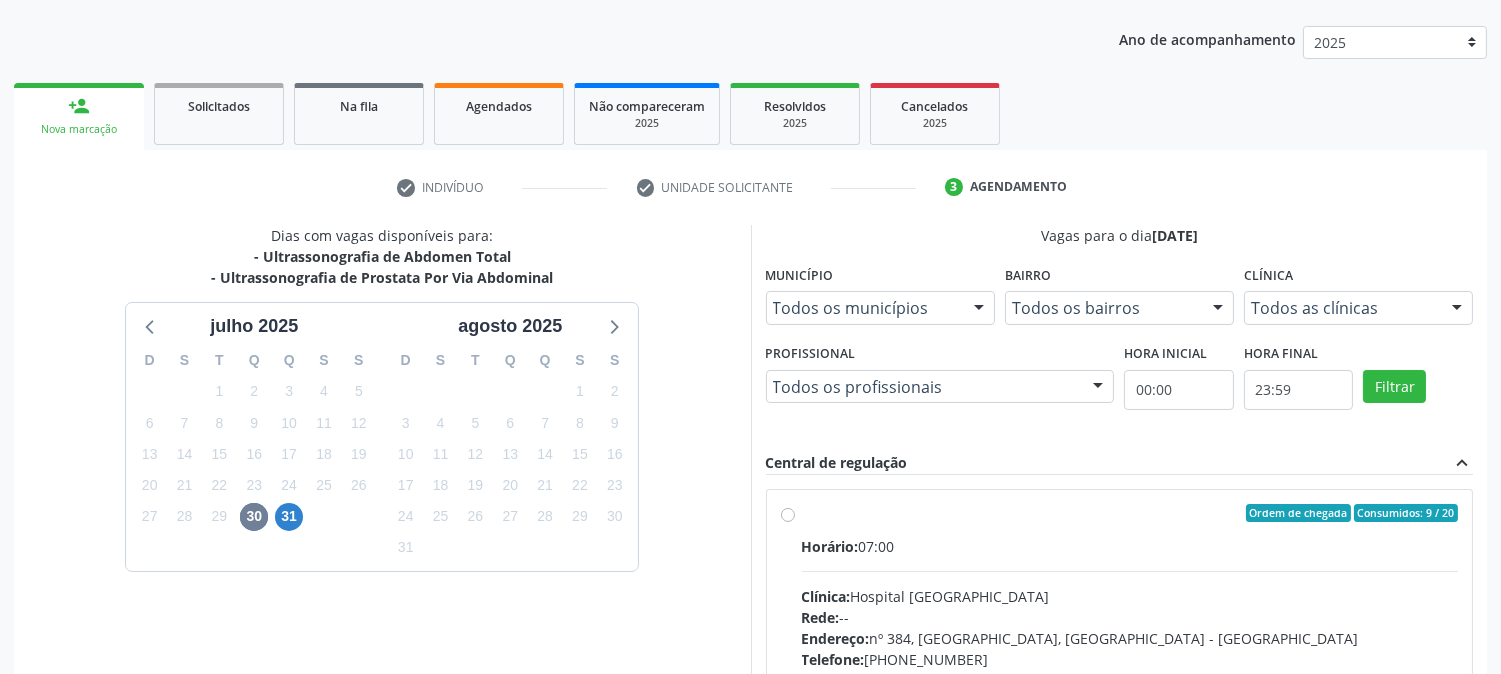 click on "Ordem de chegada
Consumidos: 9 / 20
Horário:   07:00
Clínica:  Hospital [GEOGRAPHIC_DATA]
Rede:
--
Endereço:   [STREET_ADDRESS]
Telefone:   [PHONE_NUMBER]
Profissional:
[PERSON_NAME]
Informações adicionais sobre o atendimento
Idade de atendimento:
de 0 a 120 anos
Gênero(s) atendido(s):
Masculino e Feminino
Informações adicionais:
--" at bounding box center [1130, 657] 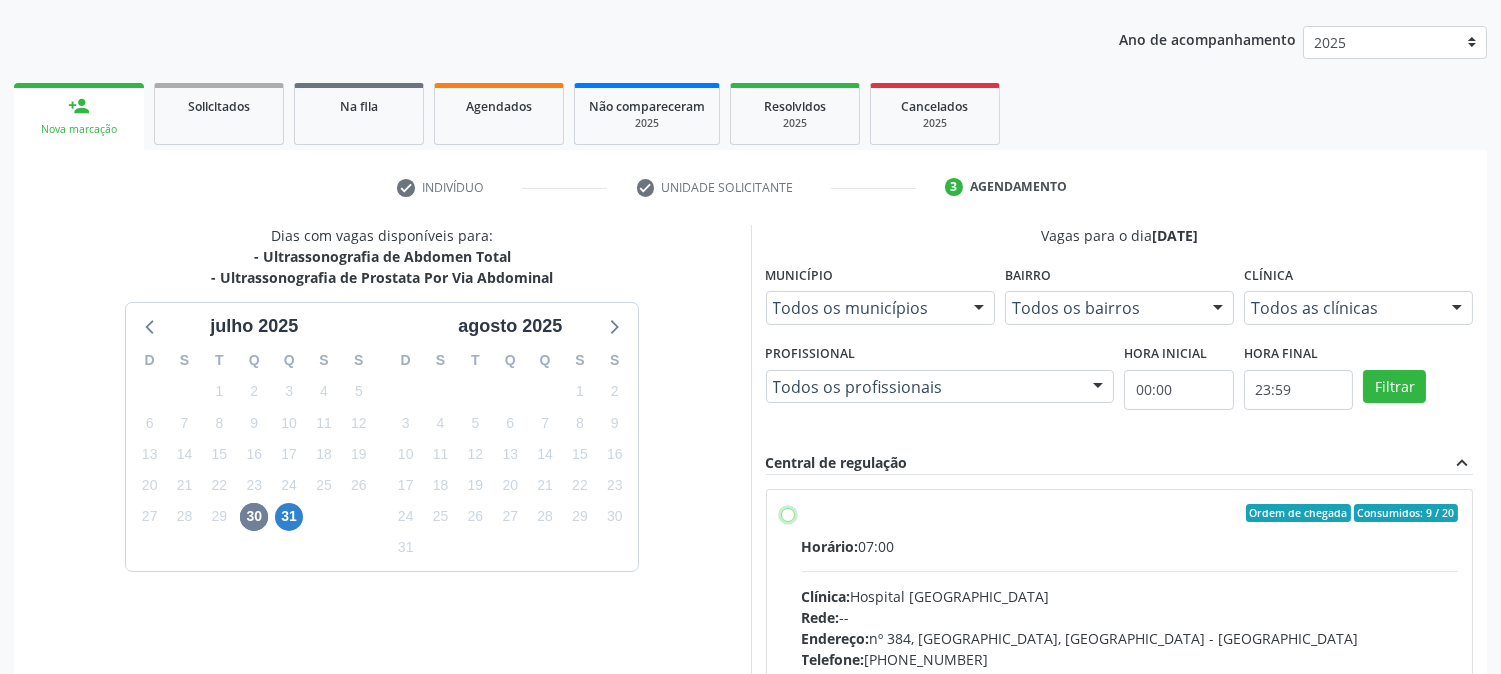 click on "Ordem de chegada
Consumidos: 9 / 20
Horário:   07:00
Clínica:  Hospital [GEOGRAPHIC_DATA]
Rede:
--
Endereço:   [STREET_ADDRESS]
Telefone:   [PHONE_NUMBER]
Profissional:
[PERSON_NAME]
Informações adicionais sobre o atendimento
Idade de atendimento:
de 0 a 120 anos
Gênero(s) atendido(s):
Masculino e Feminino
Informações adicionais:
--" at bounding box center (788, 513) 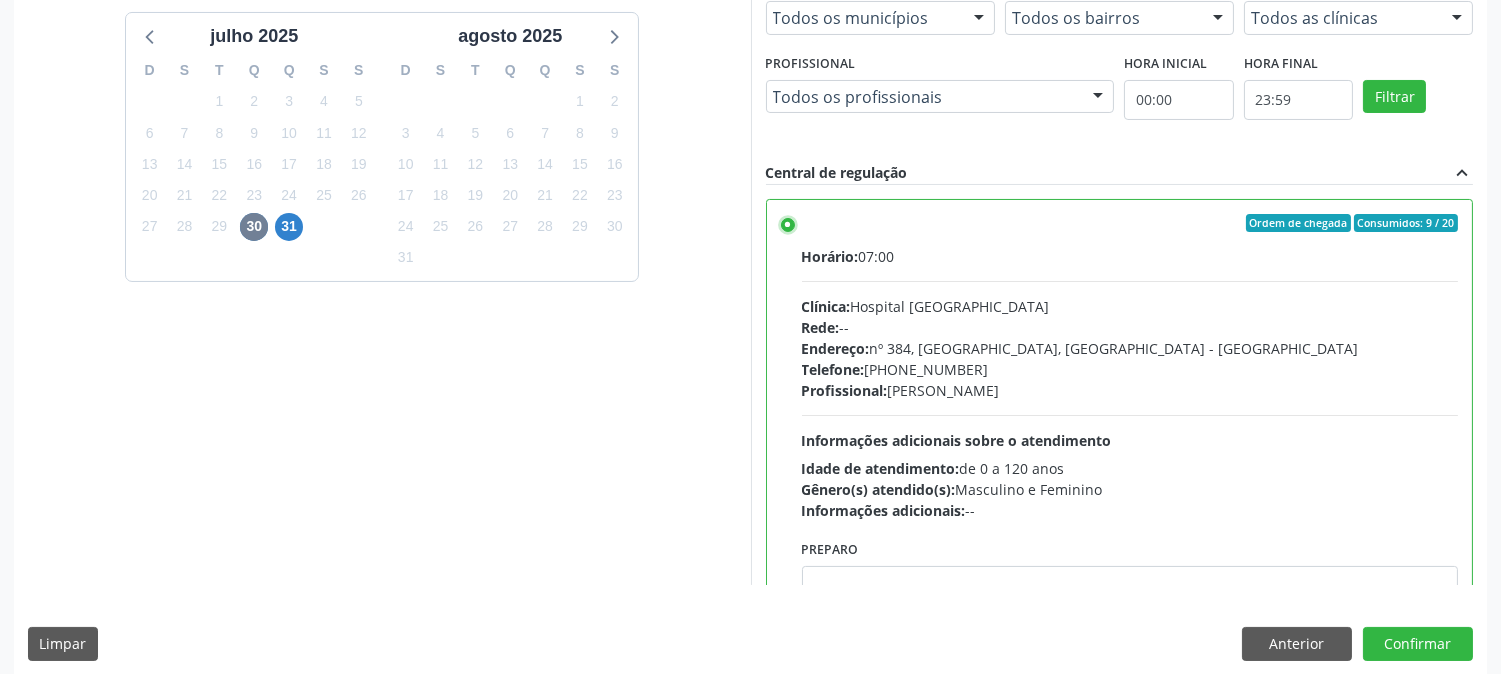 scroll, scrollTop: 520, scrollLeft: 0, axis: vertical 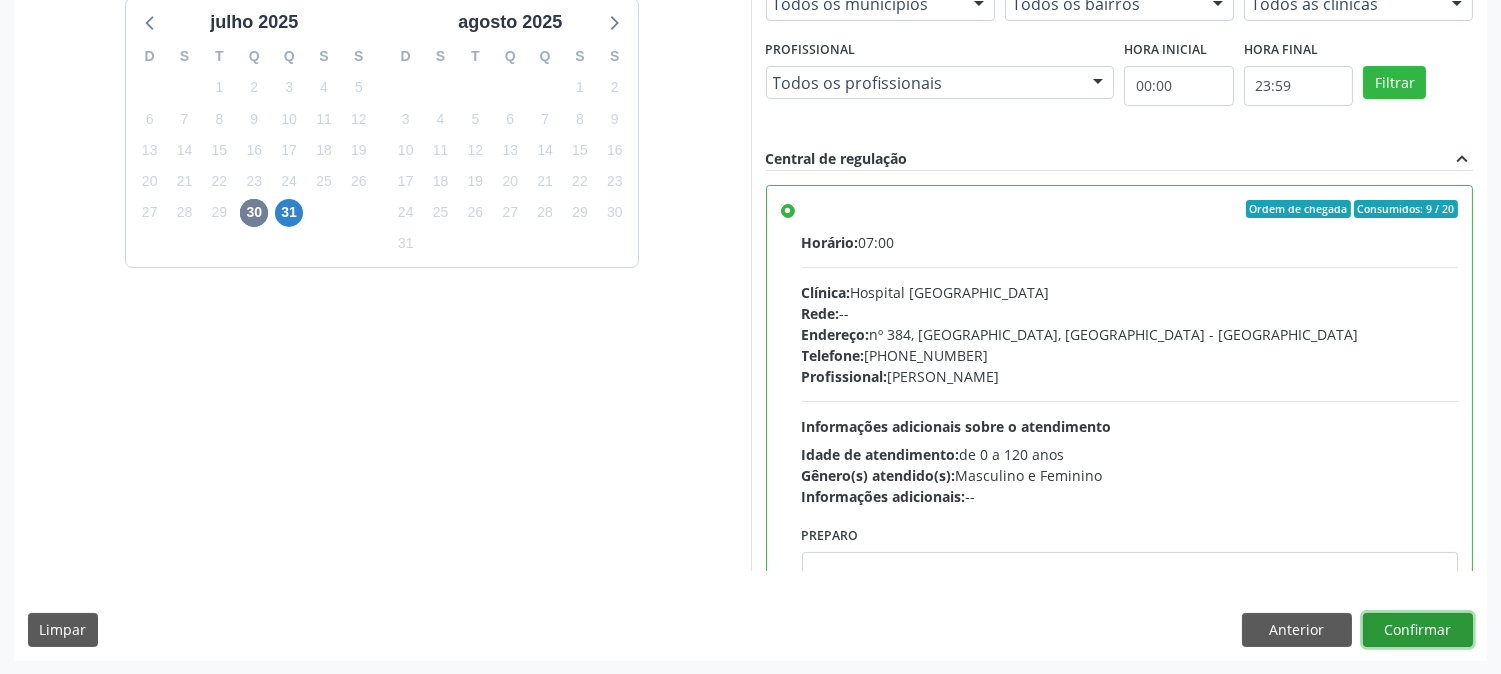 click on "Confirmar" at bounding box center [1418, 630] 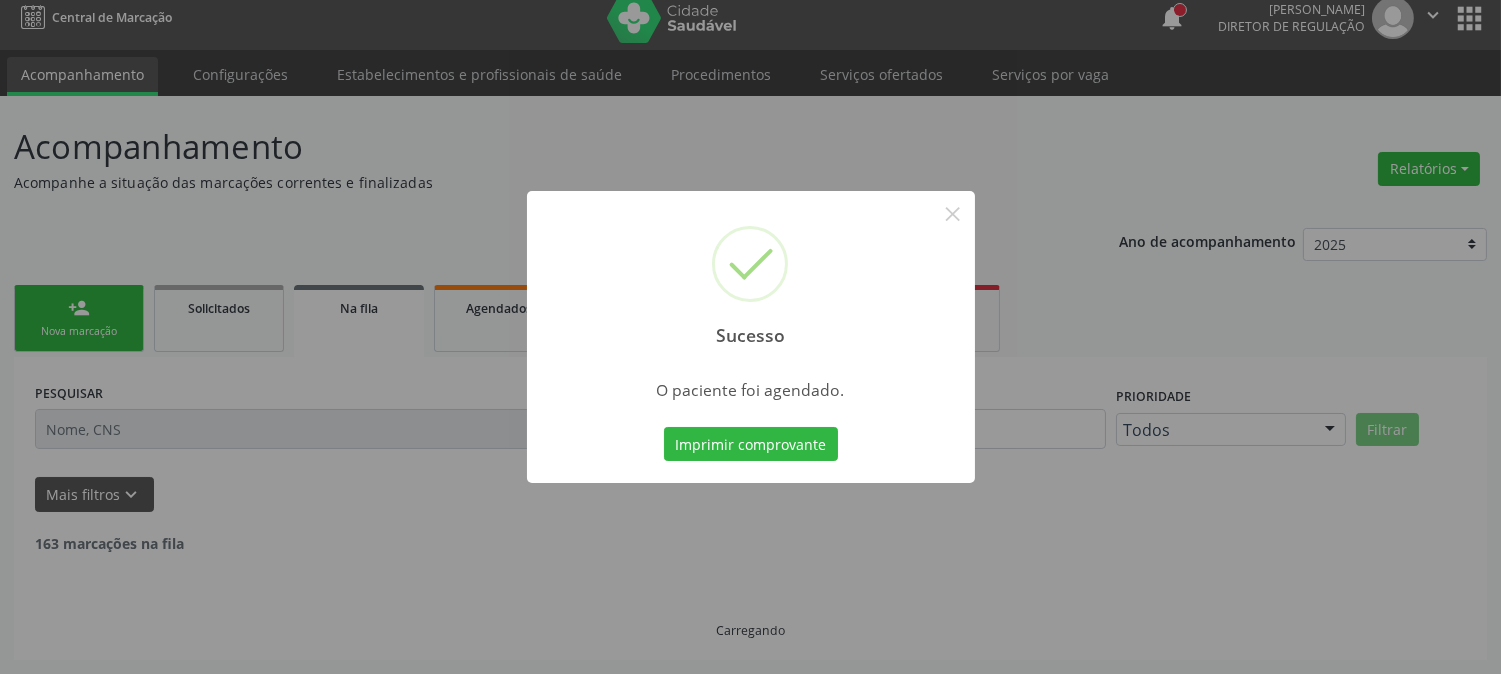 scroll, scrollTop: 0, scrollLeft: 0, axis: both 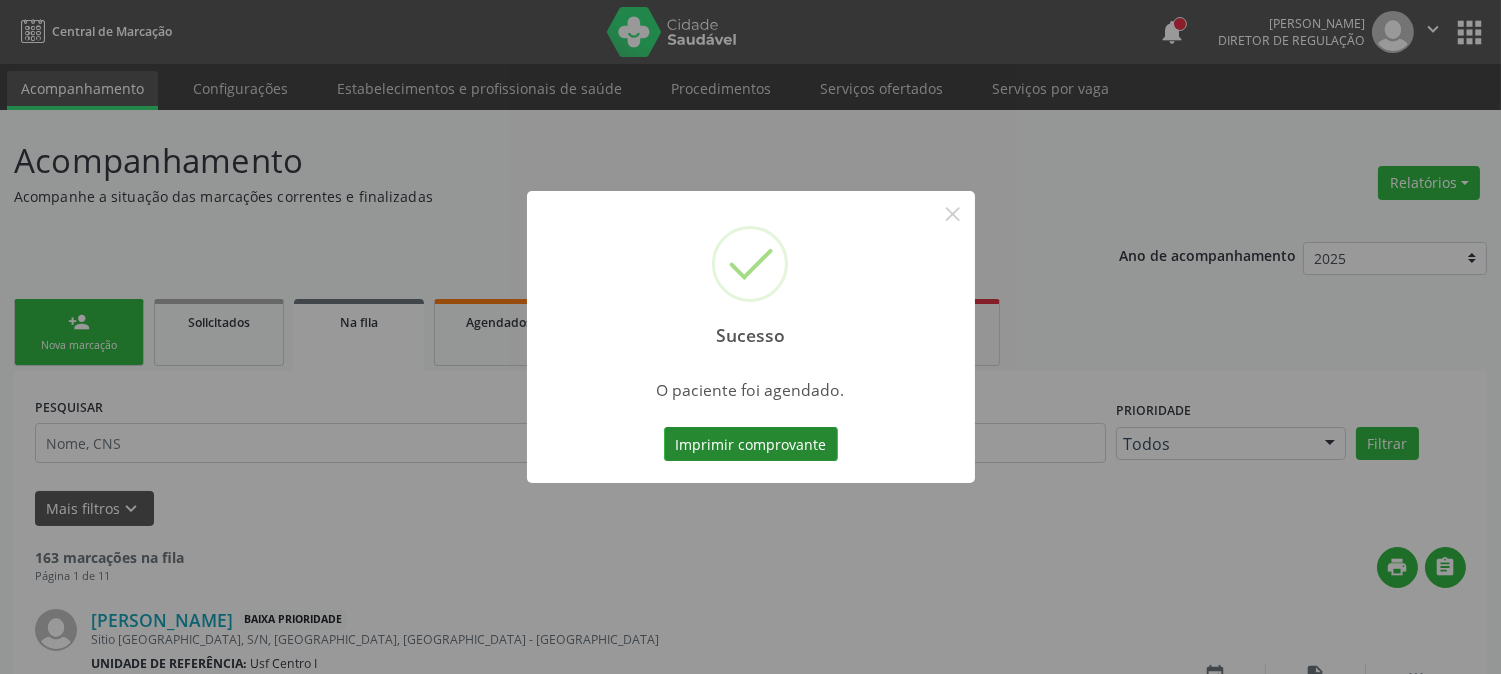 click on "Imprimir comprovante" at bounding box center (751, 444) 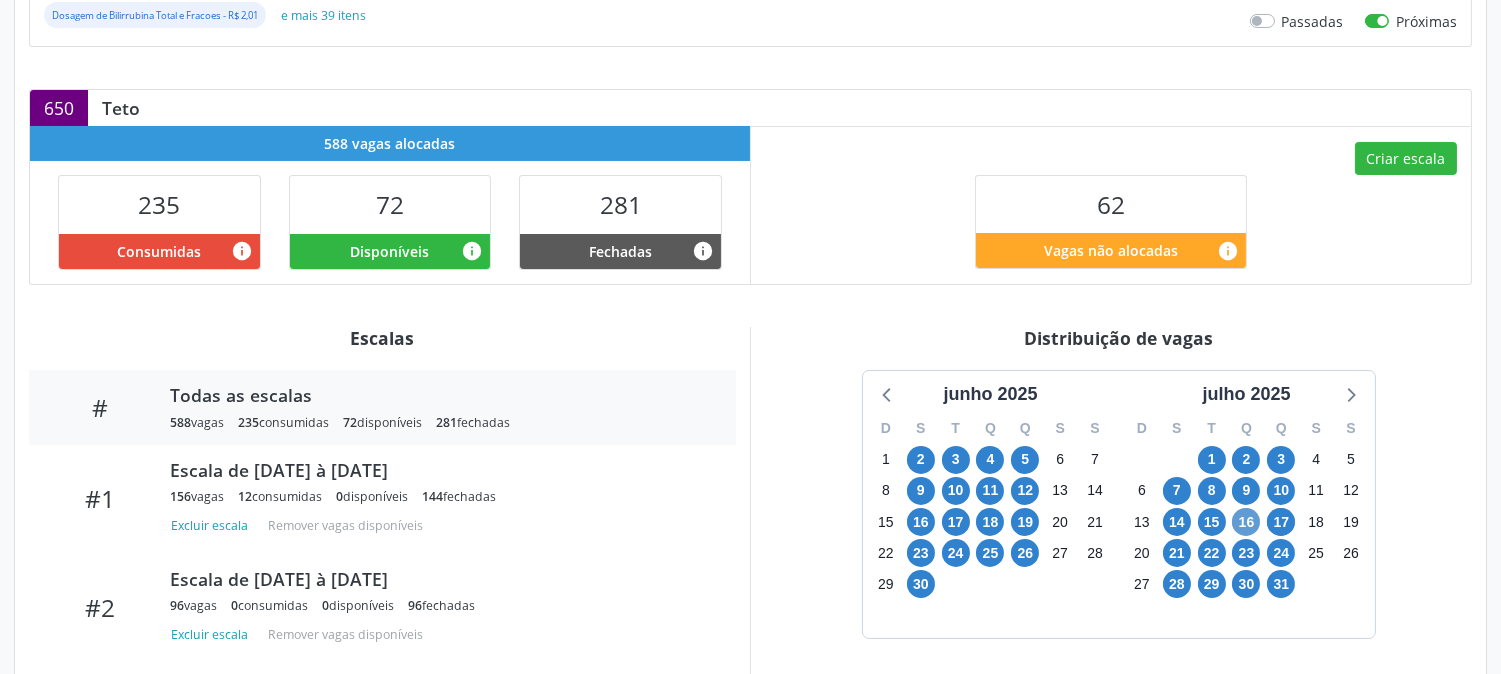 scroll, scrollTop: 555, scrollLeft: 0, axis: vertical 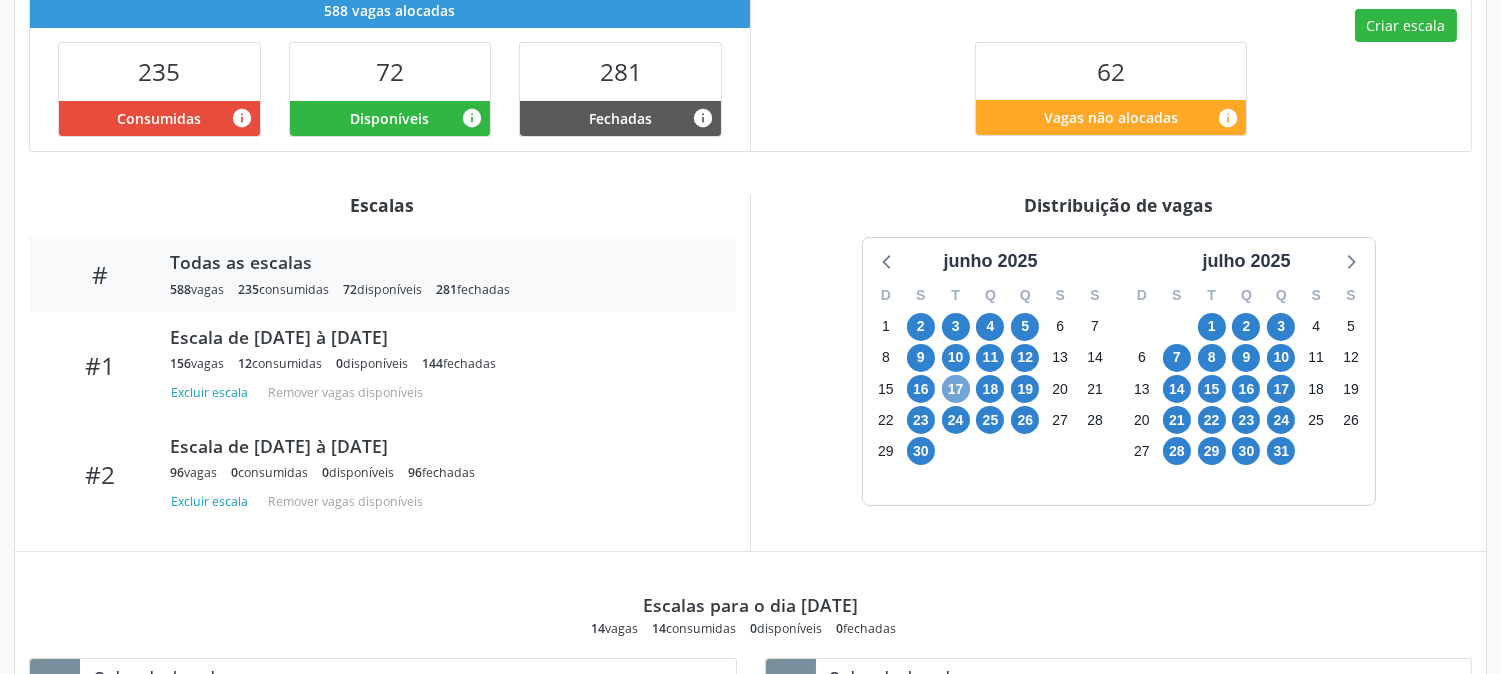 click on "17" at bounding box center [956, 389] 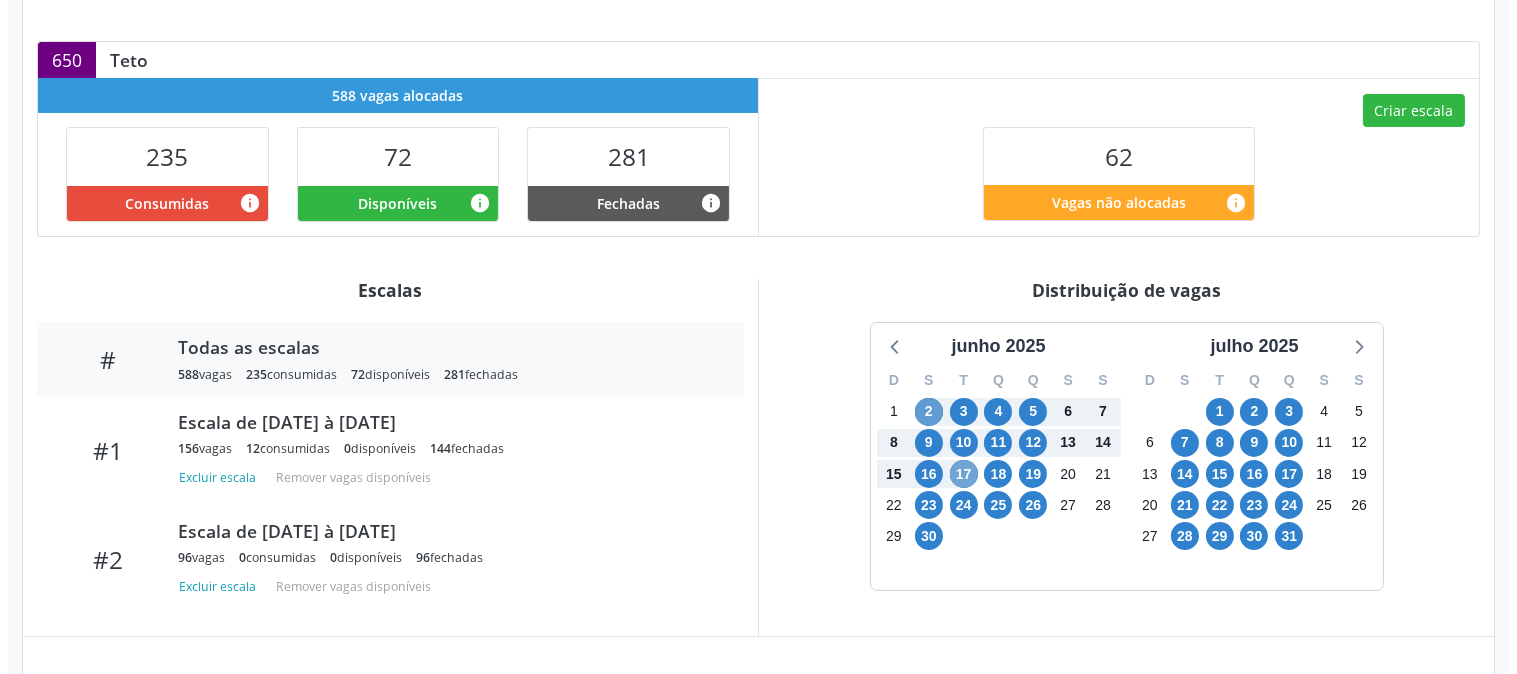 scroll, scrollTop: 222, scrollLeft: 0, axis: vertical 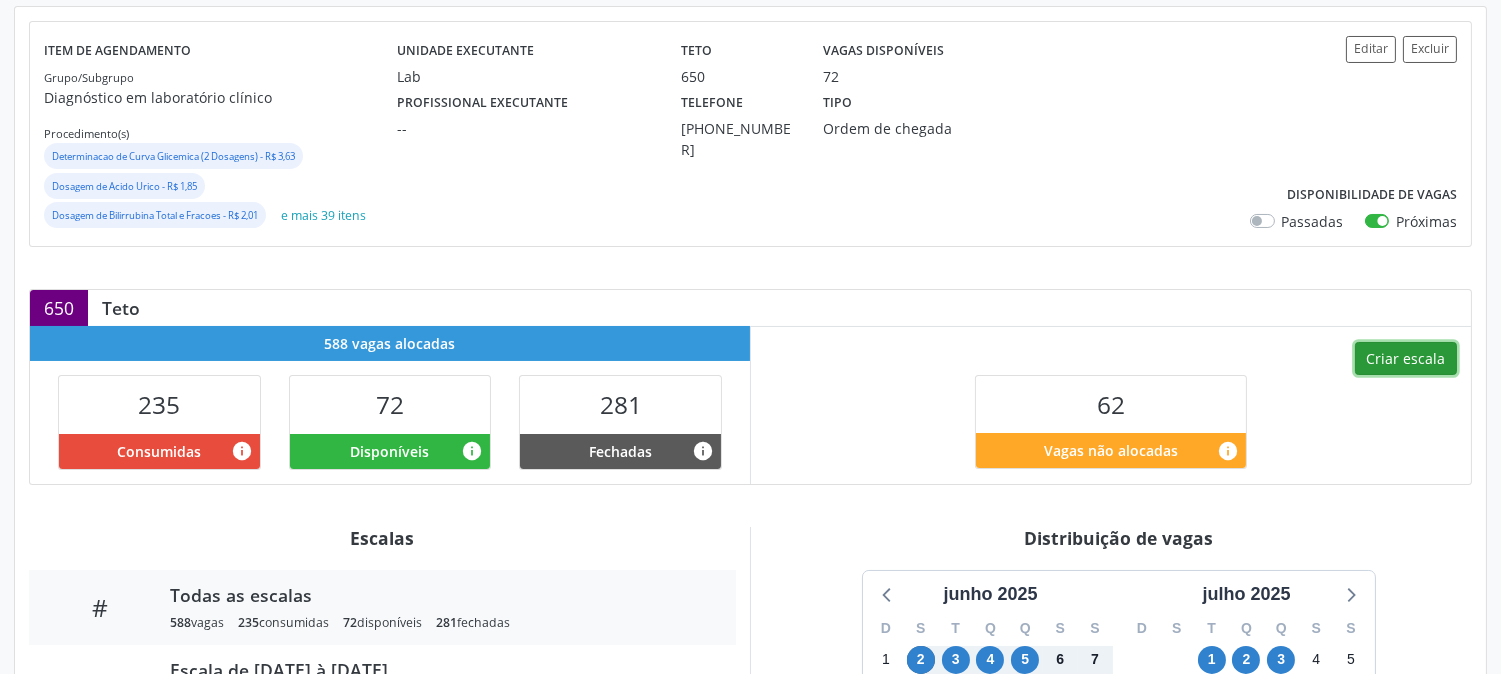 click on "Criar escala" at bounding box center [1406, 359] 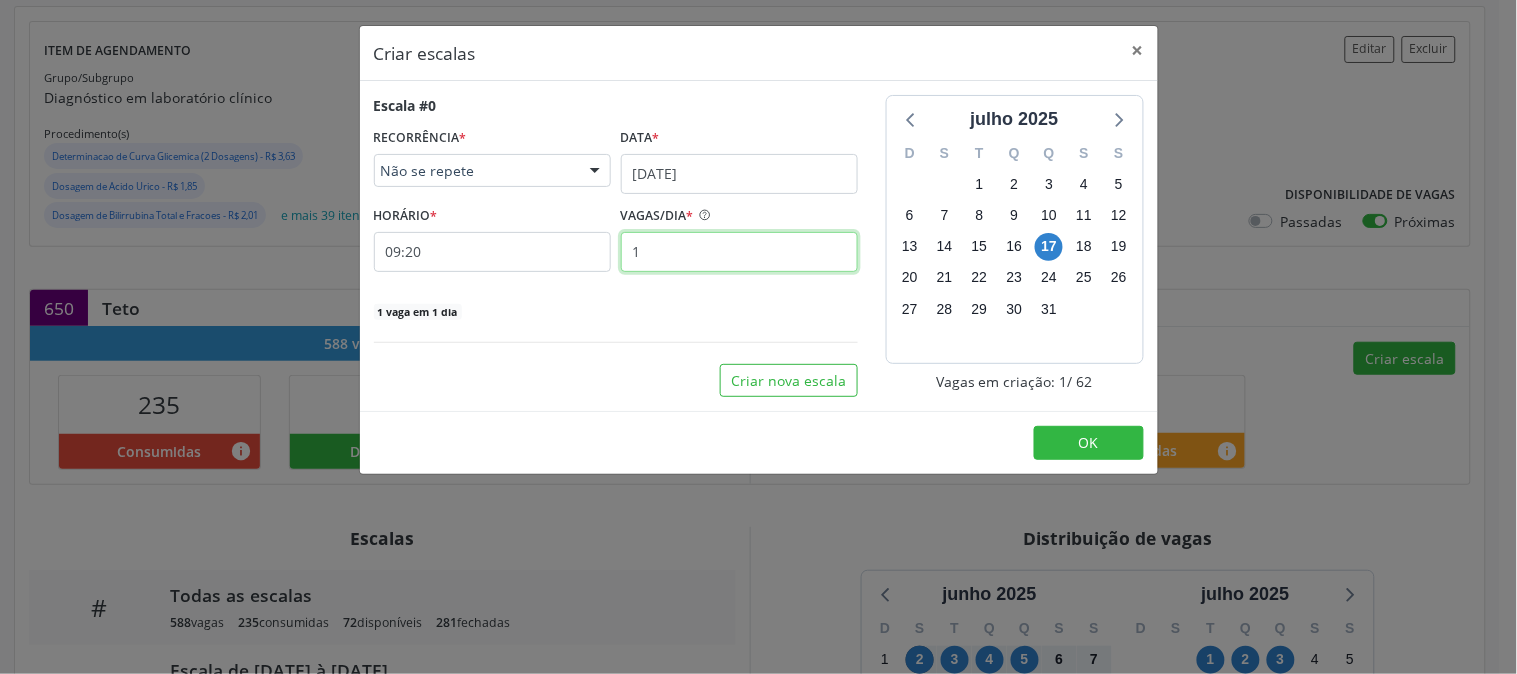 click on "1" at bounding box center [739, 252] 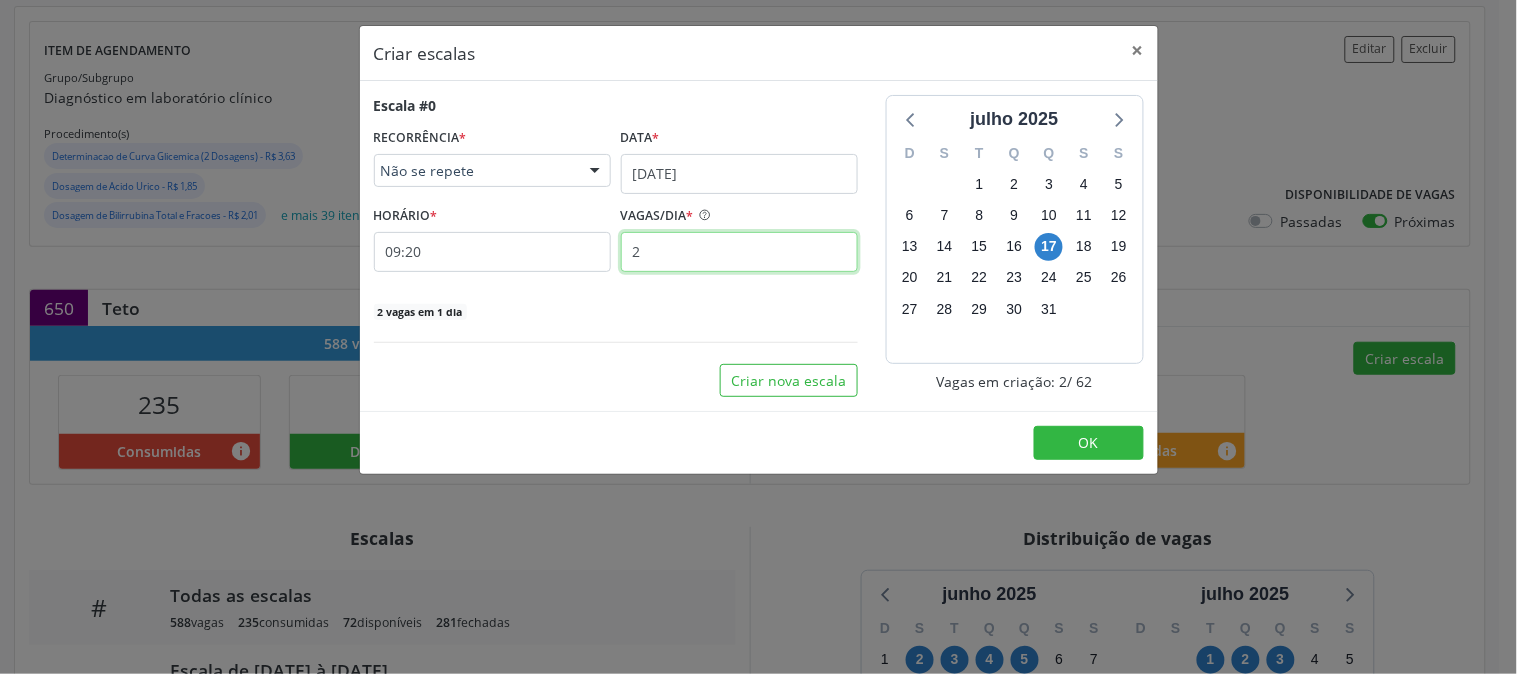 type on "2" 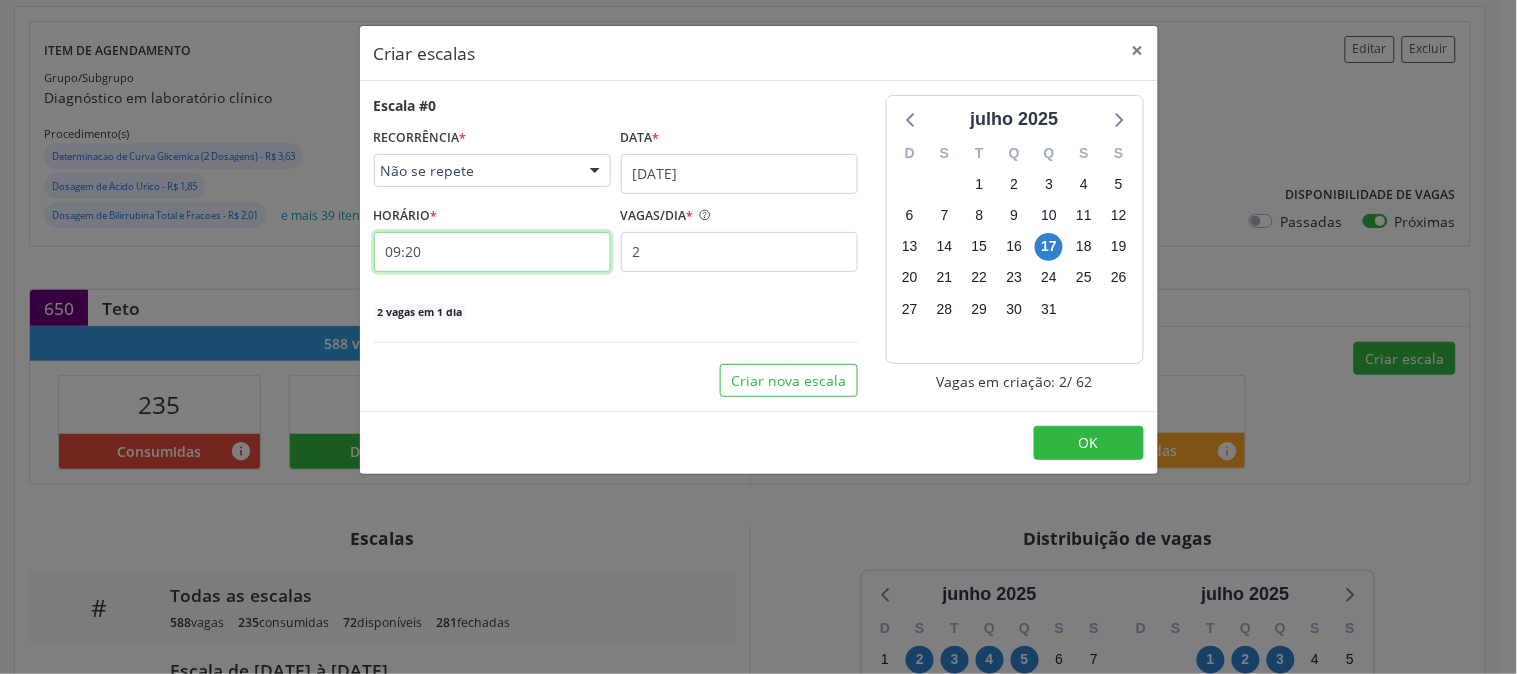 click on "09:20" at bounding box center [492, 252] 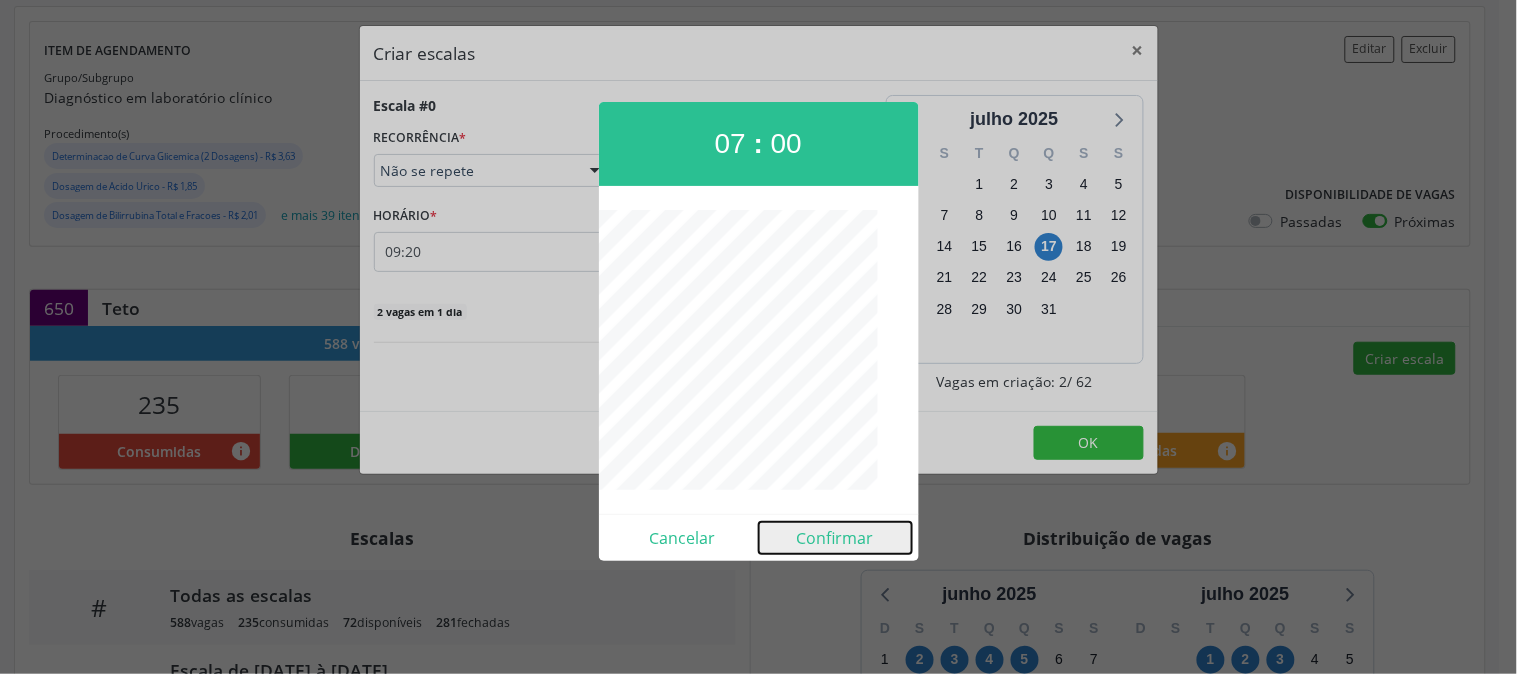 click on "Confirmar" at bounding box center [835, 538] 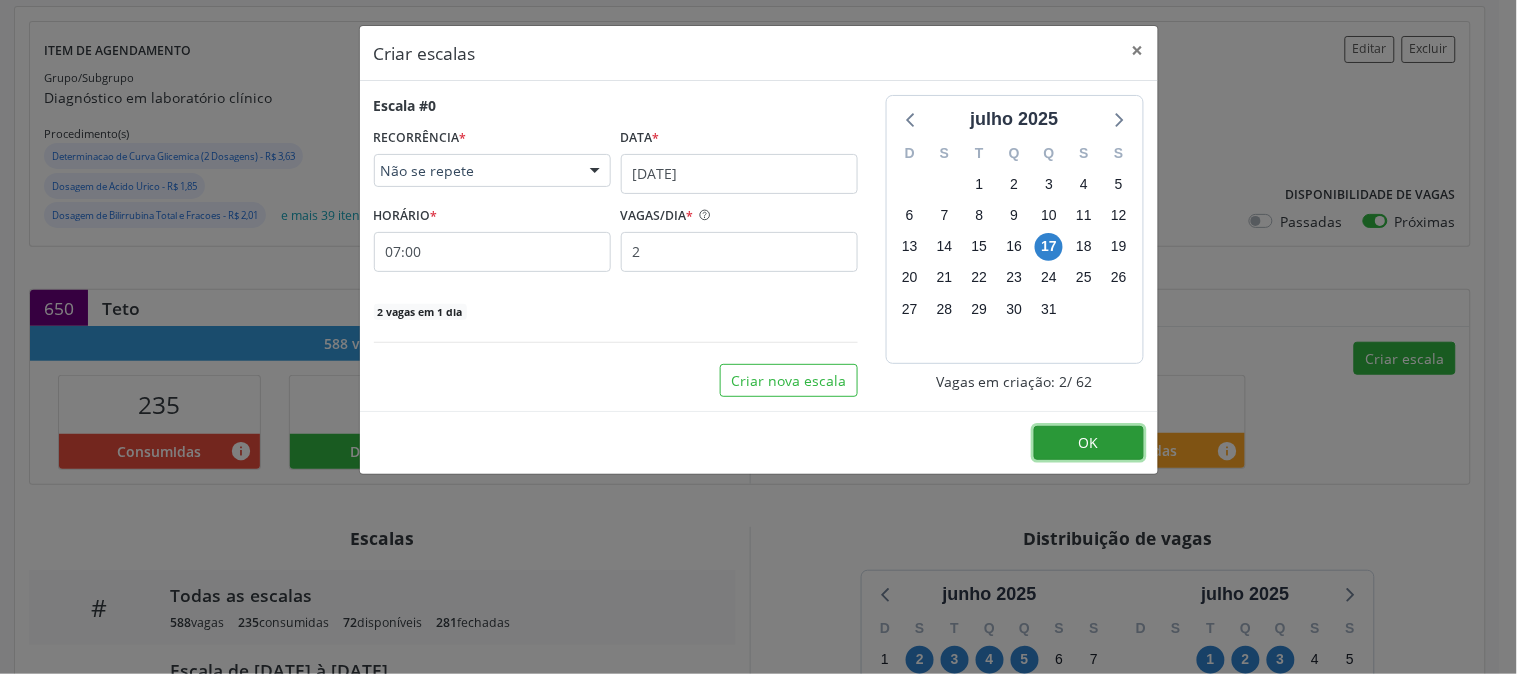click on "OK" at bounding box center (1089, 442) 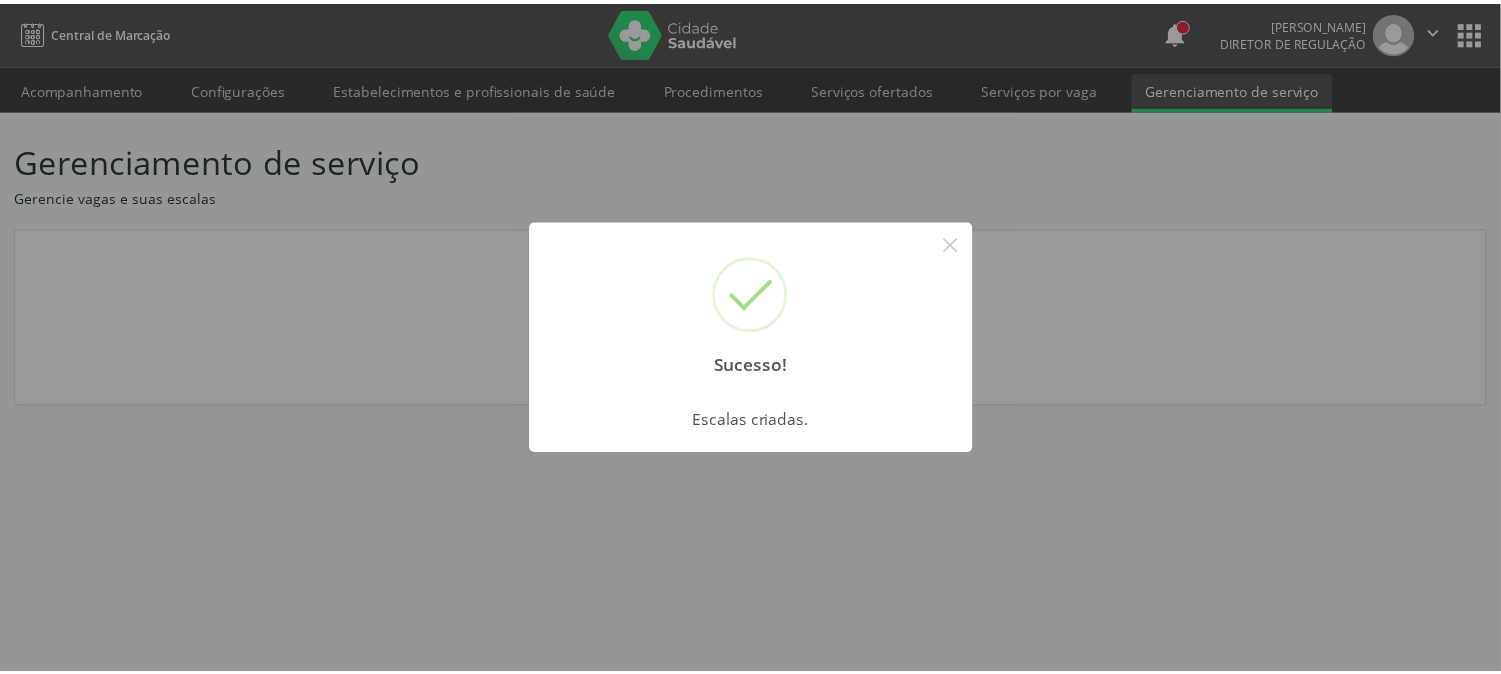 scroll, scrollTop: 0, scrollLeft: 0, axis: both 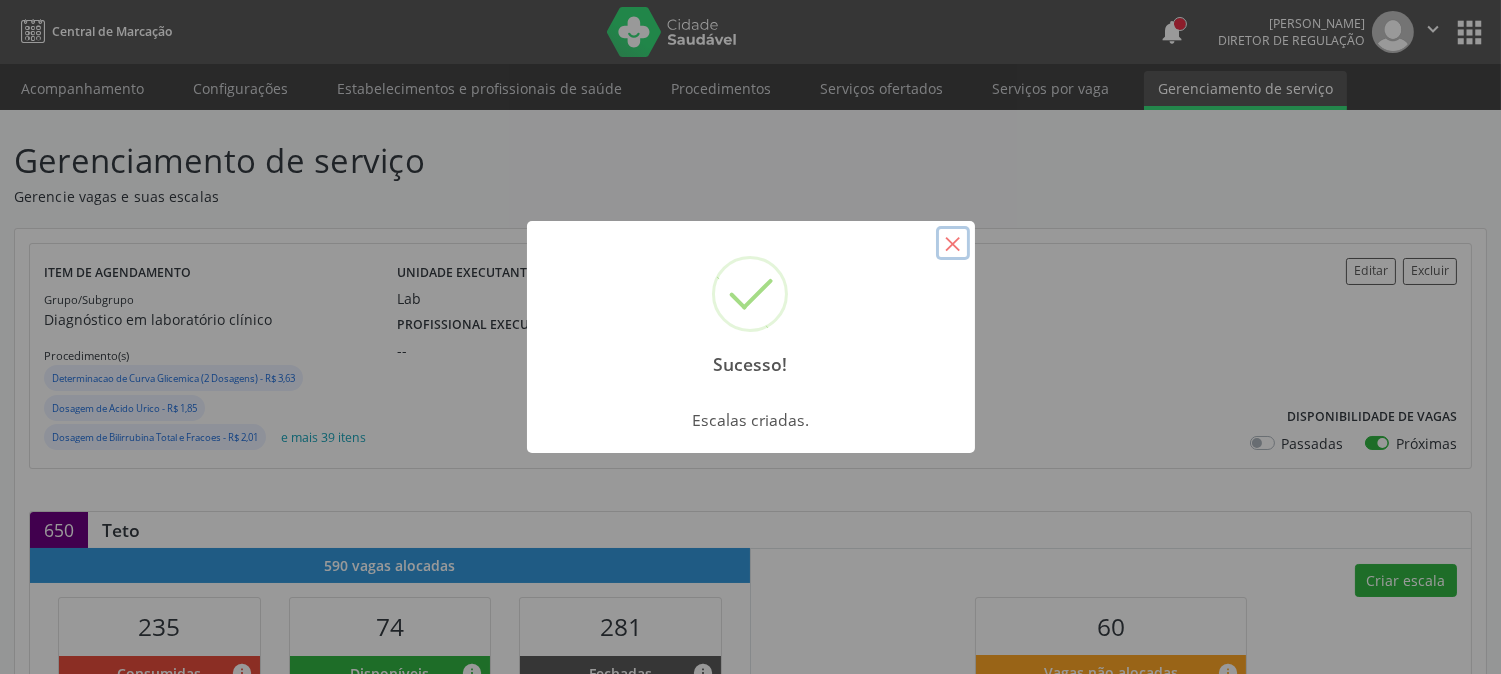 click on "×" at bounding box center (953, 243) 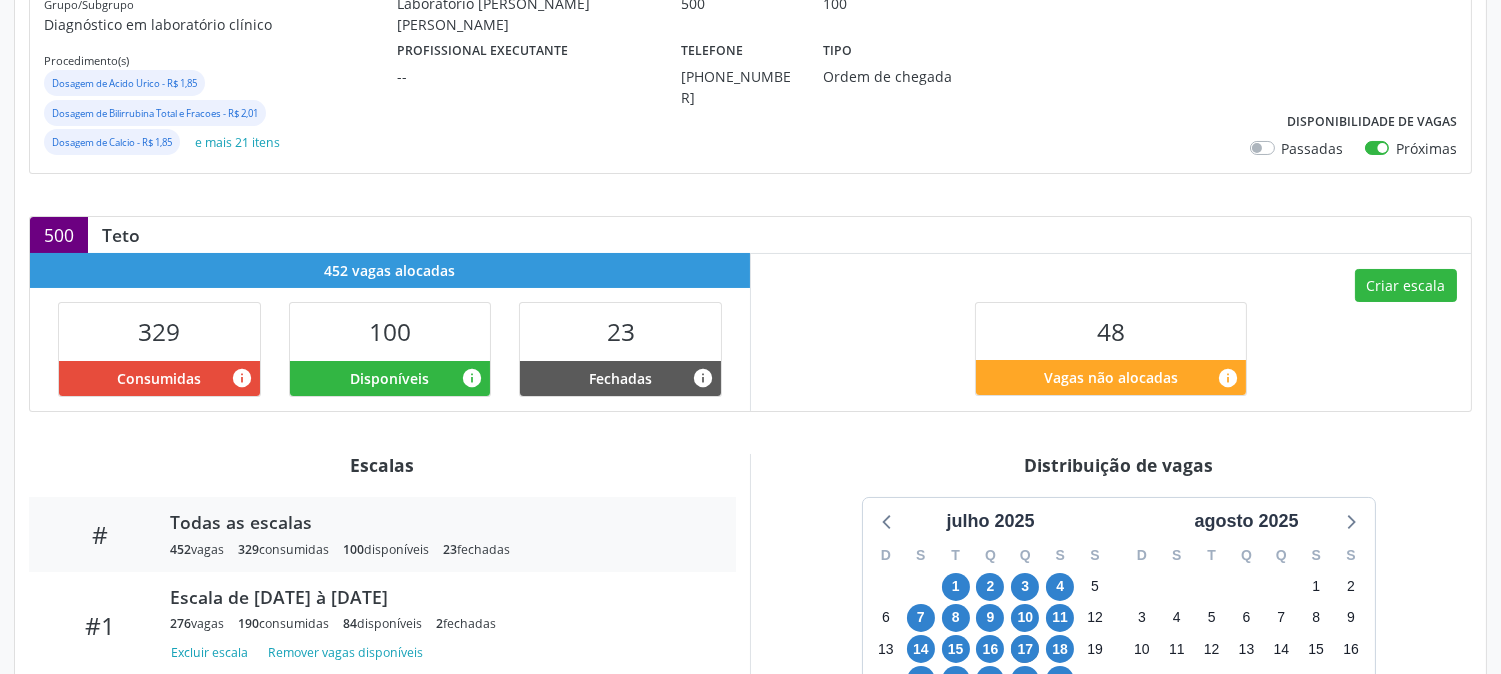 scroll, scrollTop: 444, scrollLeft: 0, axis: vertical 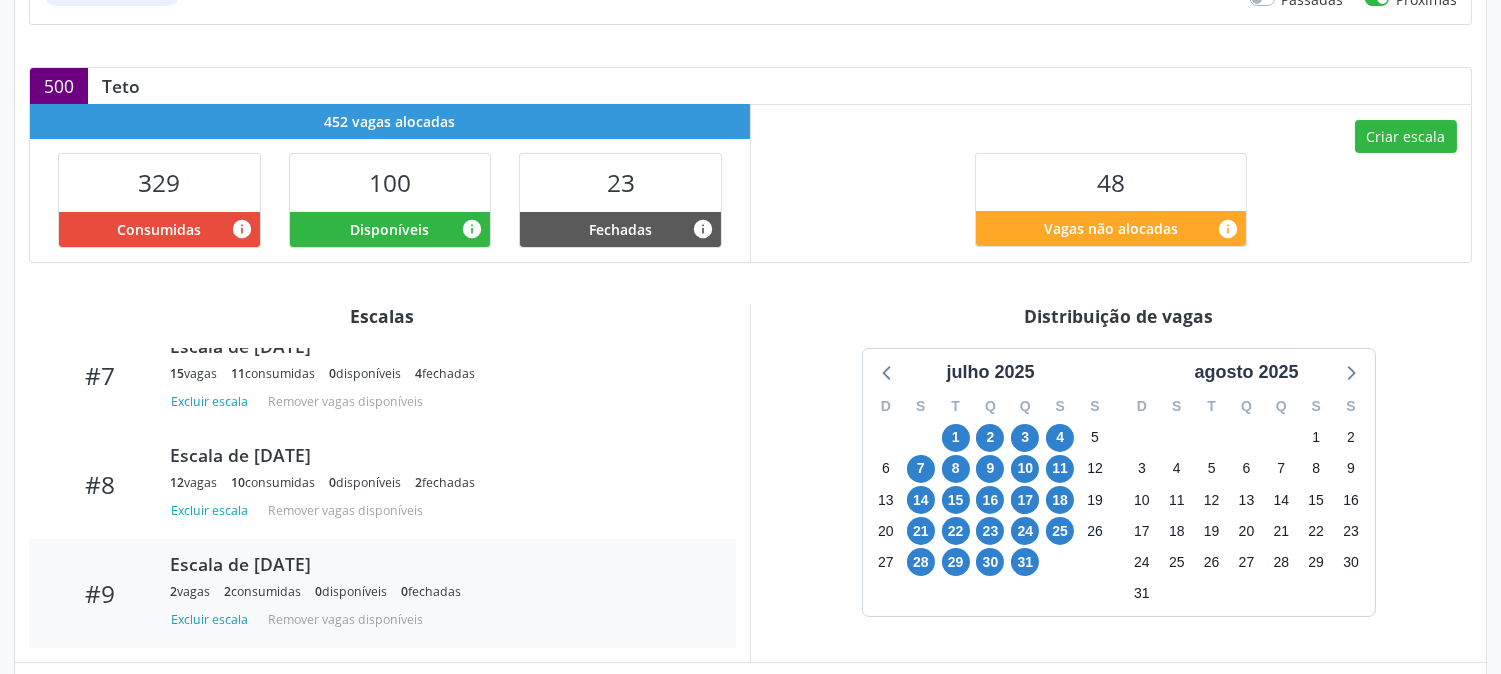 click on "2
vagas
2
consumidas
0
disponíveis
0
fechadas" at bounding box center [439, 591] 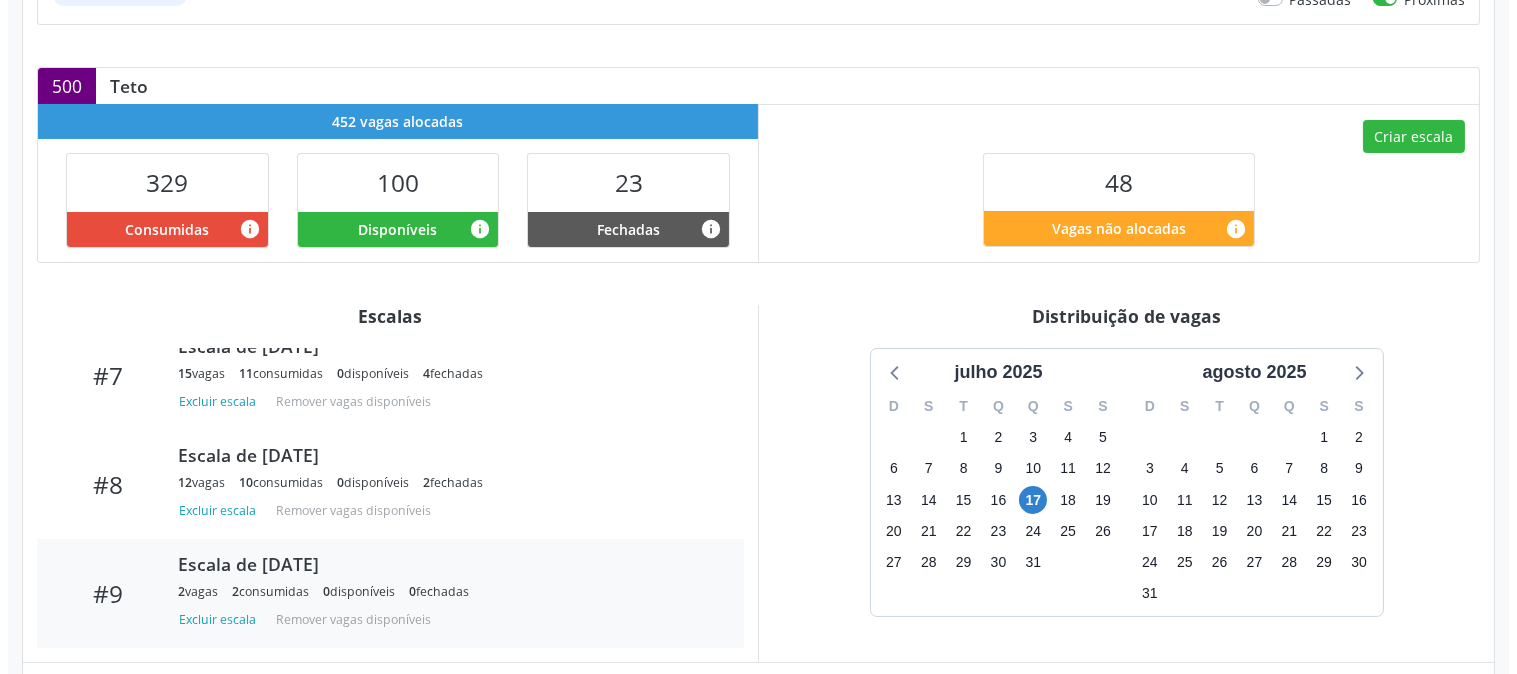 scroll, scrollTop: 556, scrollLeft: 0, axis: vertical 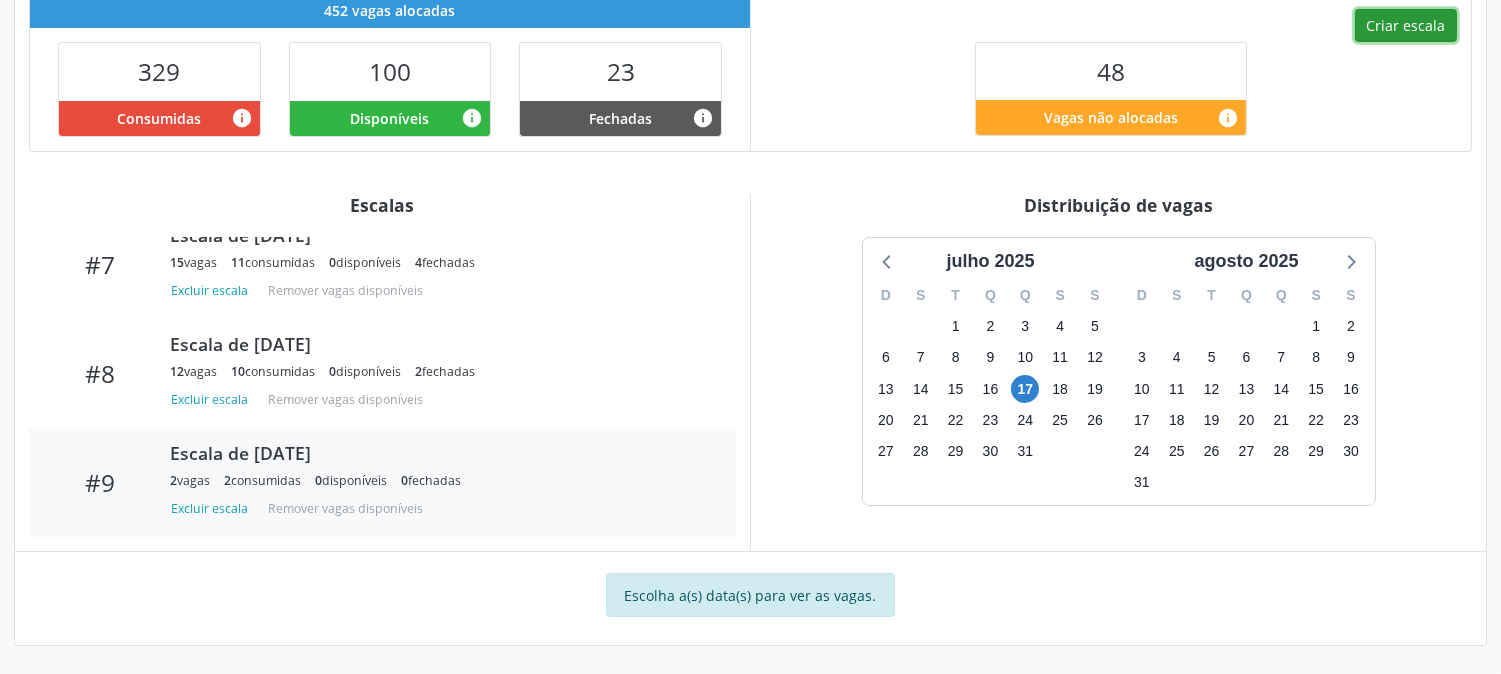 click on "Criar escala" at bounding box center [1406, 26] 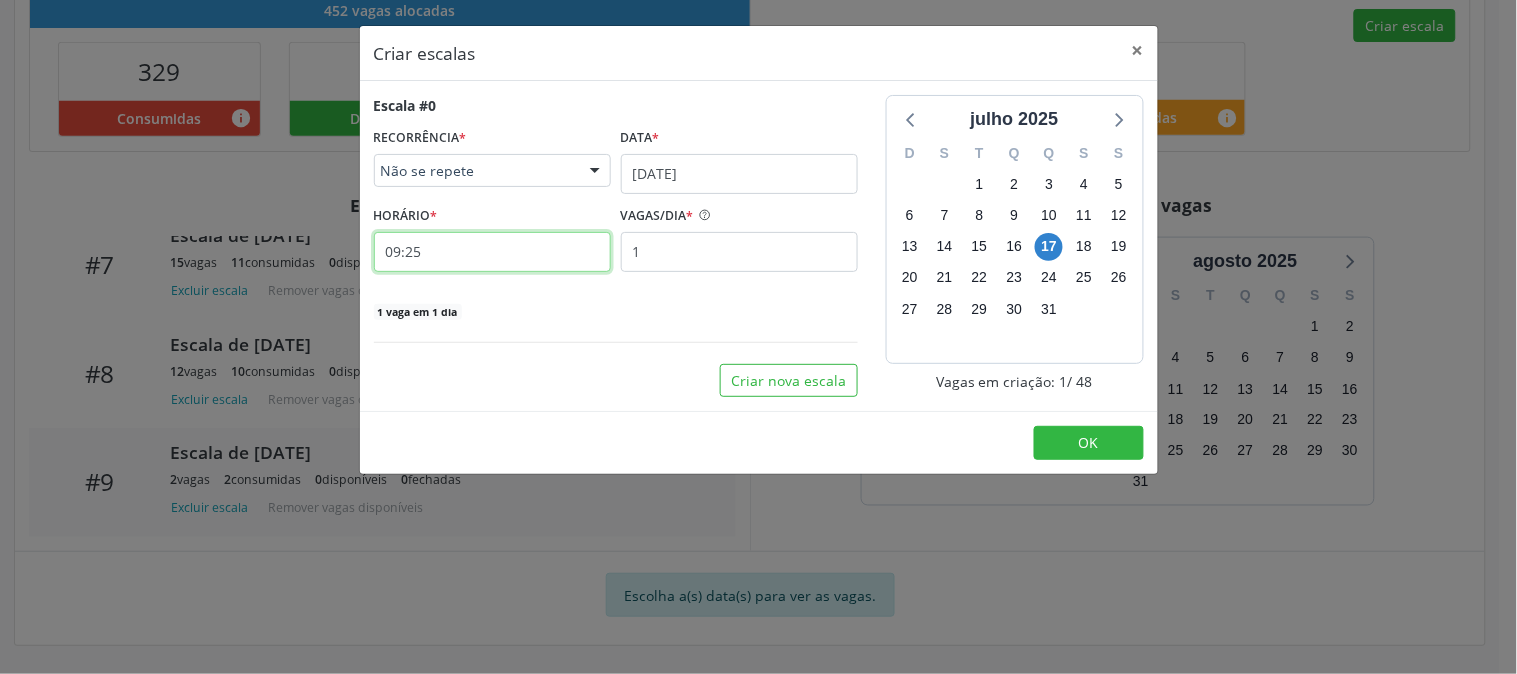 click on "09:25" at bounding box center [492, 252] 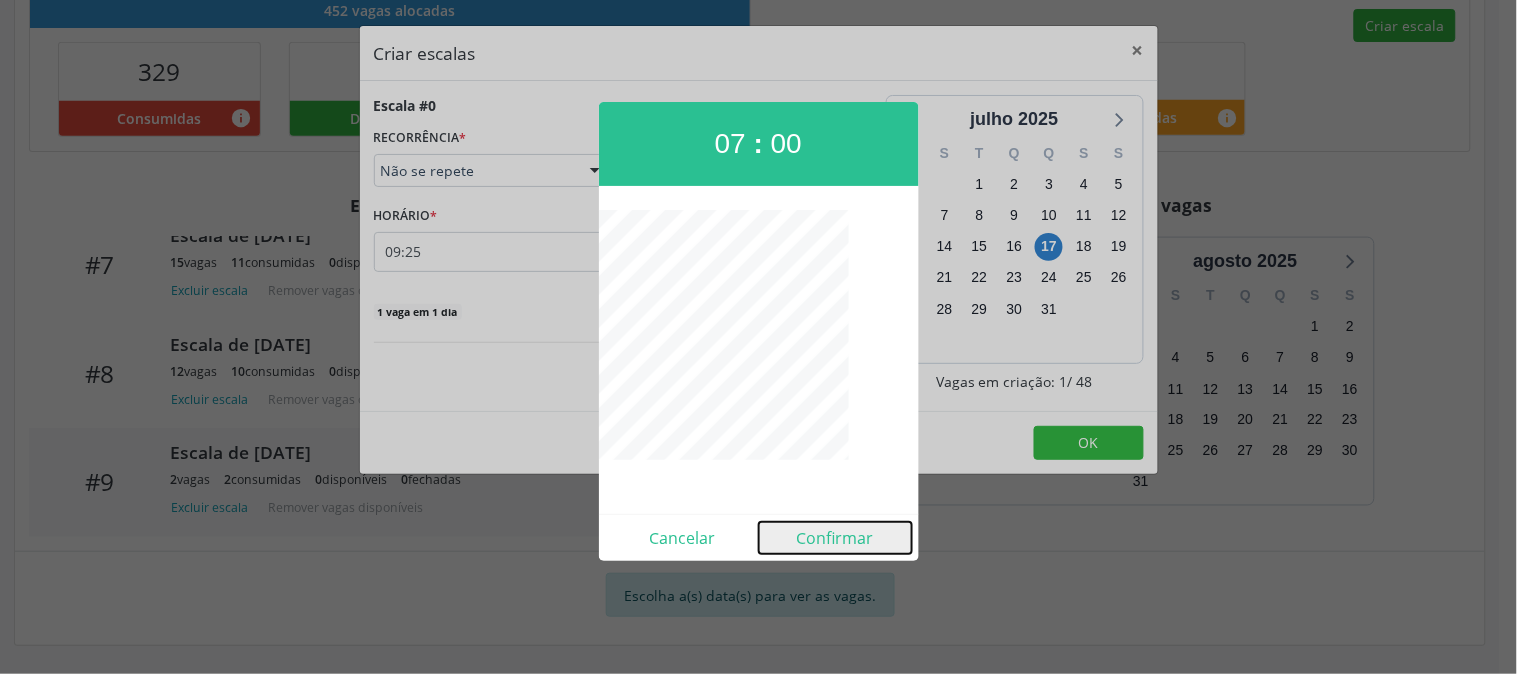 click on "Confirmar" at bounding box center (835, 538) 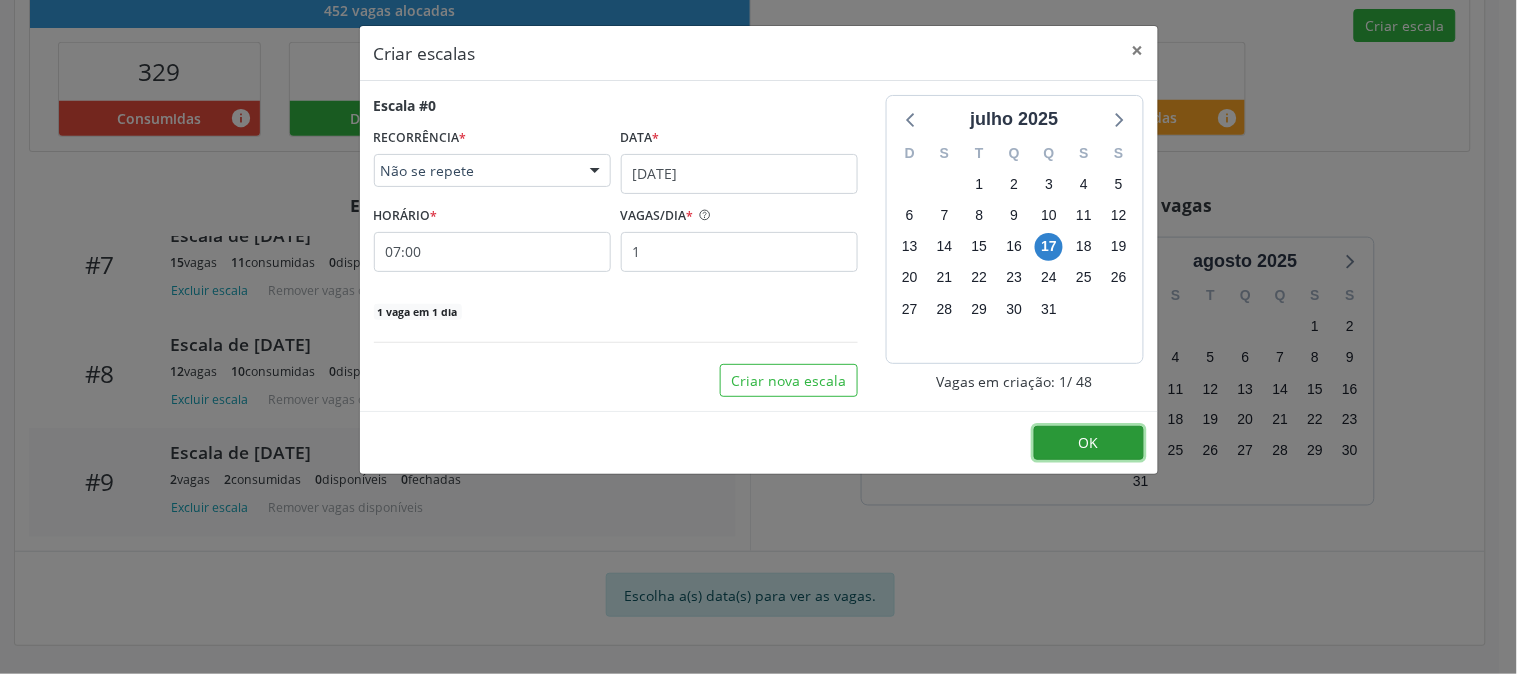 click on "OK" at bounding box center [1089, 442] 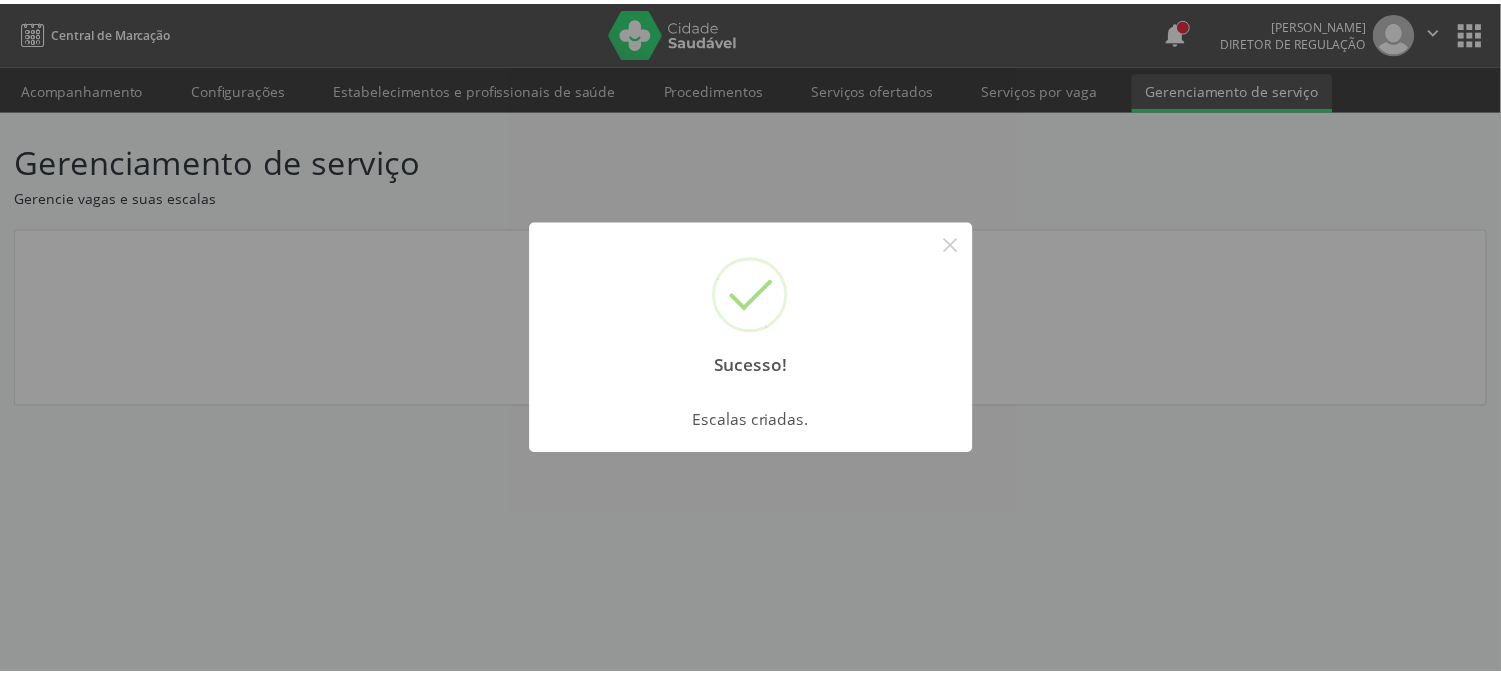 scroll, scrollTop: 0, scrollLeft: 0, axis: both 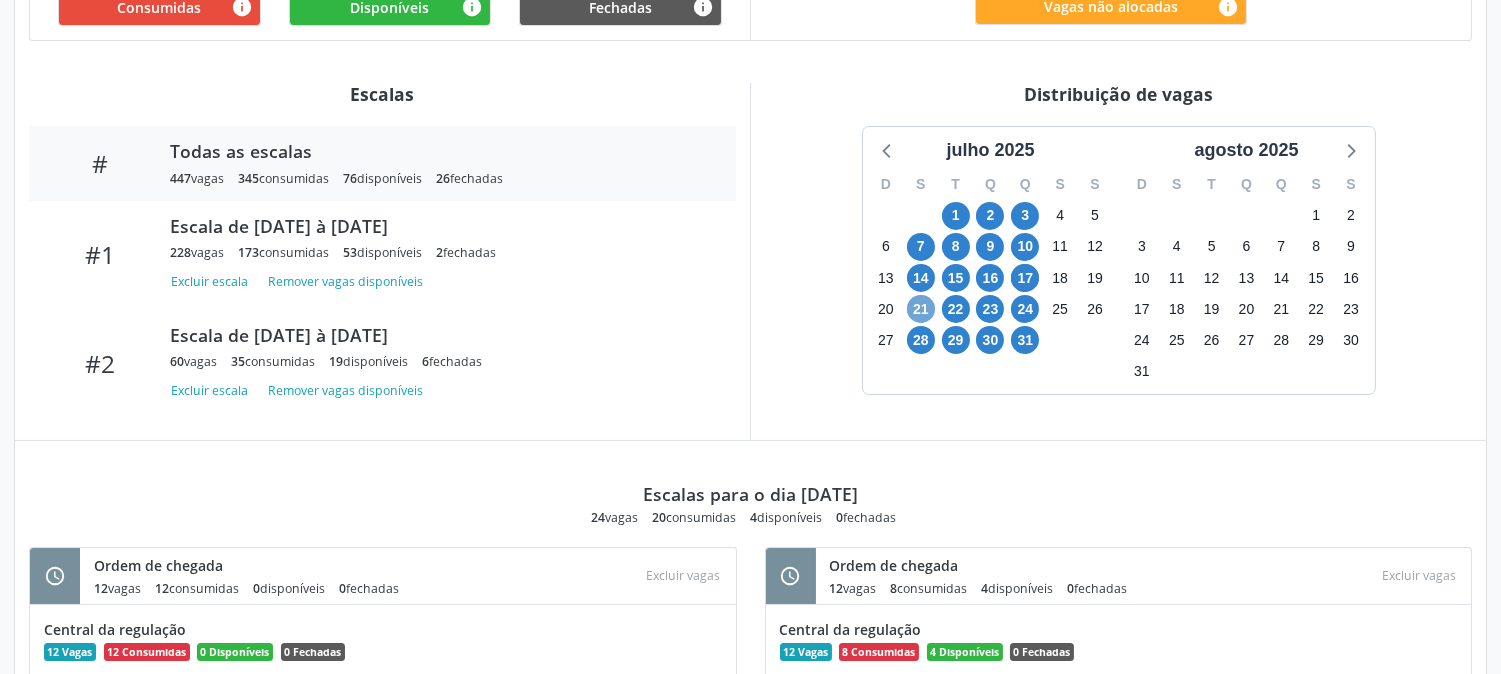 click on "21" at bounding box center [921, 309] 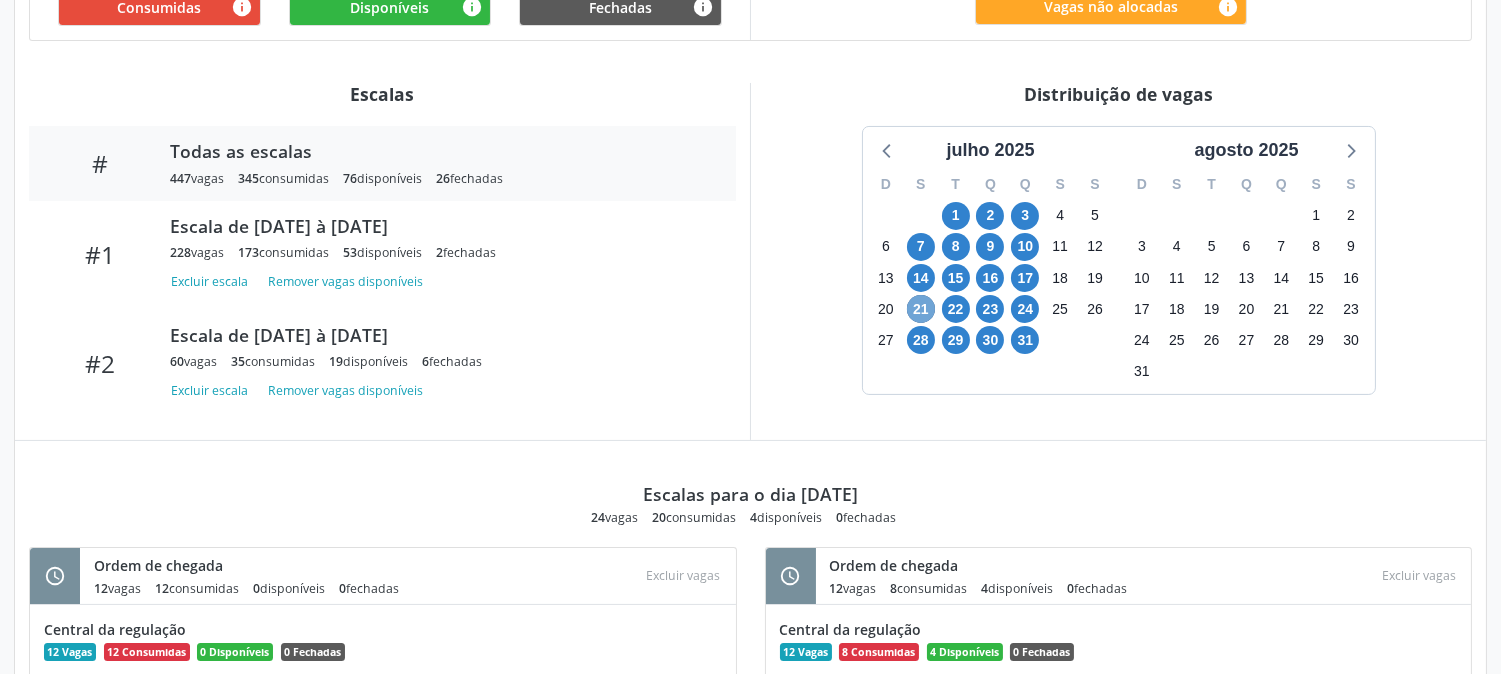 click on "21" at bounding box center [921, 309] 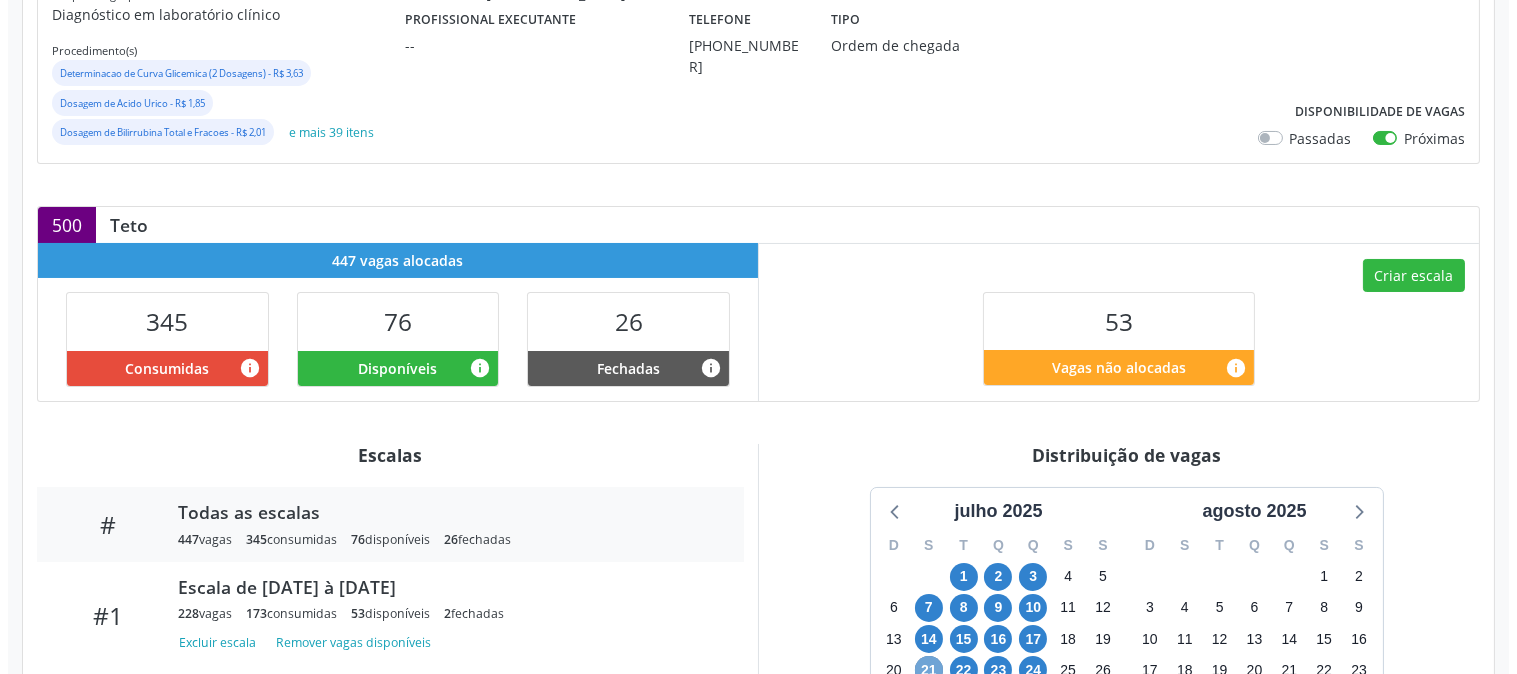 scroll, scrollTop: 282, scrollLeft: 0, axis: vertical 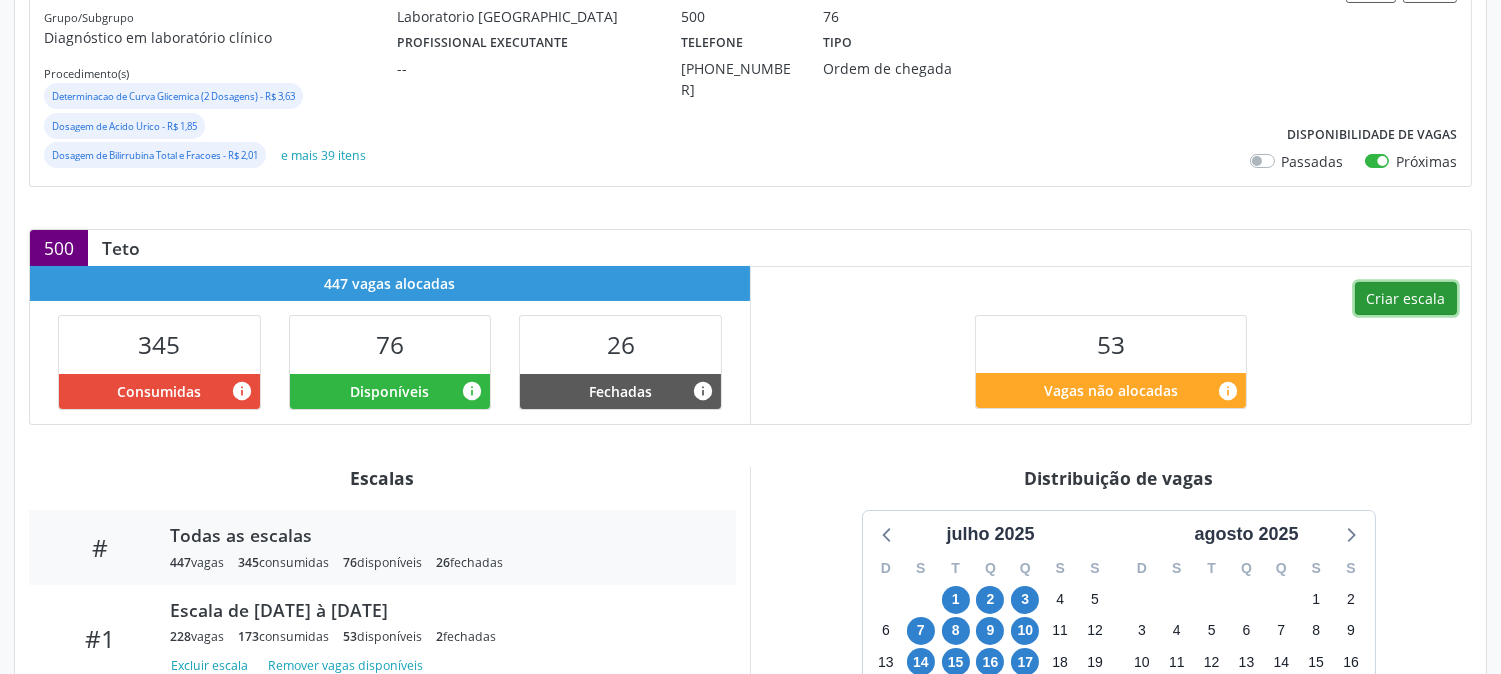 click on "Criar escala" at bounding box center [1406, 299] 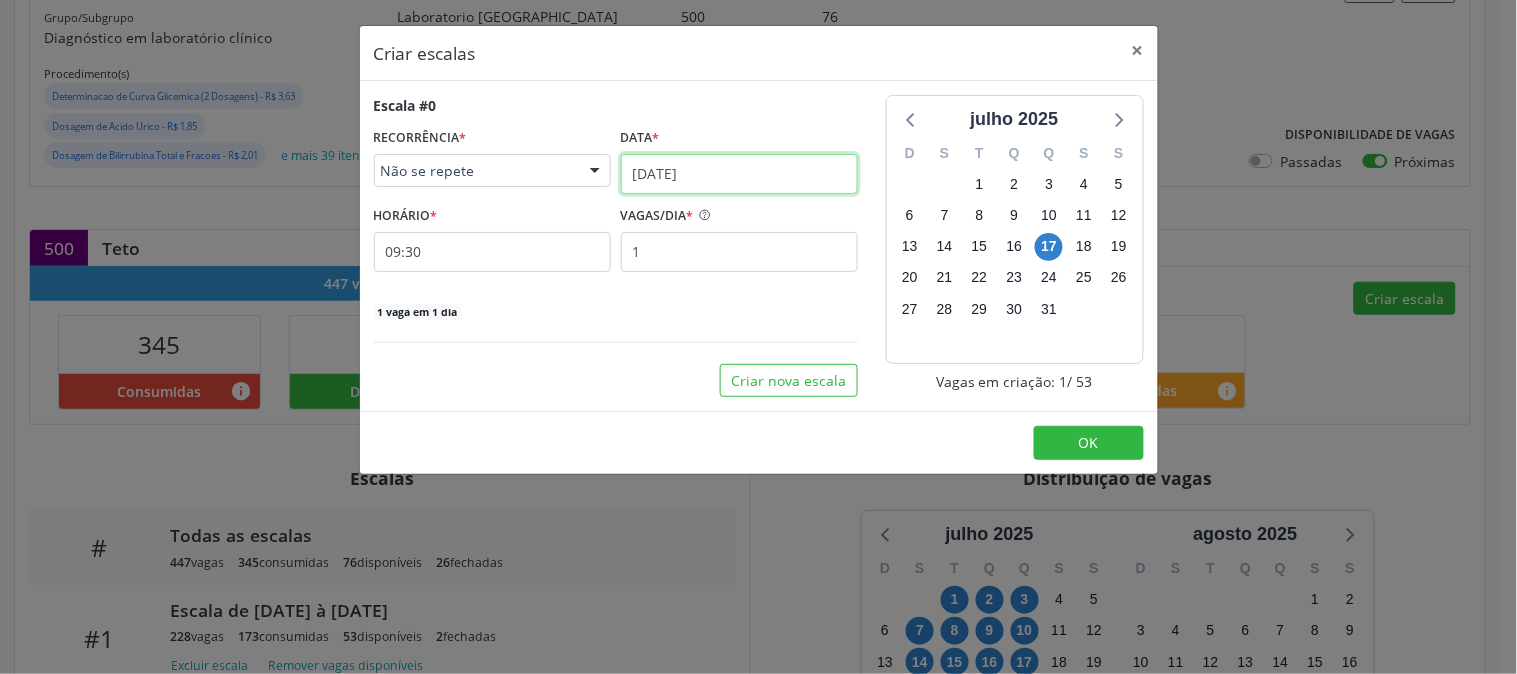 click on "17/07/2025" at bounding box center (739, 174) 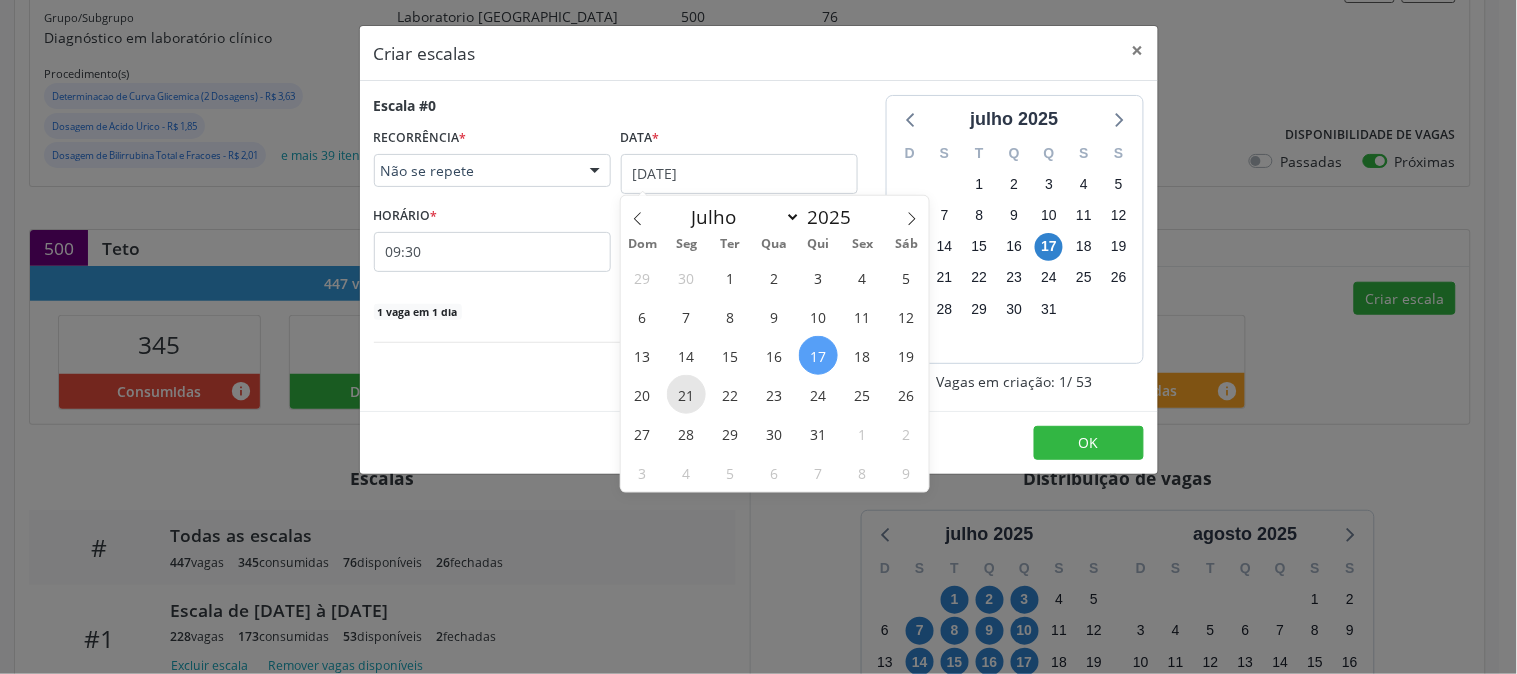 click on "21" at bounding box center (686, 394) 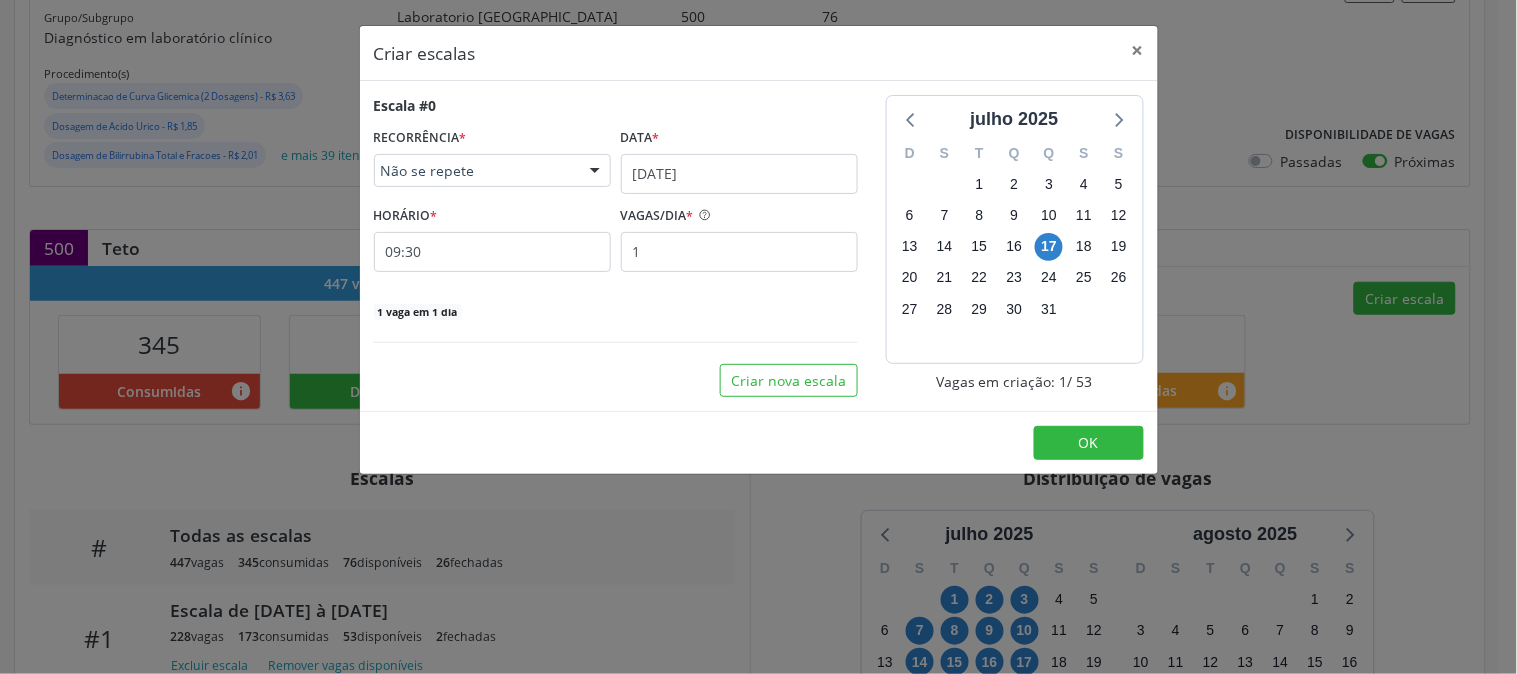 click on "Criar nova escala" at bounding box center (616, 381) 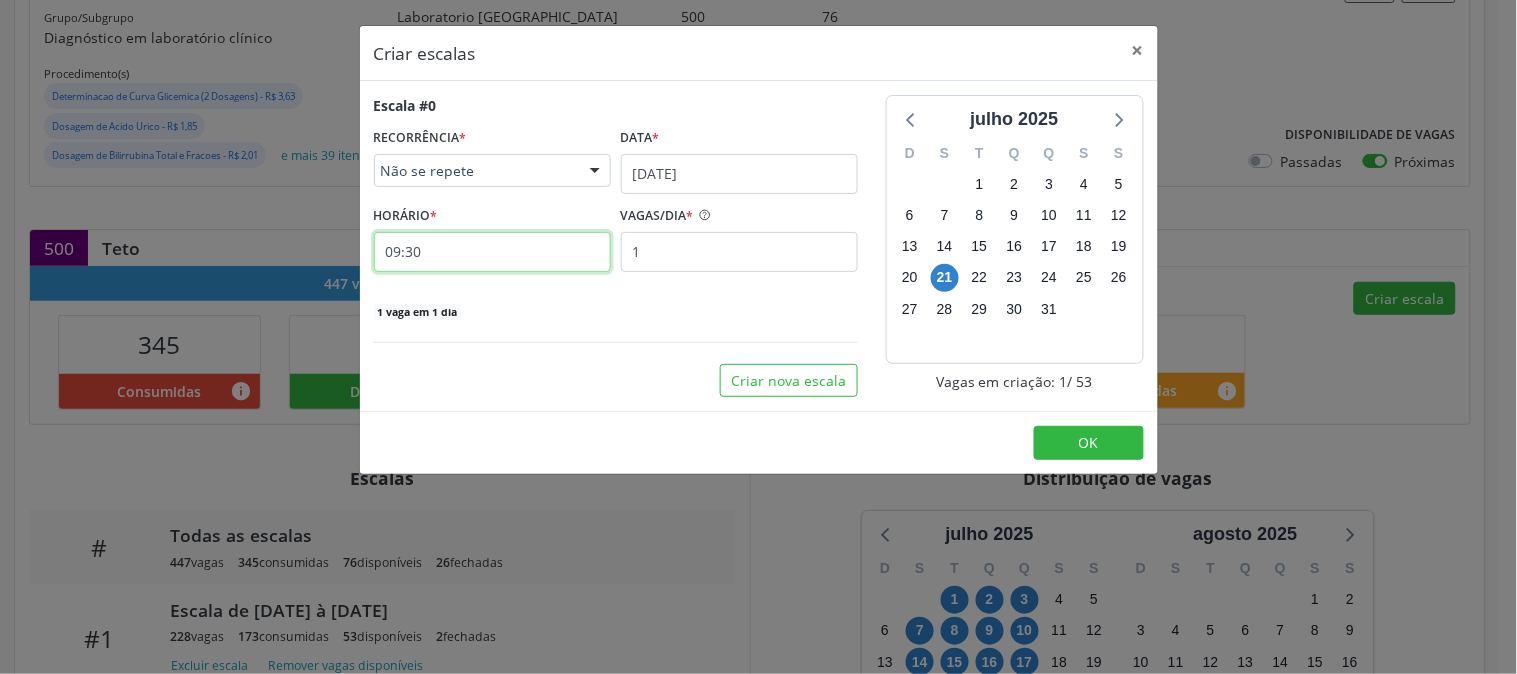 click on "09:30" at bounding box center [492, 252] 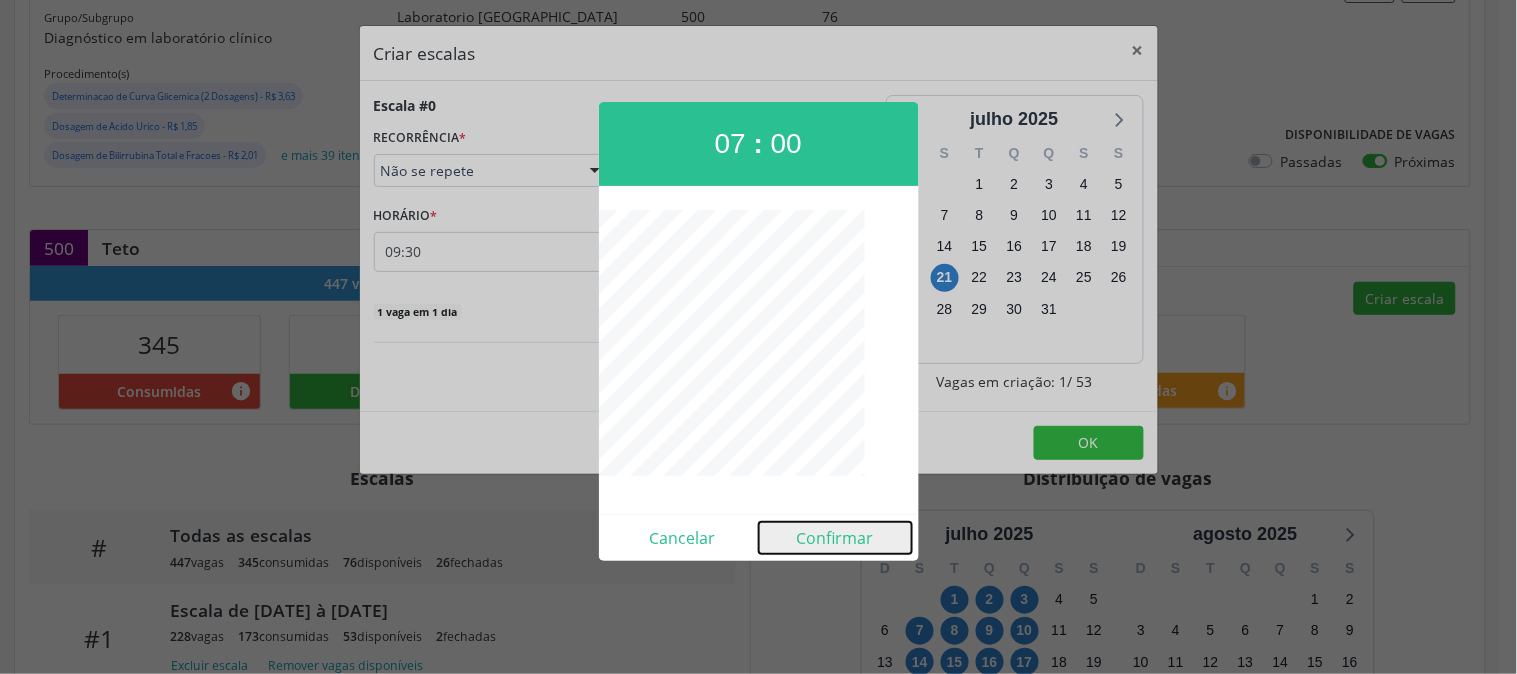 click on "Confirmar" at bounding box center (835, 538) 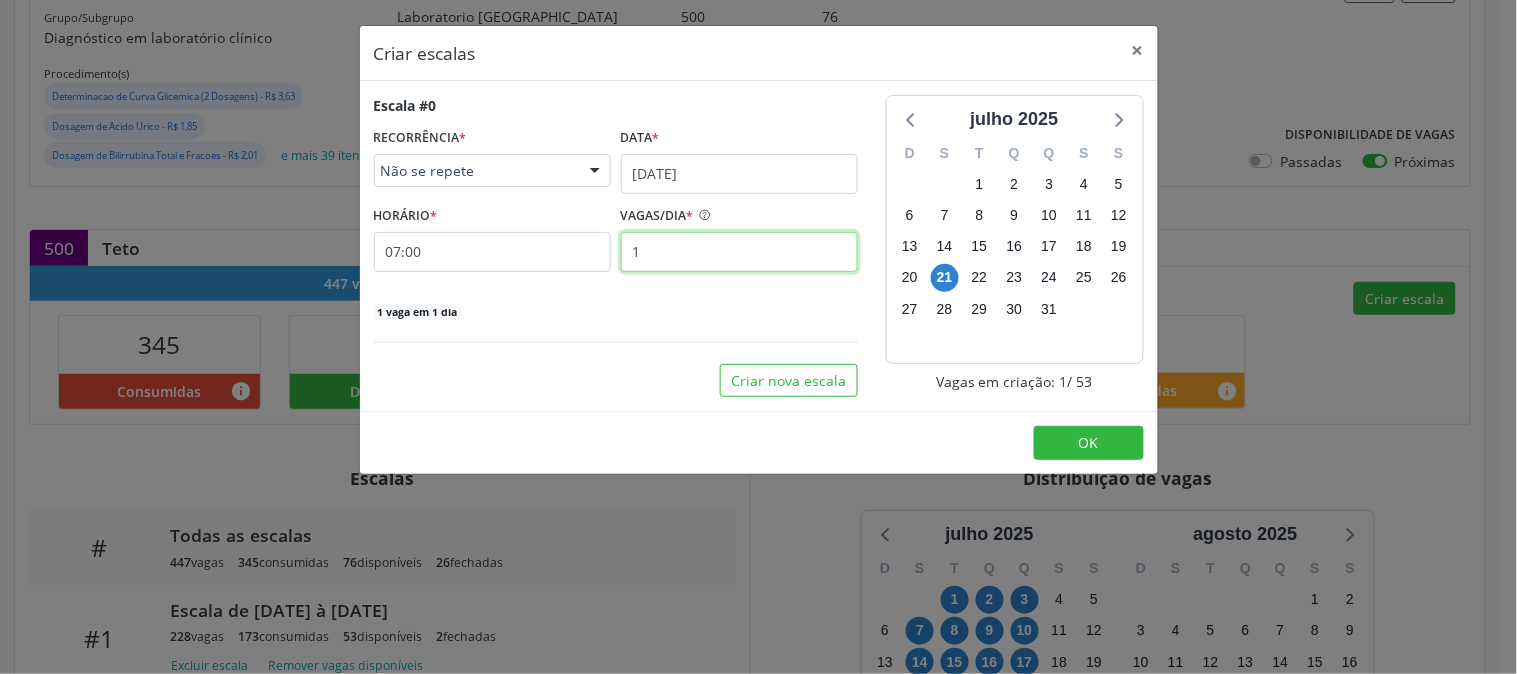 click on "1" at bounding box center (739, 252) 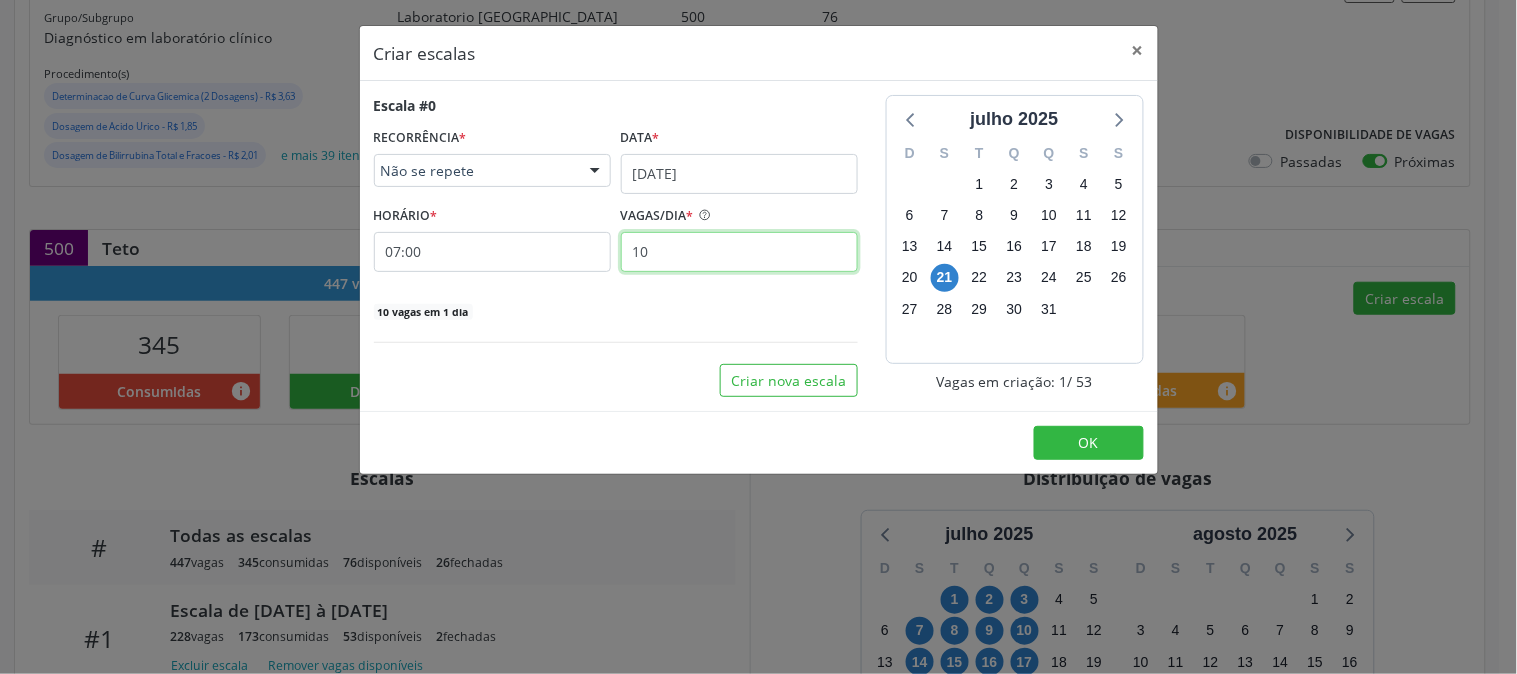 type on "10" 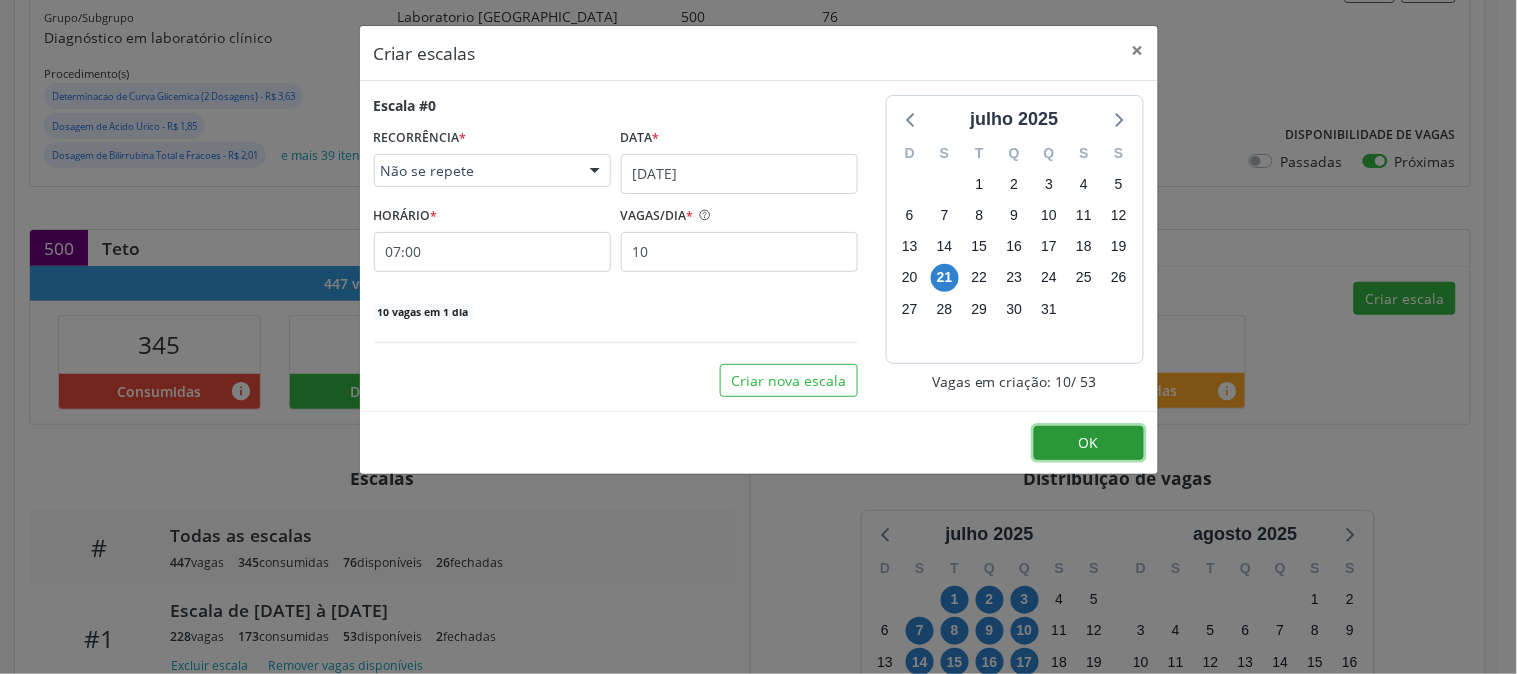 click on "OK" at bounding box center (1089, 442) 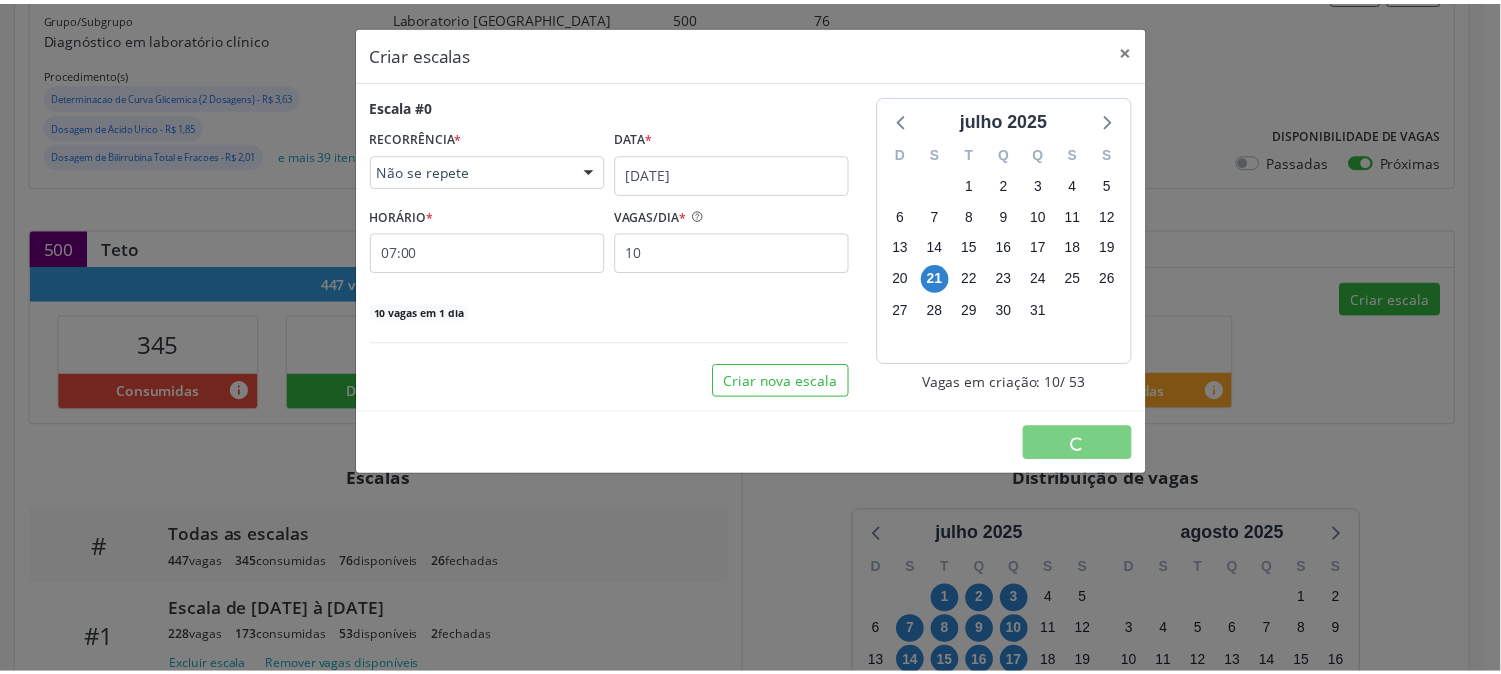 scroll, scrollTop: 0, scrollLeft: 0, axis: both 